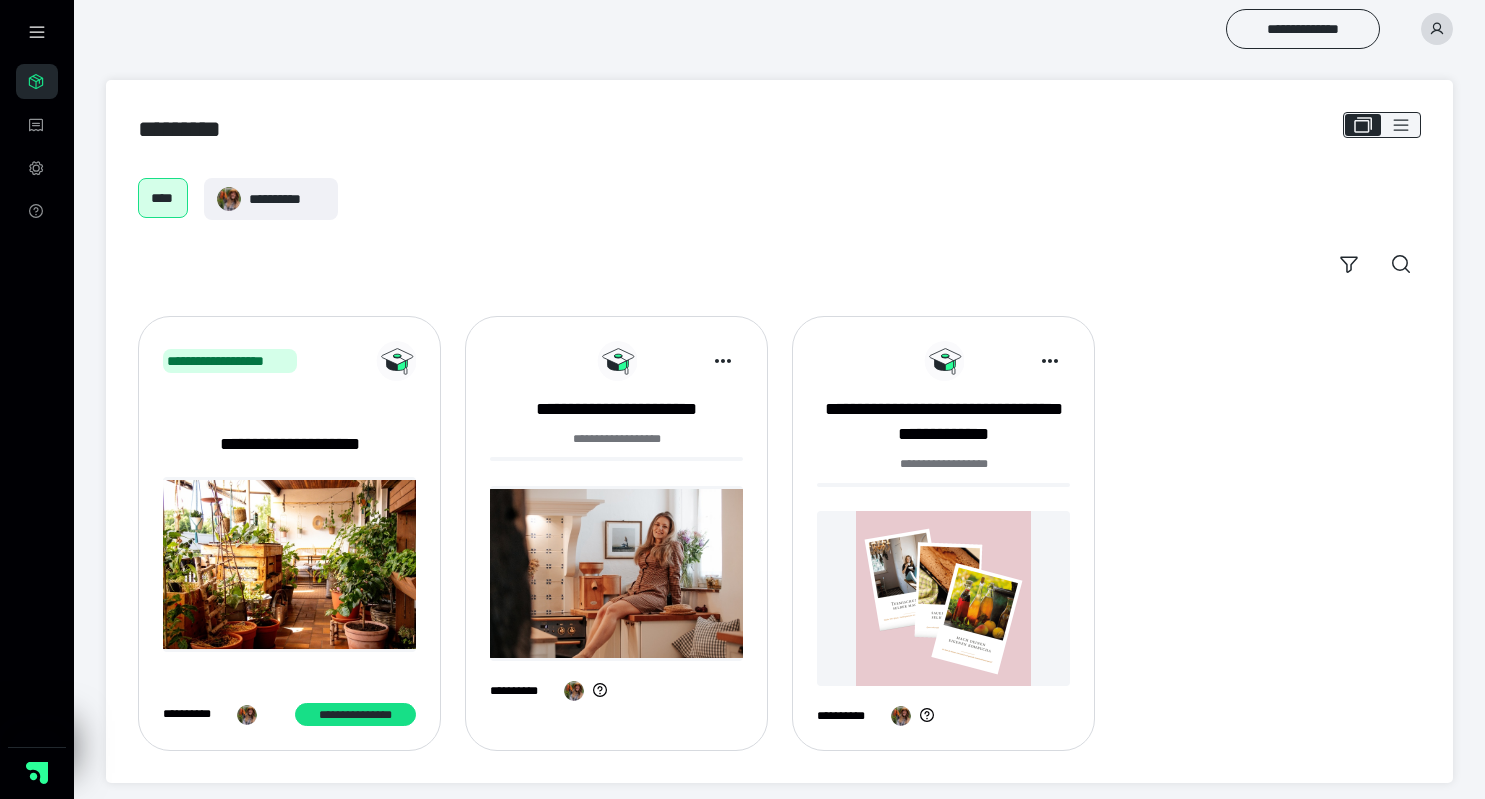 scroll, scrollTop: 0, scrollLeft: 0, axis: both 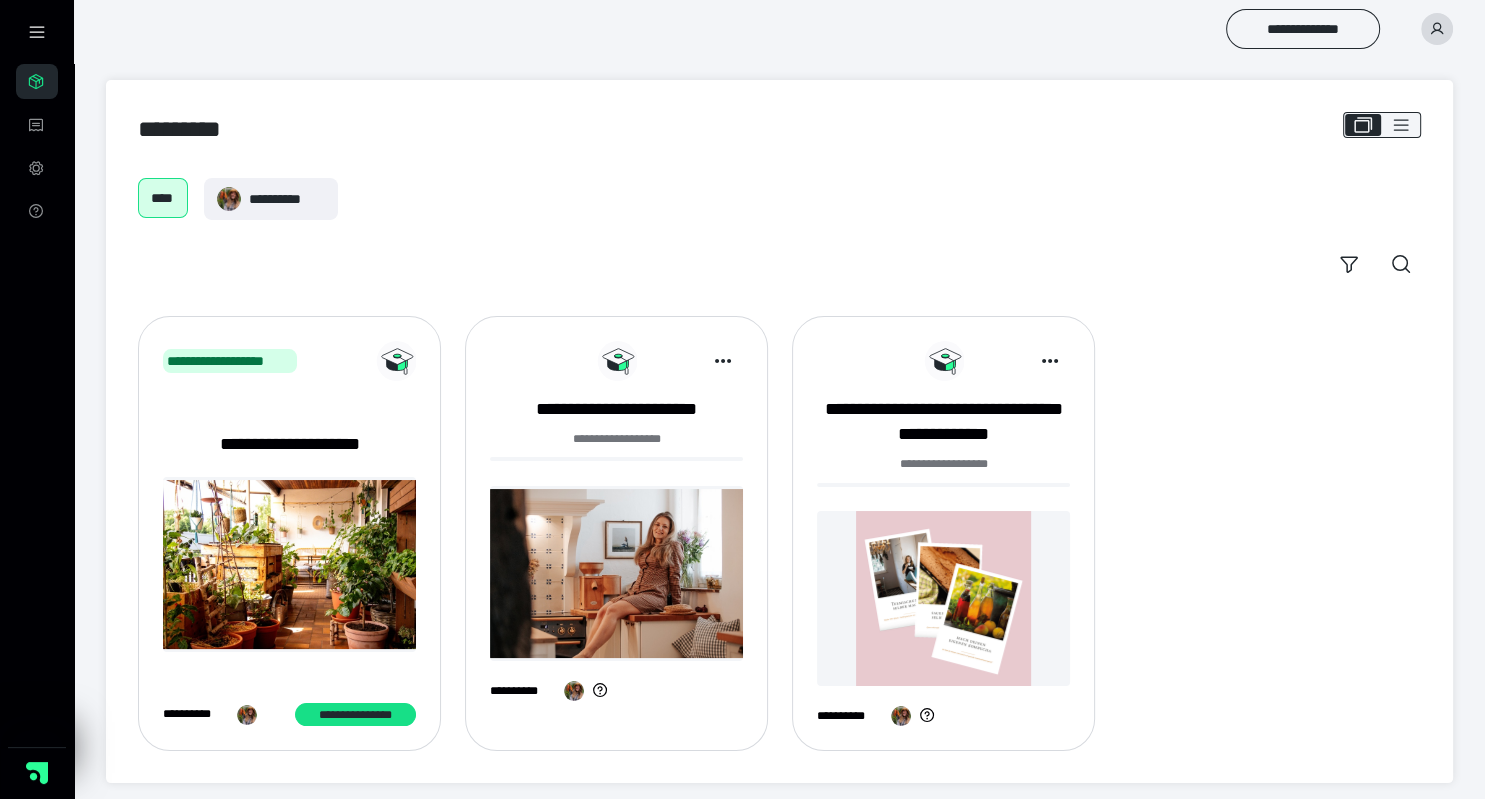 click on "**********" at bounding box center (616, 533) 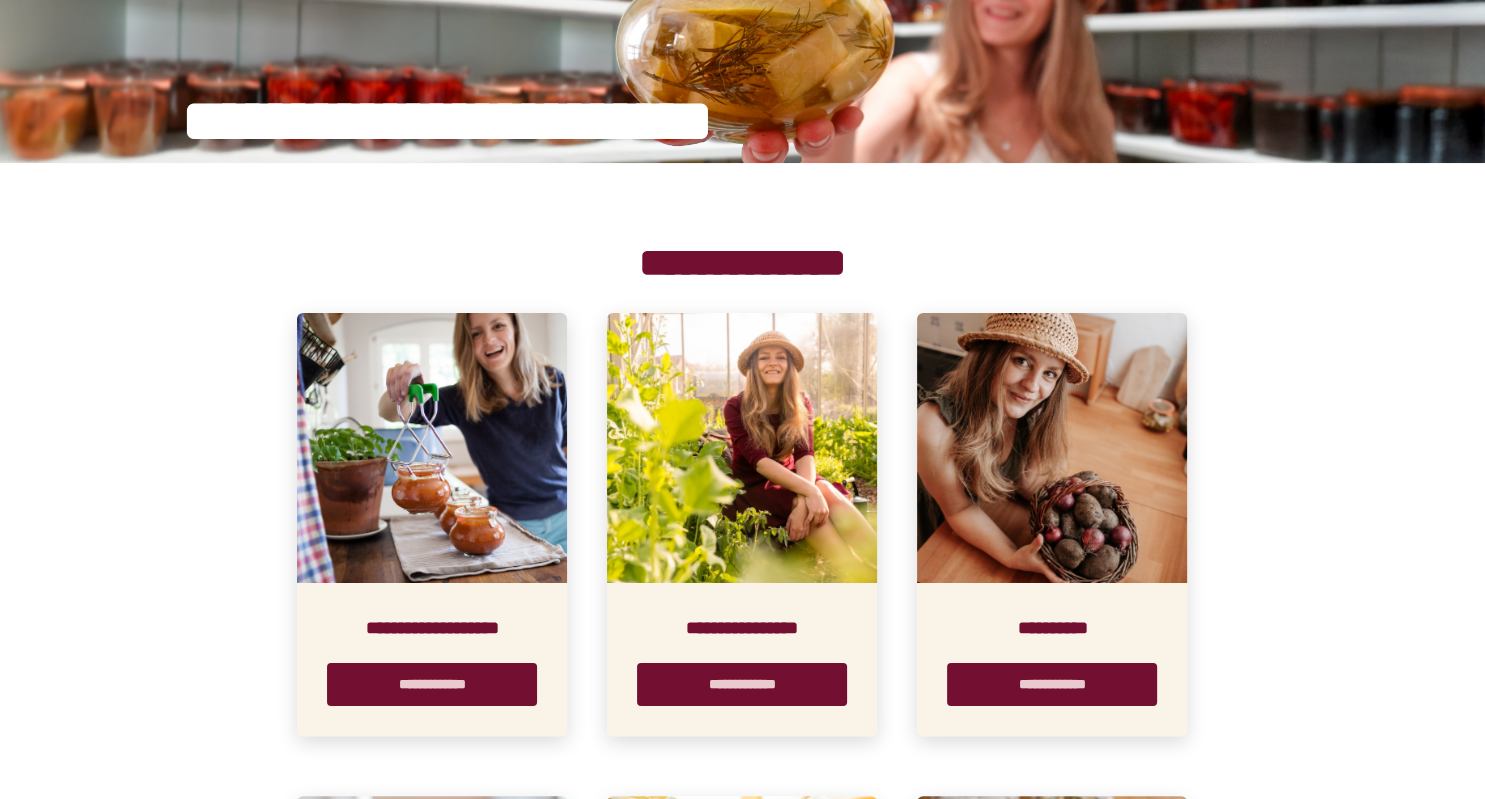 scroll, scrollTop: 210, scrollLeft: 0, axis: vertical 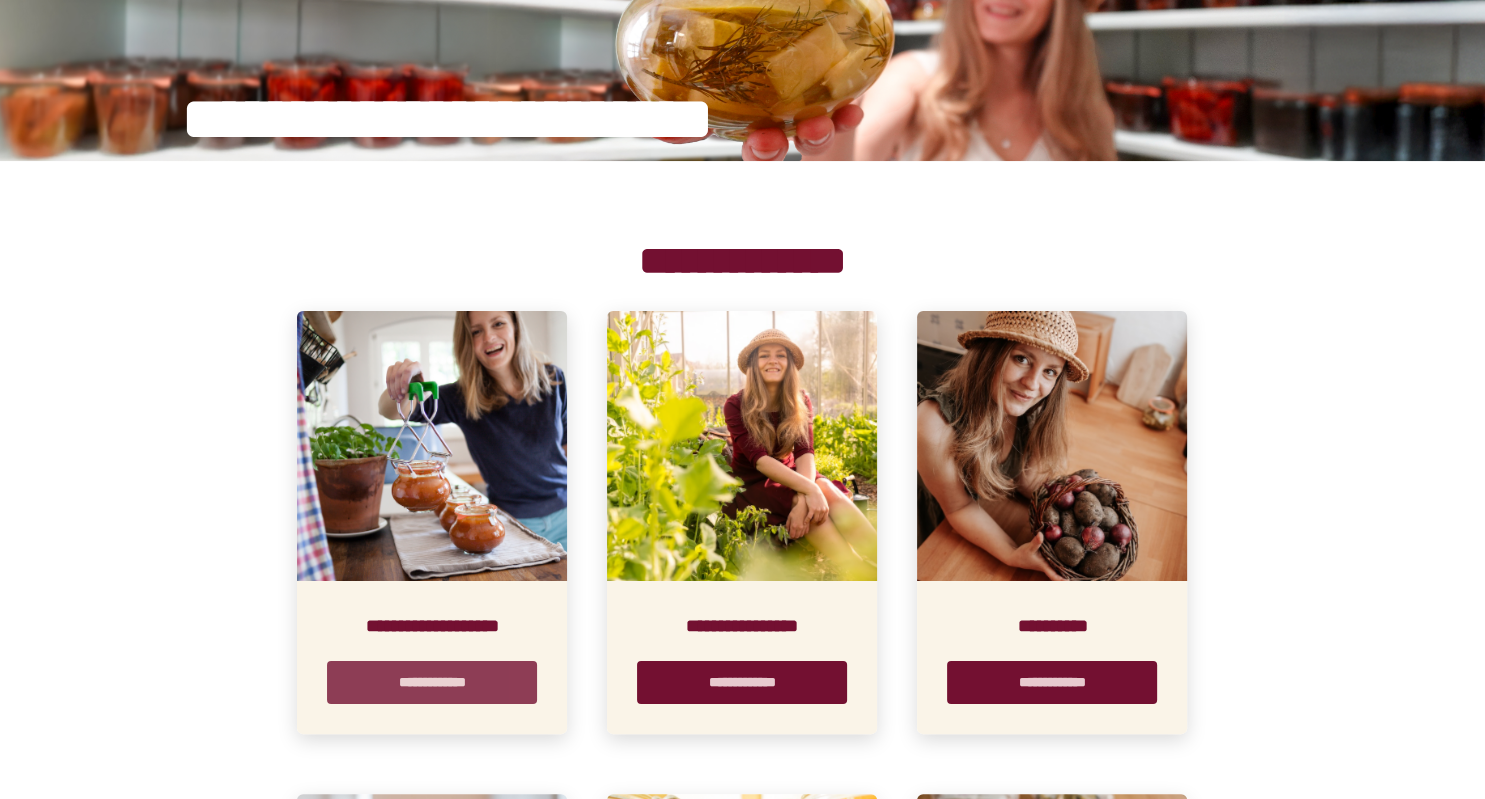click on "**********" at bounding box center [432, 682] 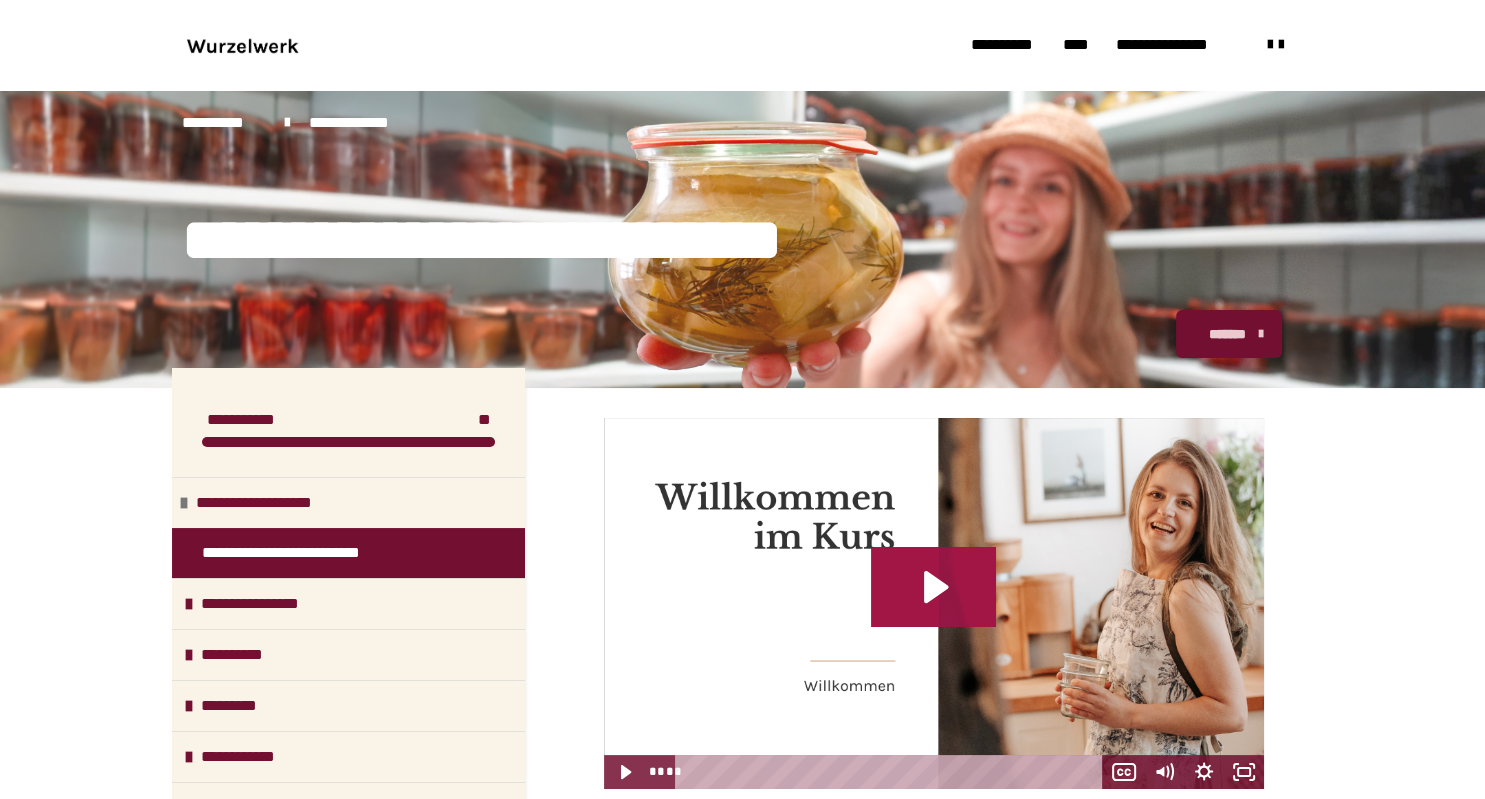 click 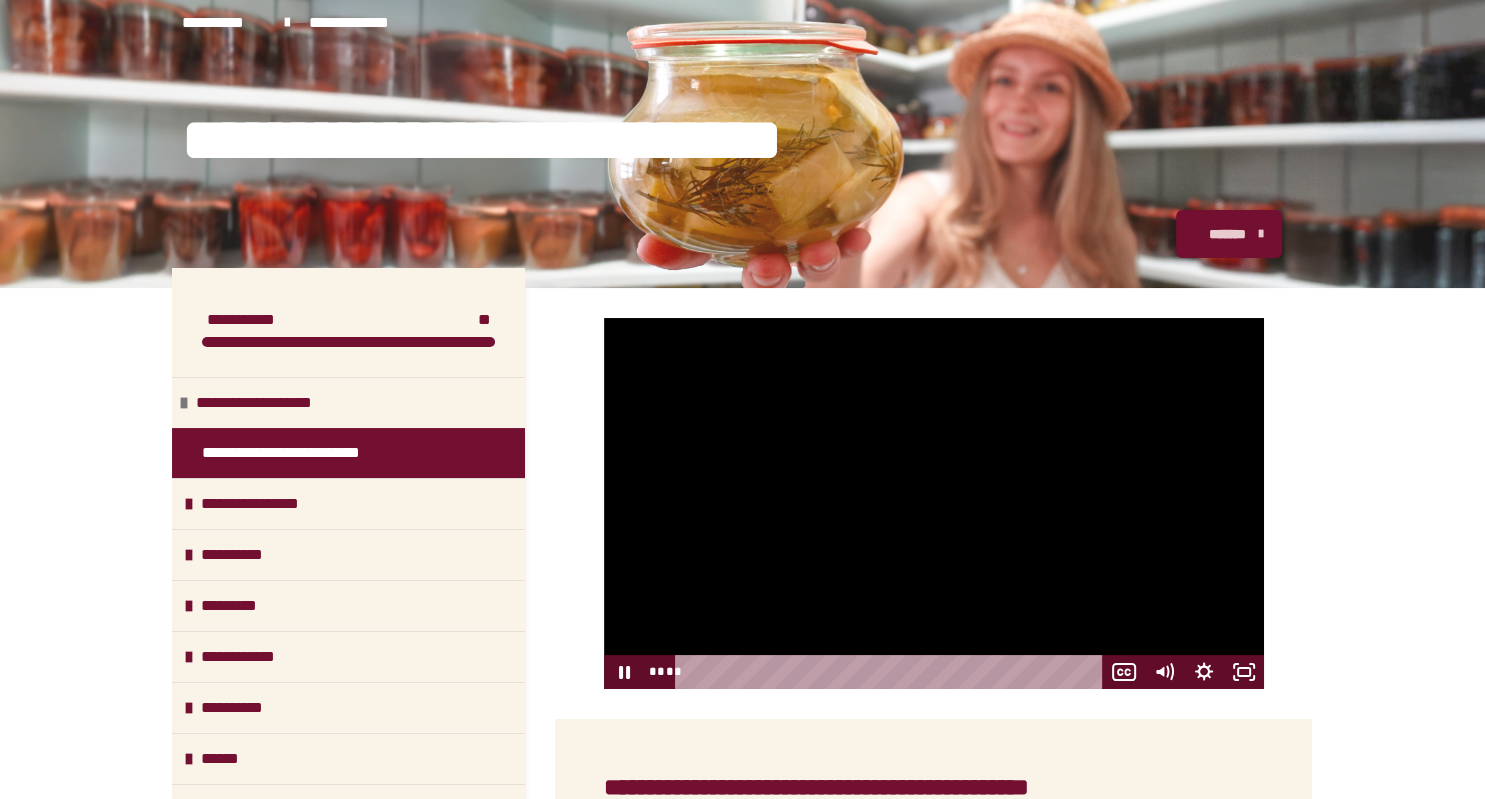 scroll, scrollTop: 123, scrollLeft: 0, axis: vertical 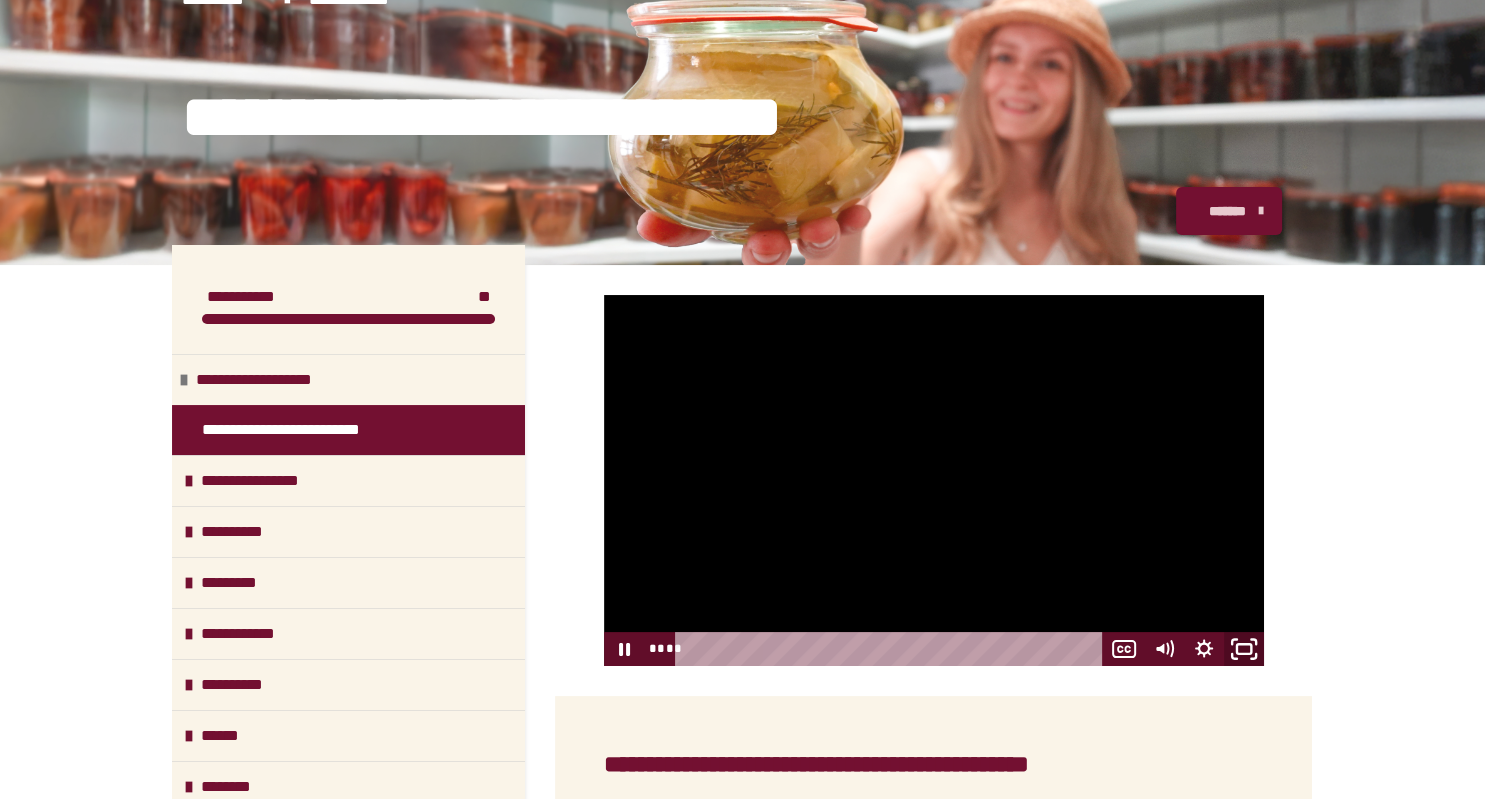 click 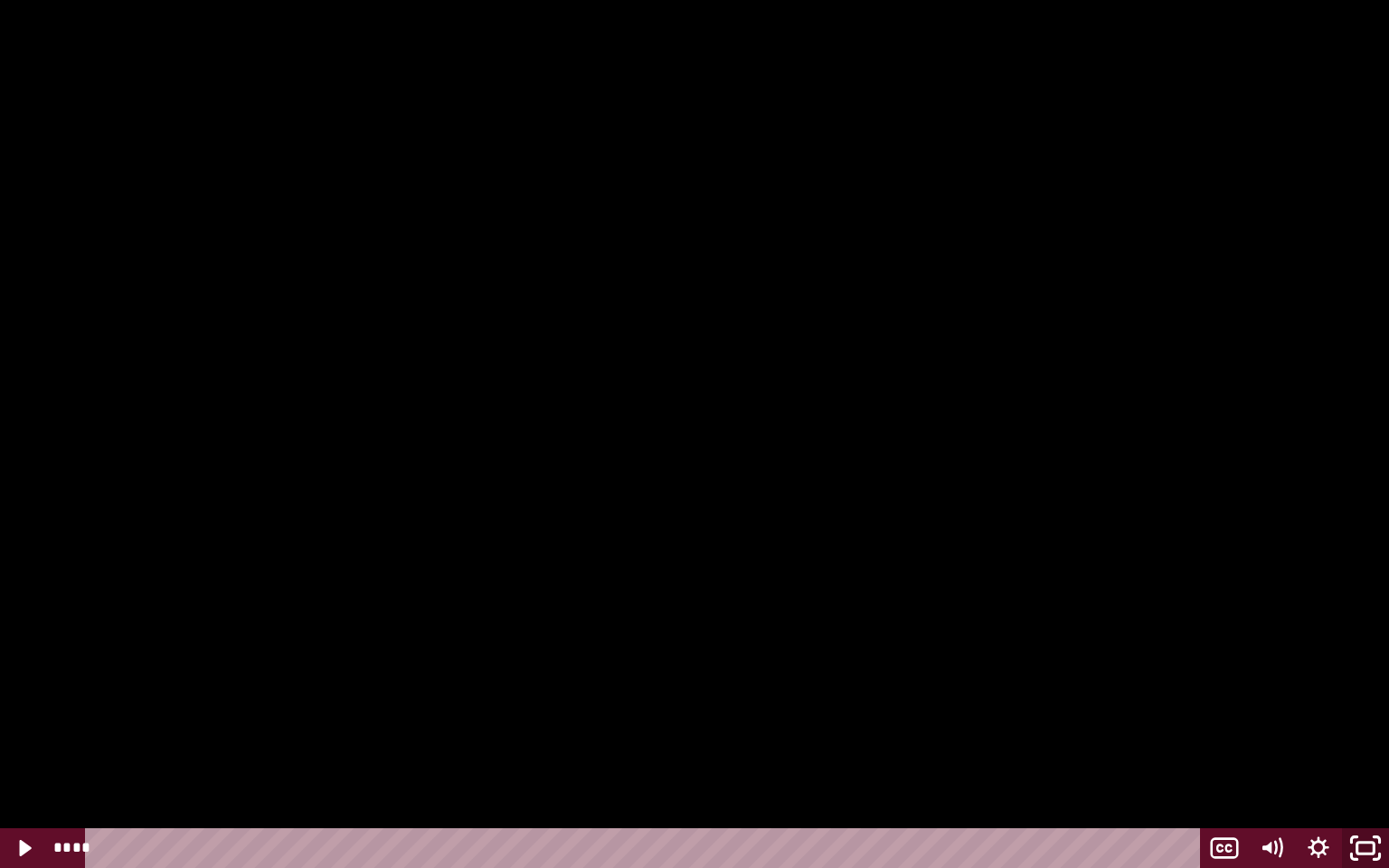 click 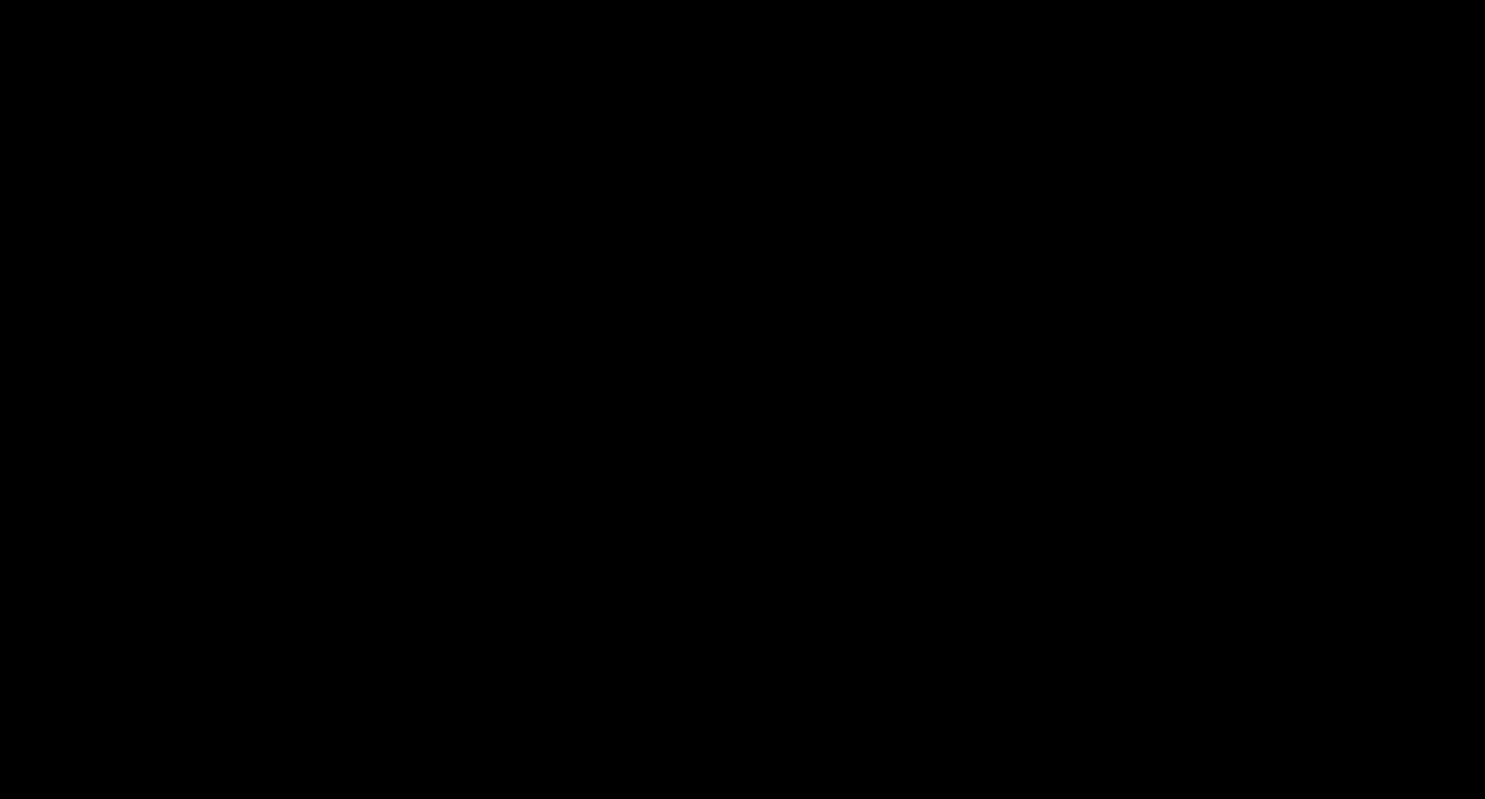 scroll, scrollTop: 362, scrollLeft: 0, axis: vertical 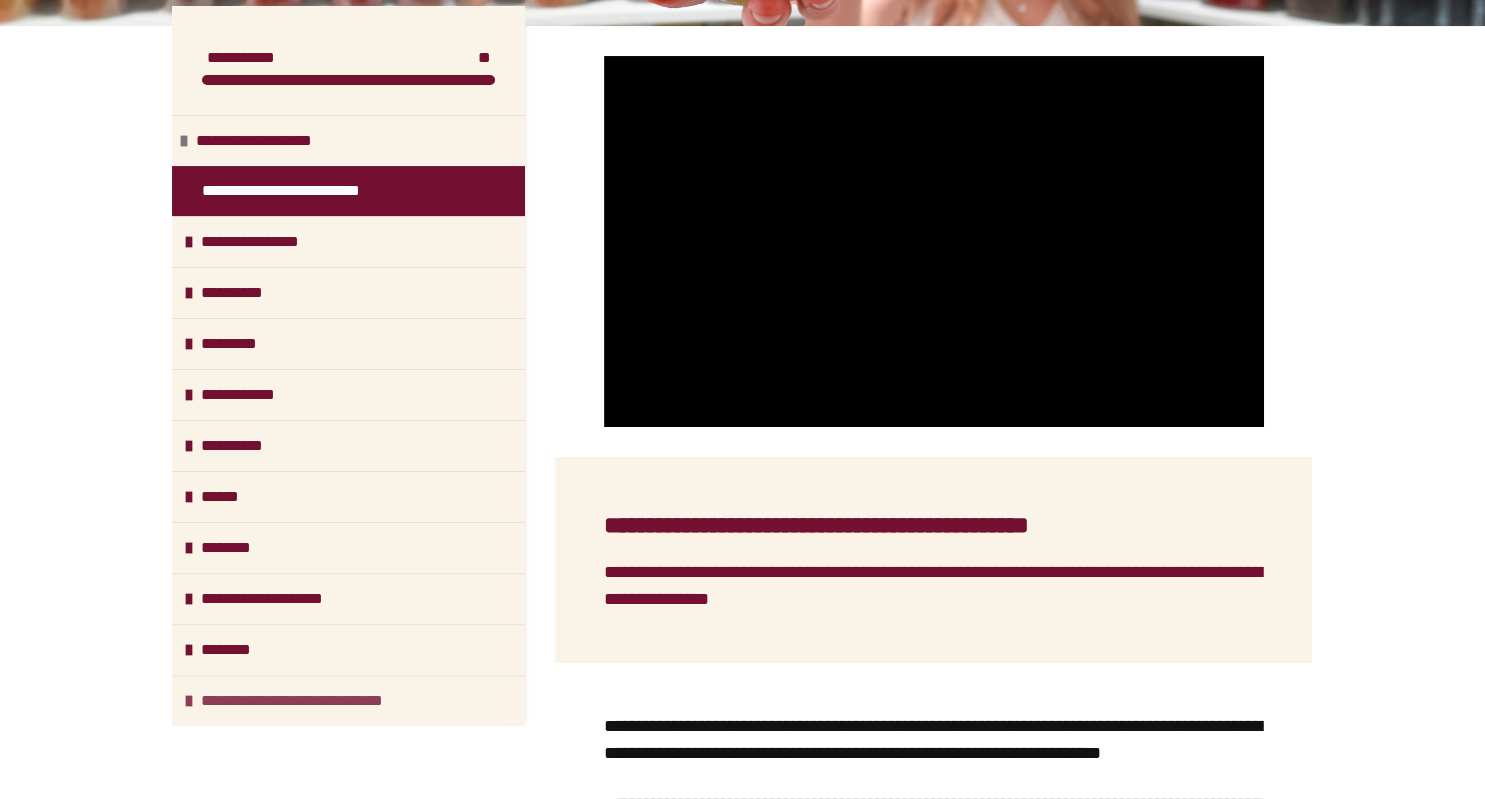 click on "**********" at bounding box center [320, 701] 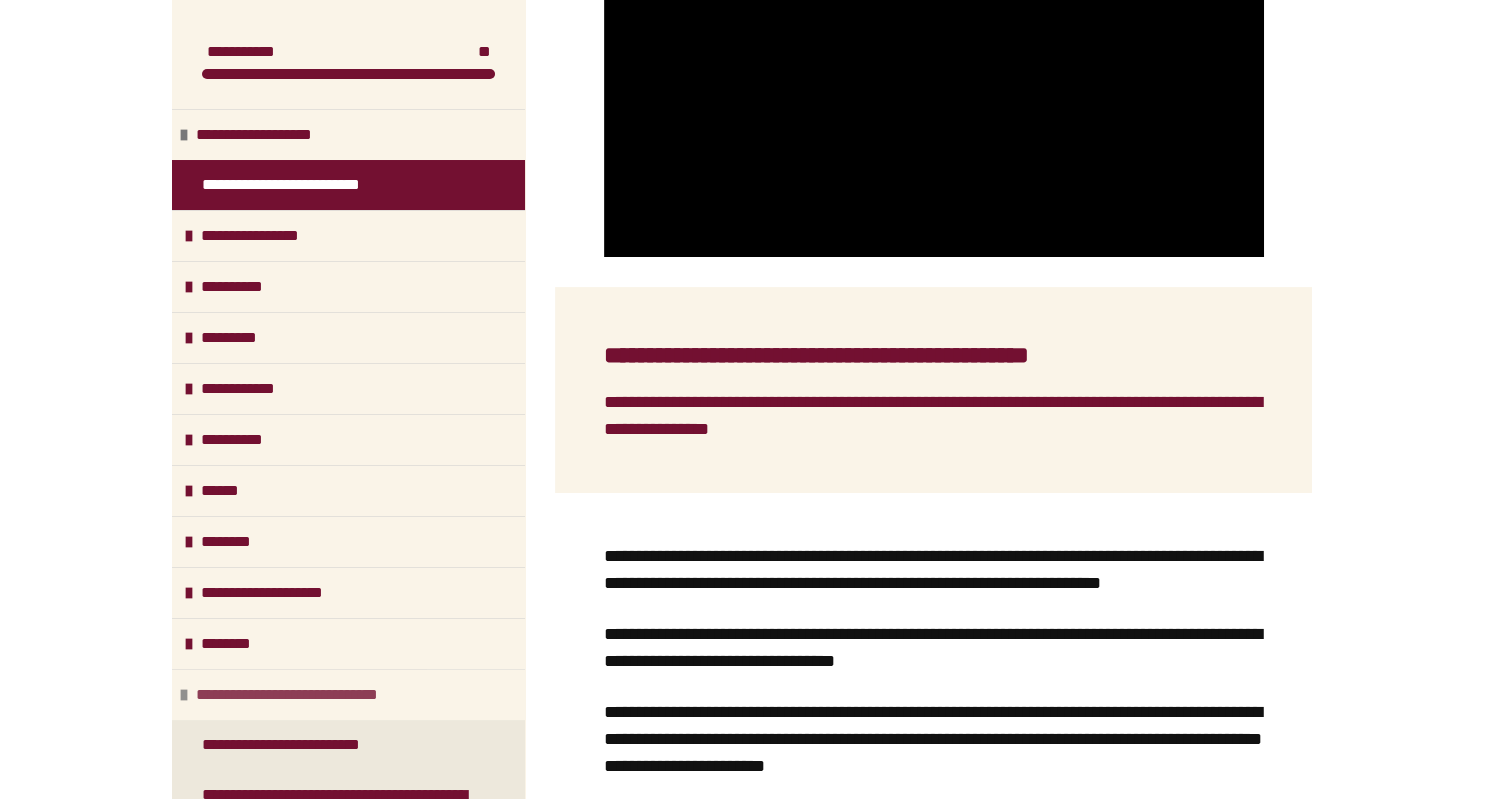 scroll, scrollTop: 539, scrollLeft: 0, axis: vertical 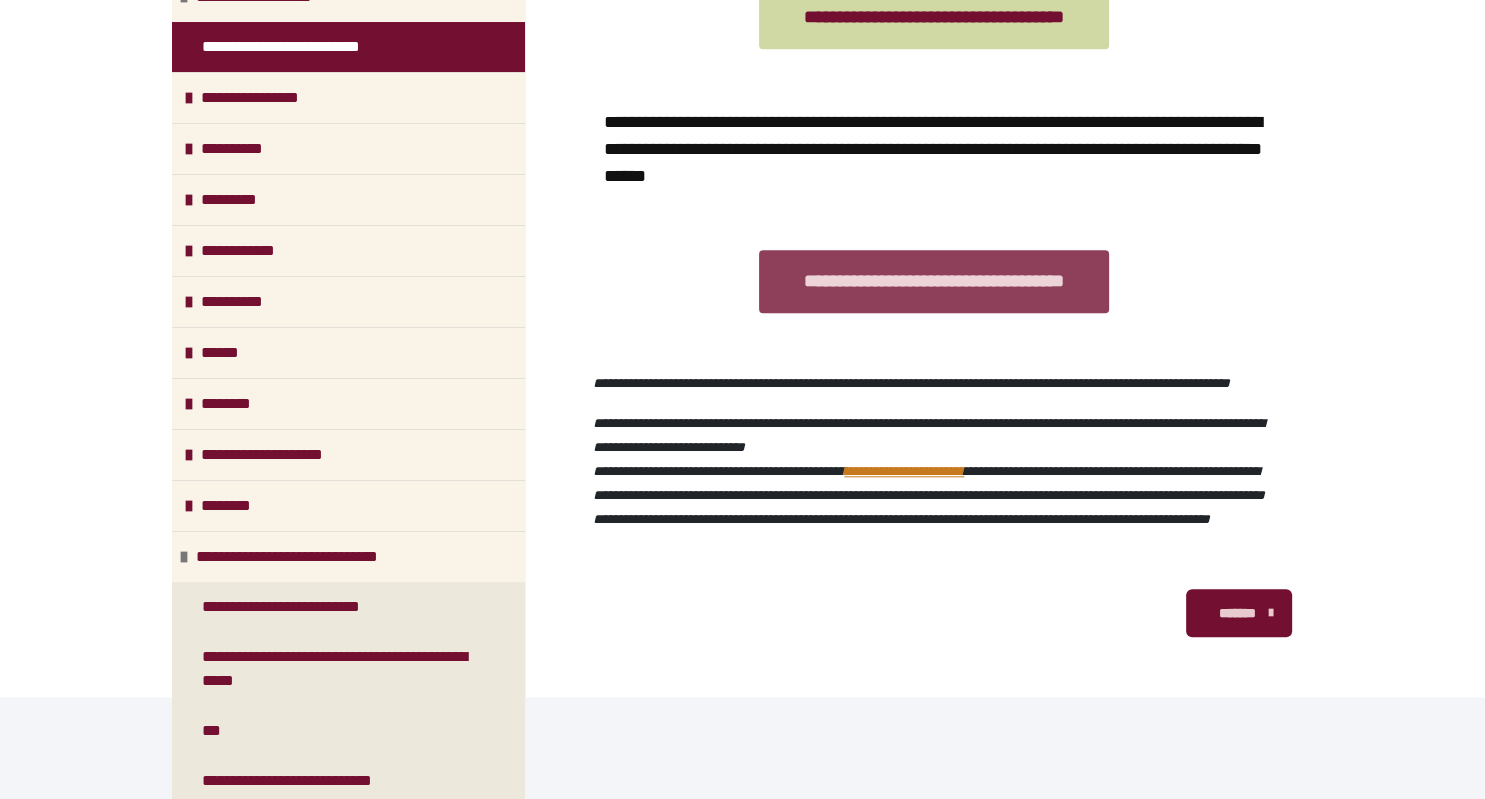 click on "**********" at bounding box center (934, 281) 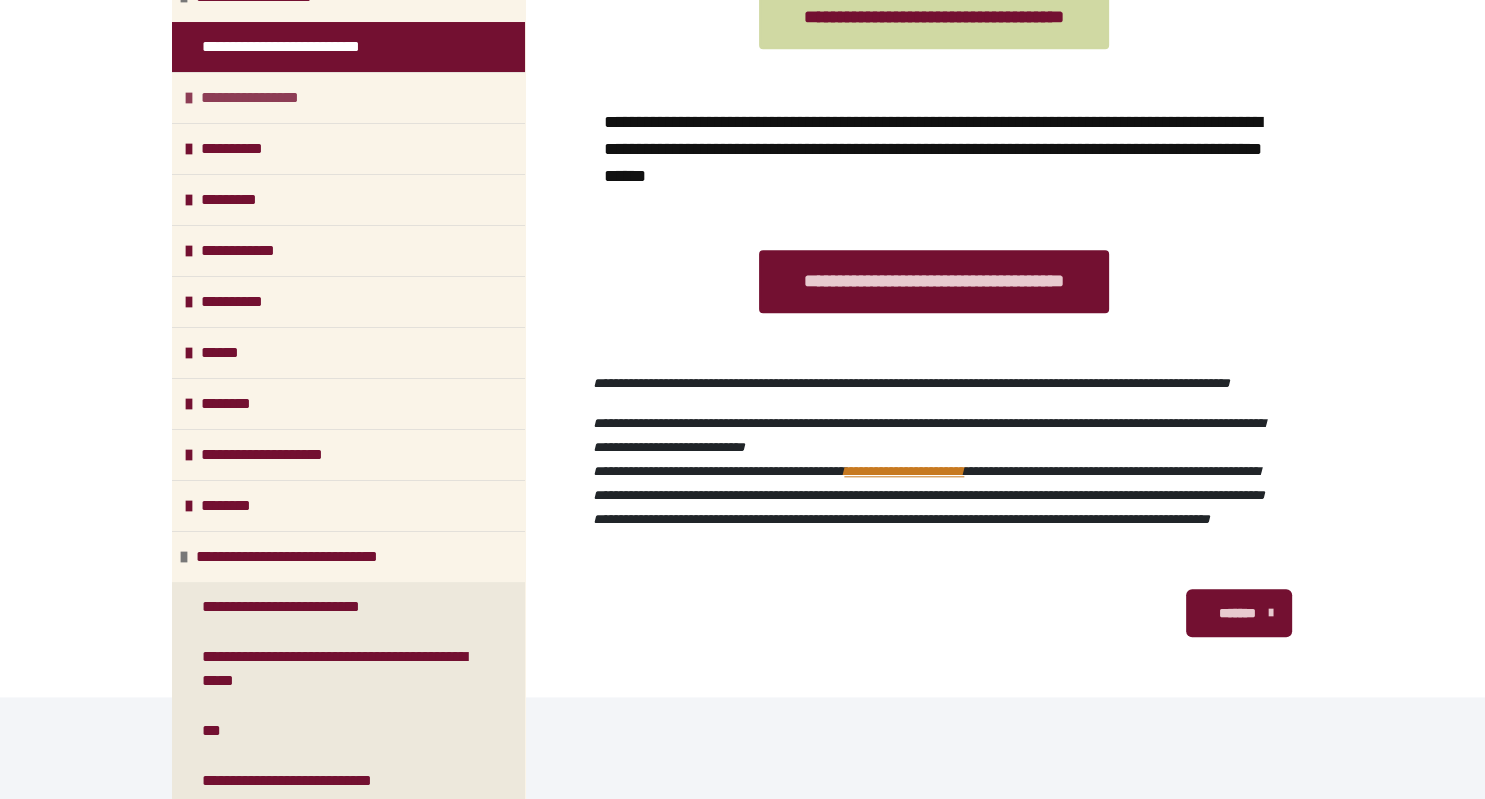 click on "**********" at bounding box center [348, 97] 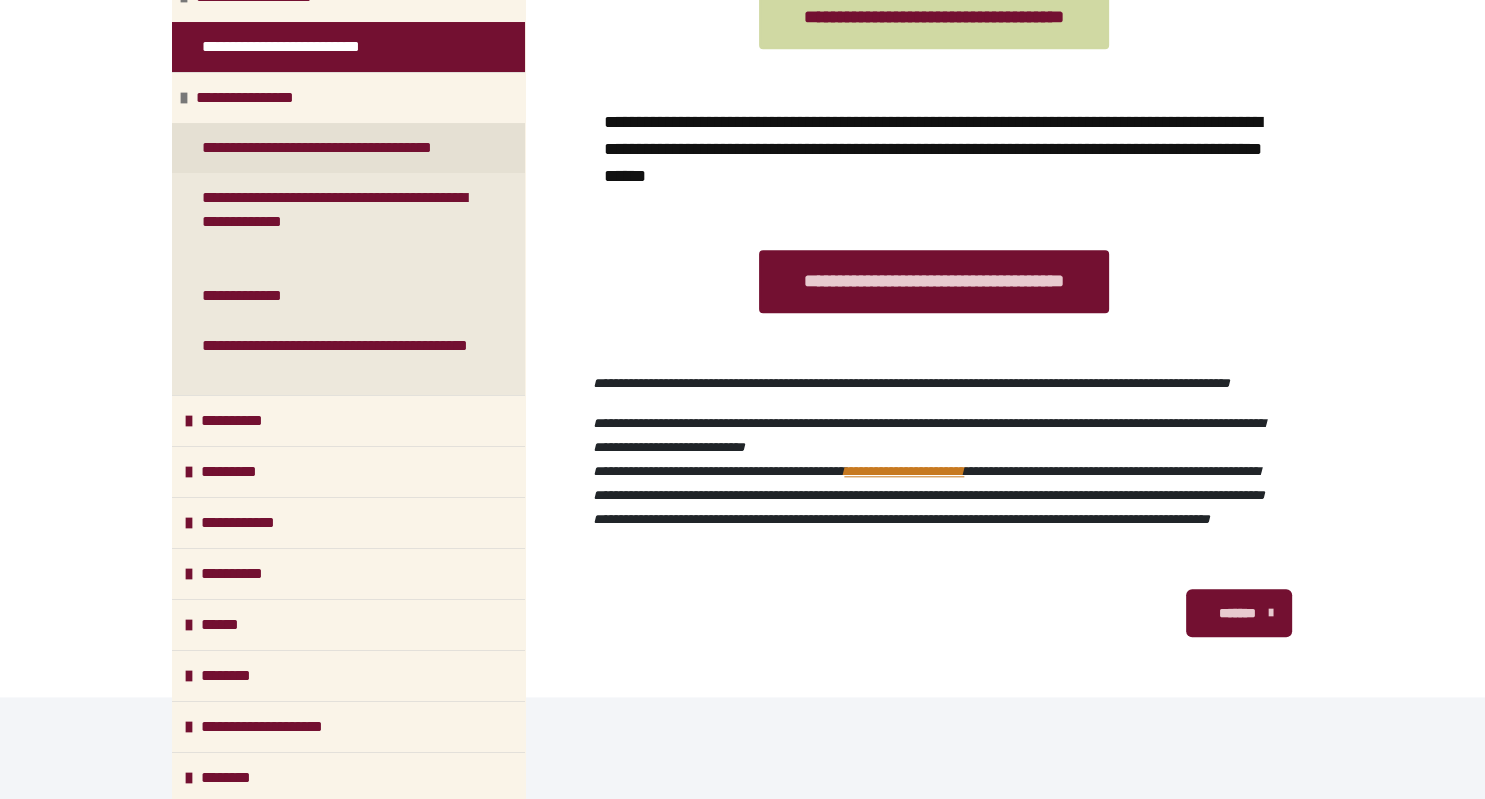 click on "**********" at bounding box center (340, 148) 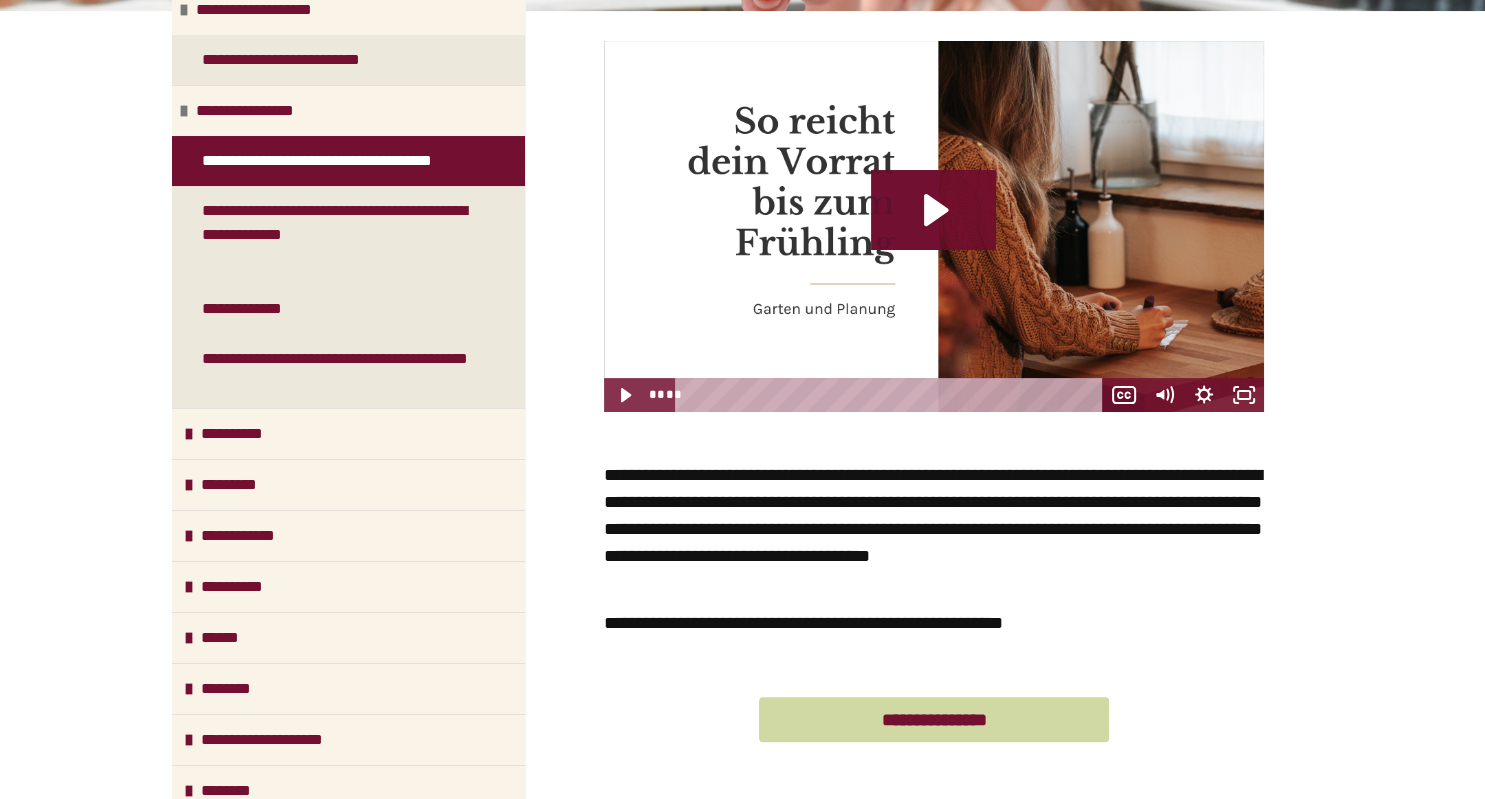 scroll, scrollTop: 123, scrollLeft: 0, axis: vertical 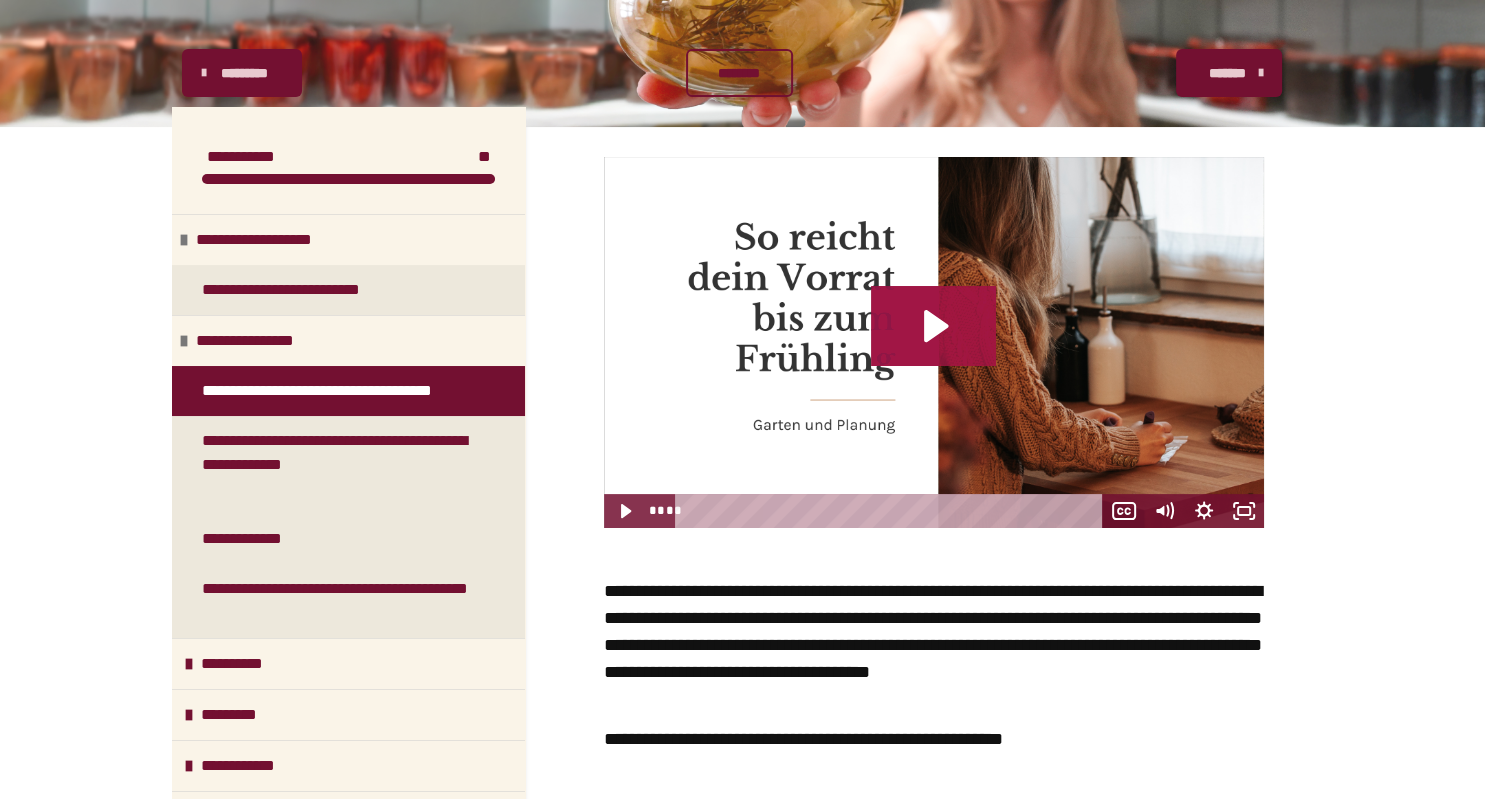 click 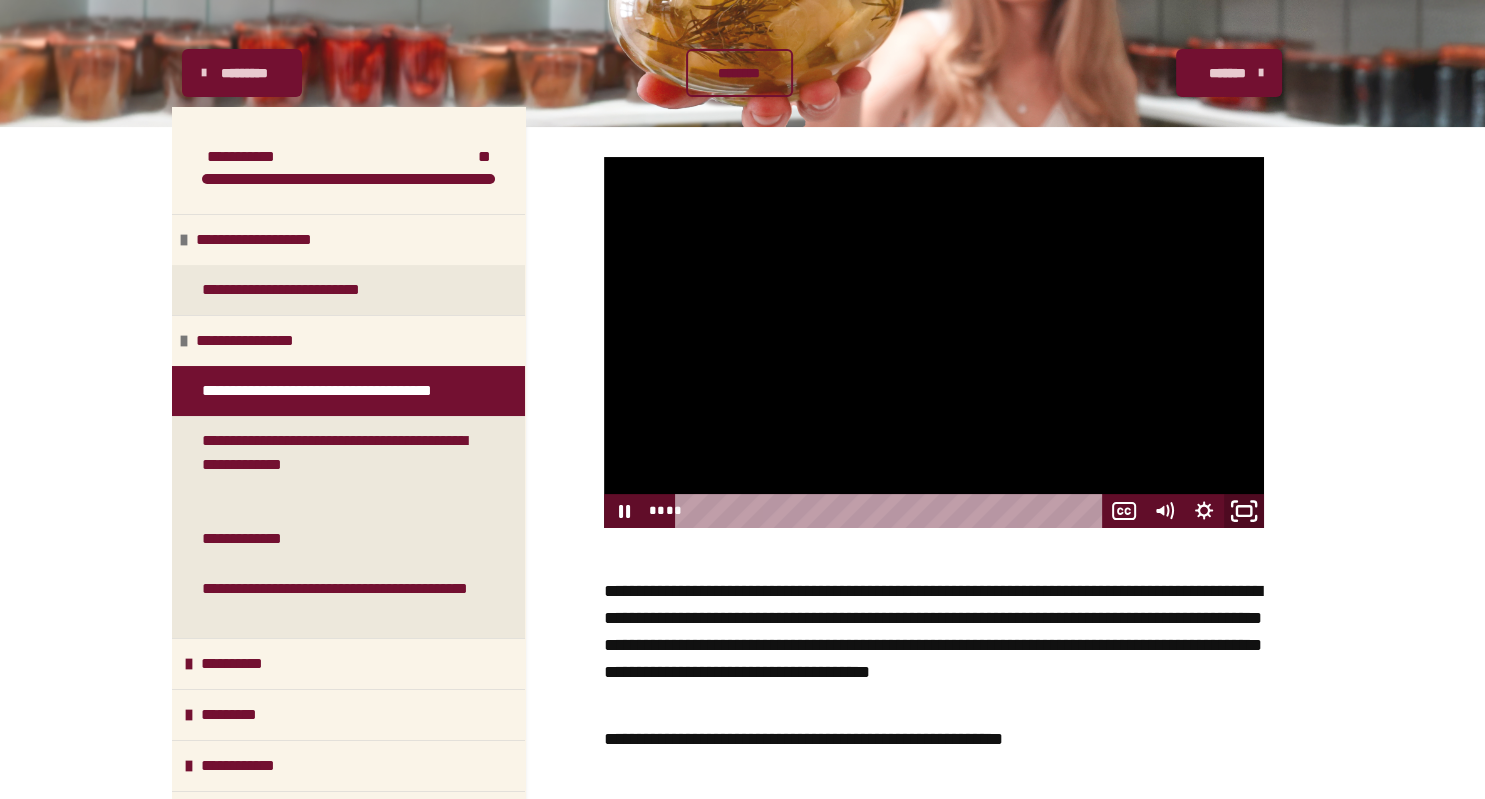 click 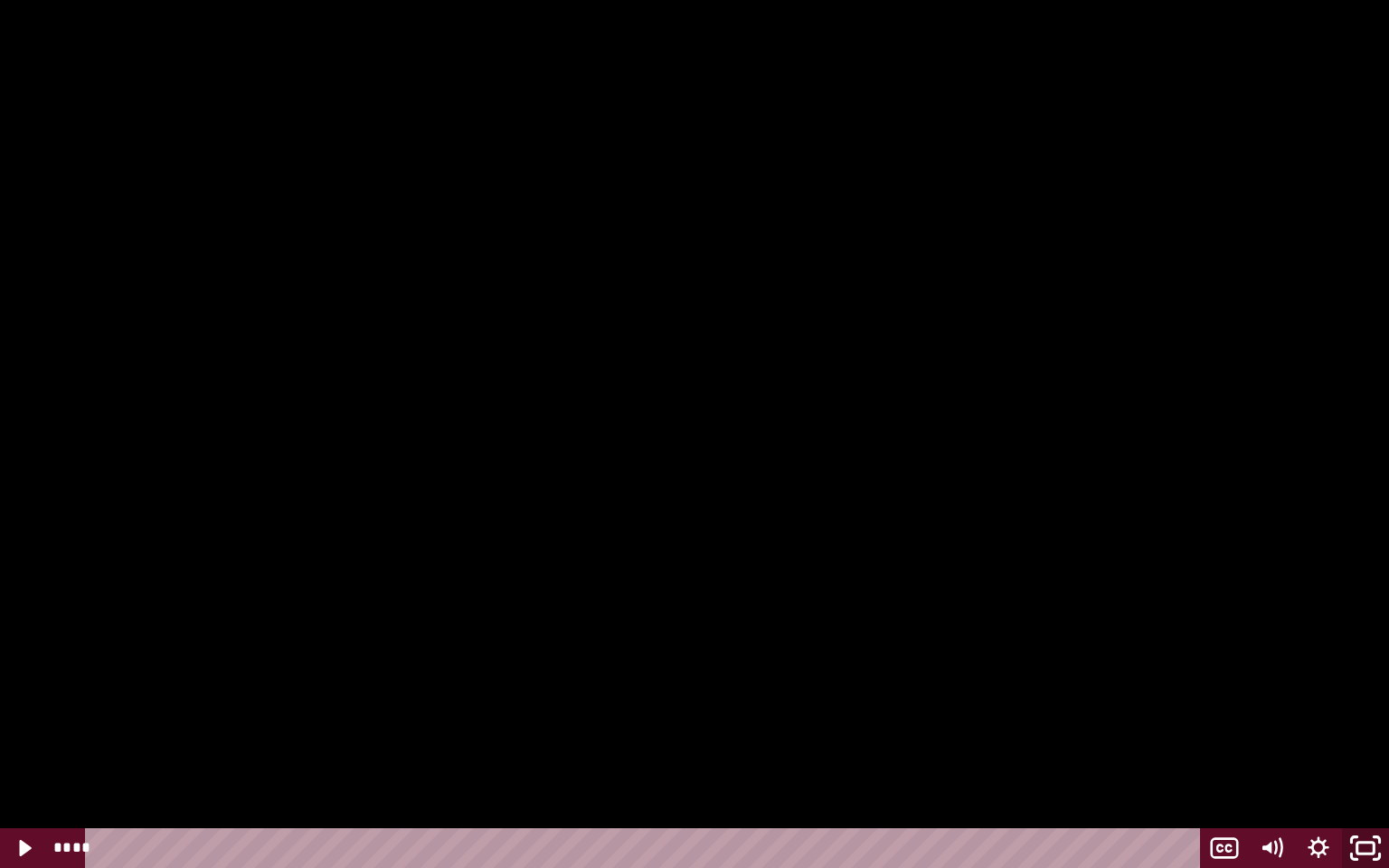 click 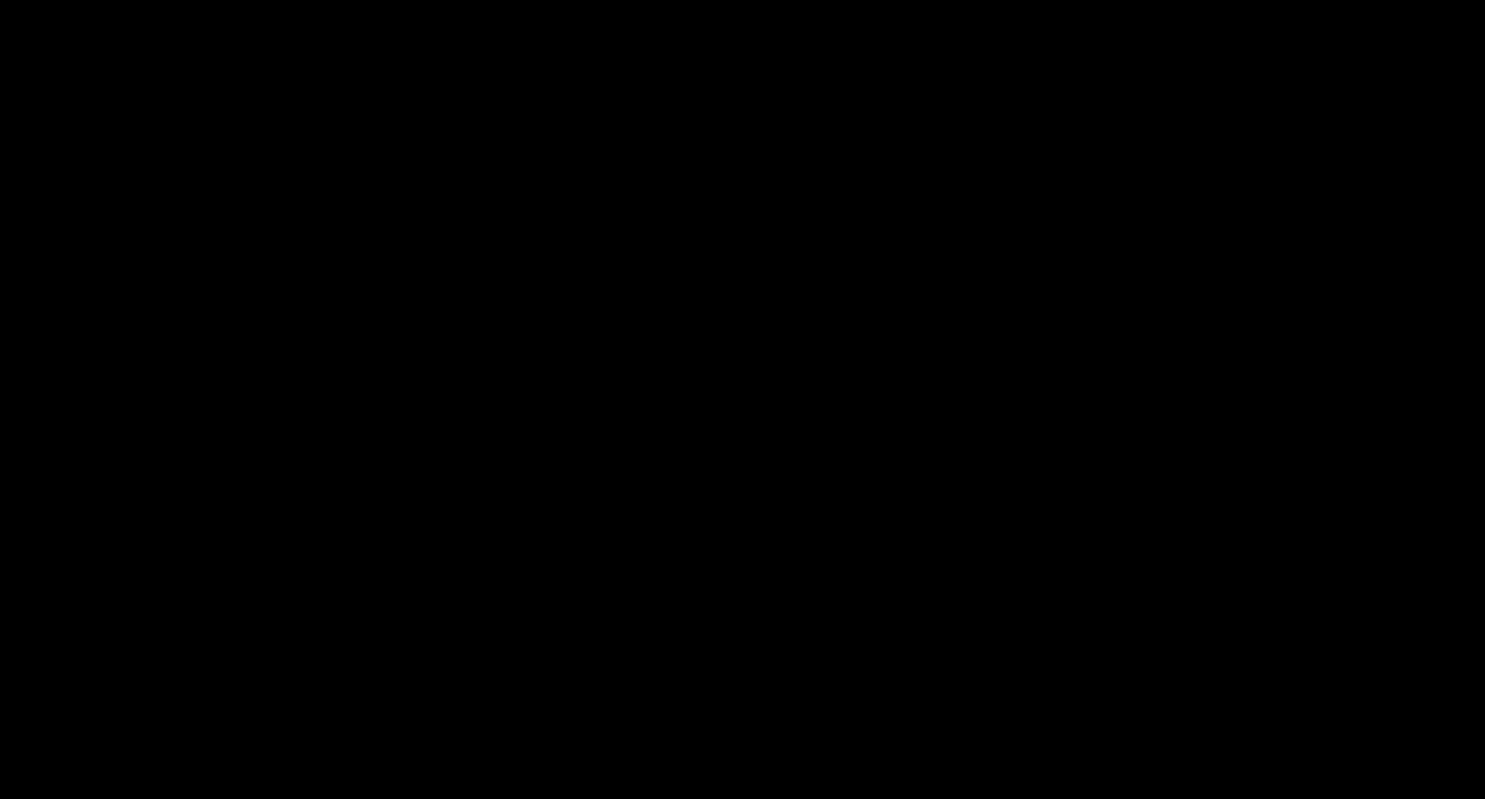 scroll, scrollTop: 525, scrollLeft: 0, axis: vertical 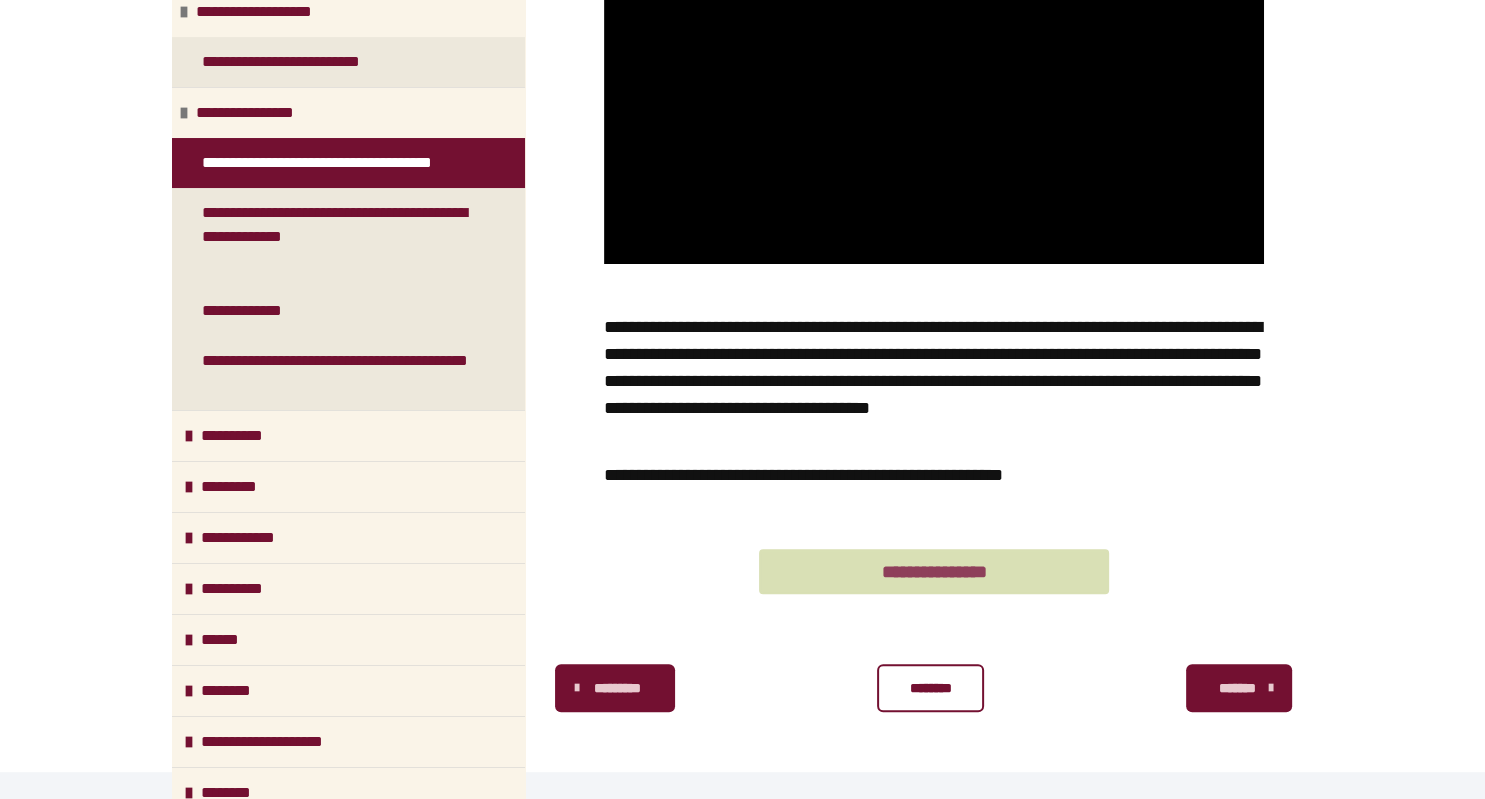click on "**********" at bounding box center (934, 571) 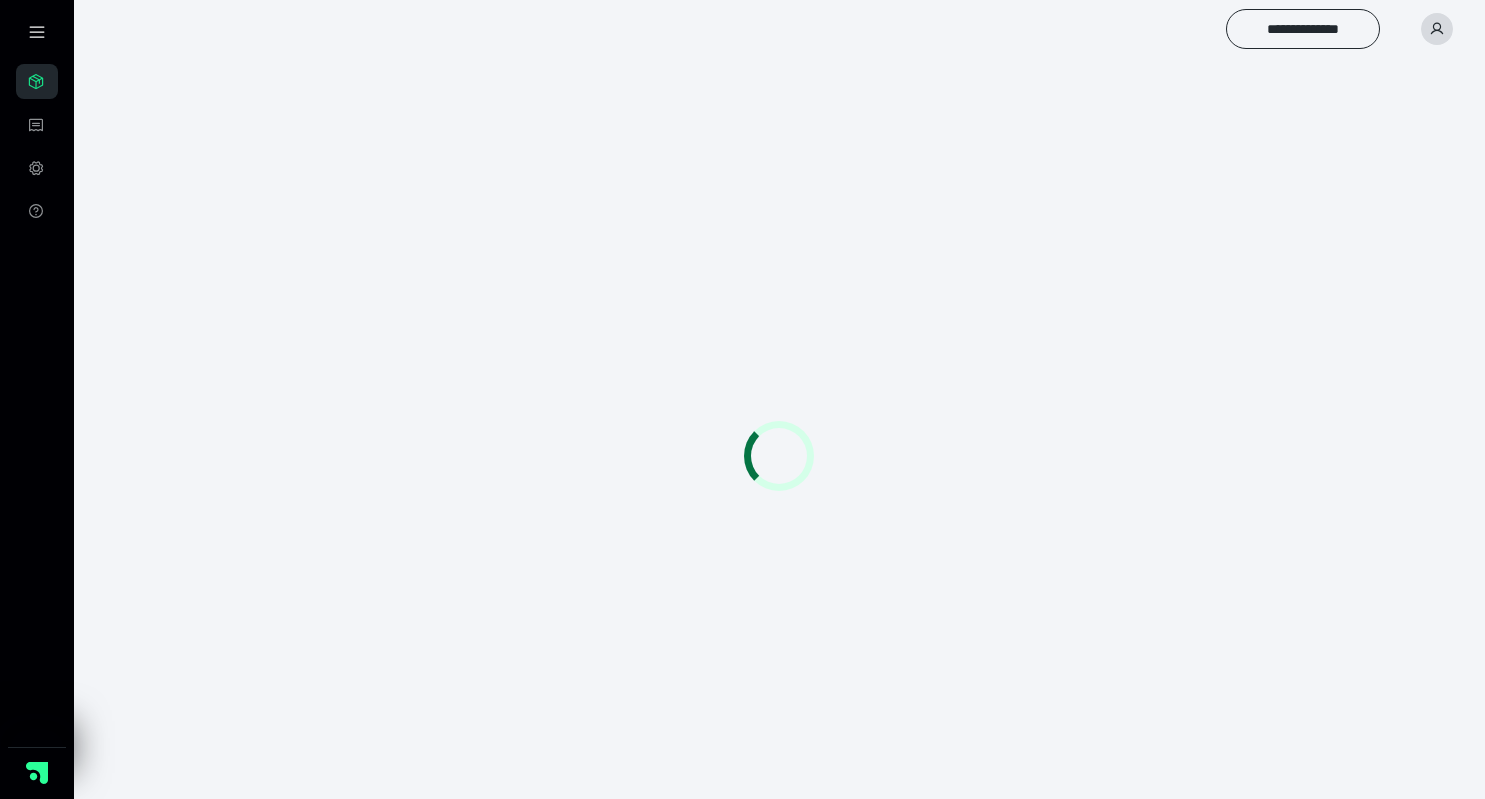 scroll, scrollTop: 0, scrollLeft: 0, axis: both 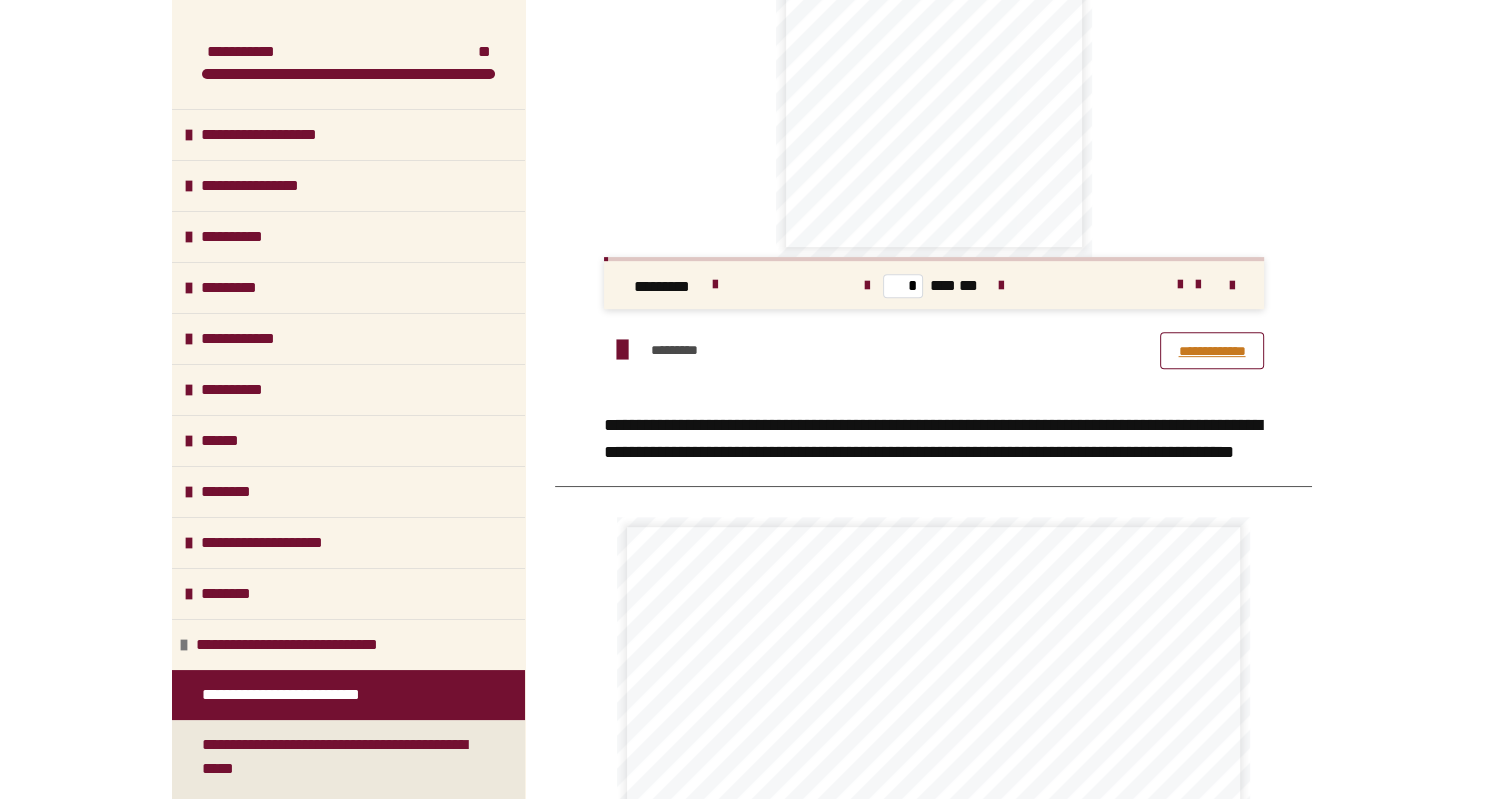 click on "**********" at bounding box center (1212, 350) 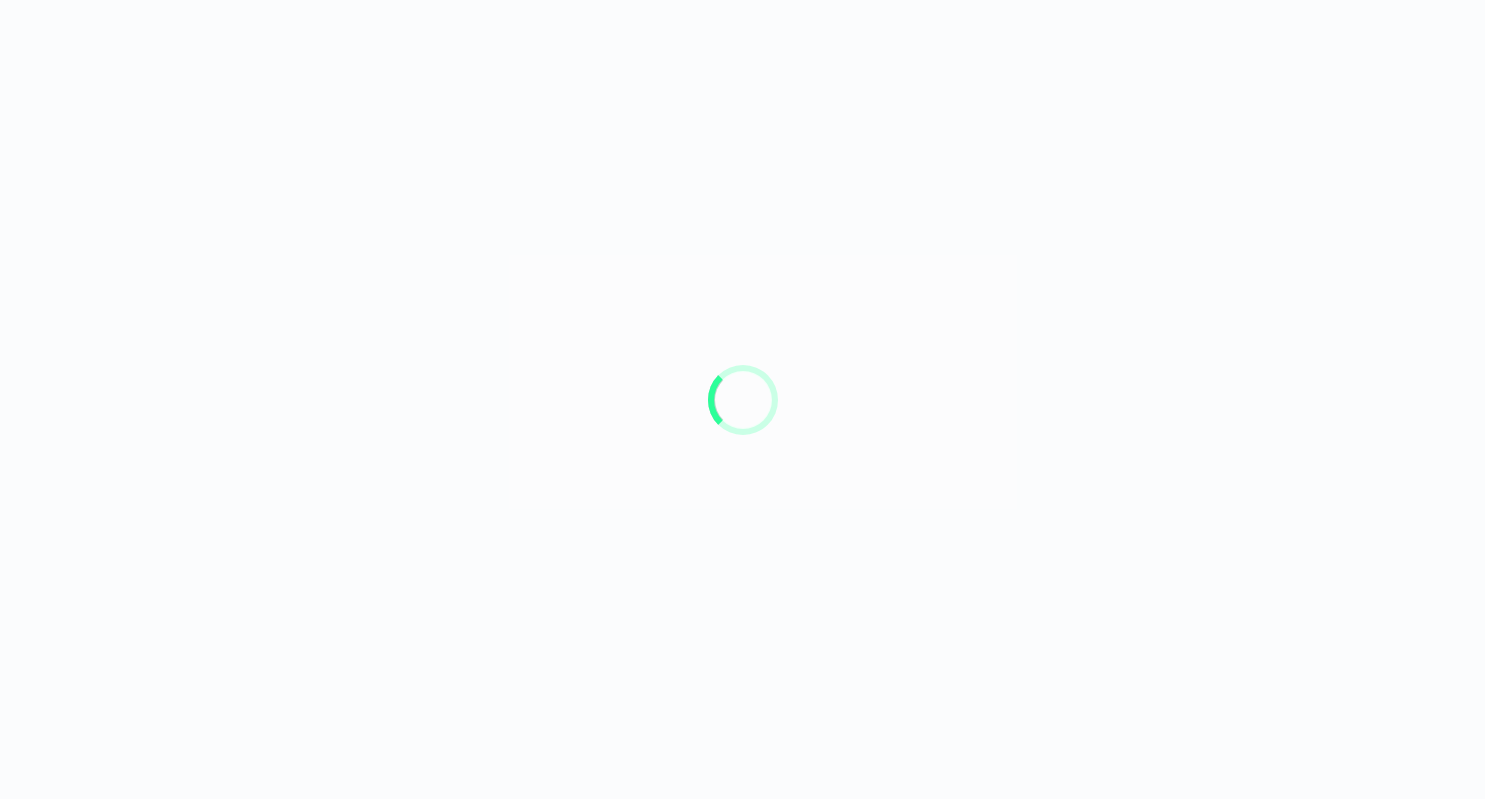 scroll, scrollTop: 0, scrollLeft: 0, axis: both 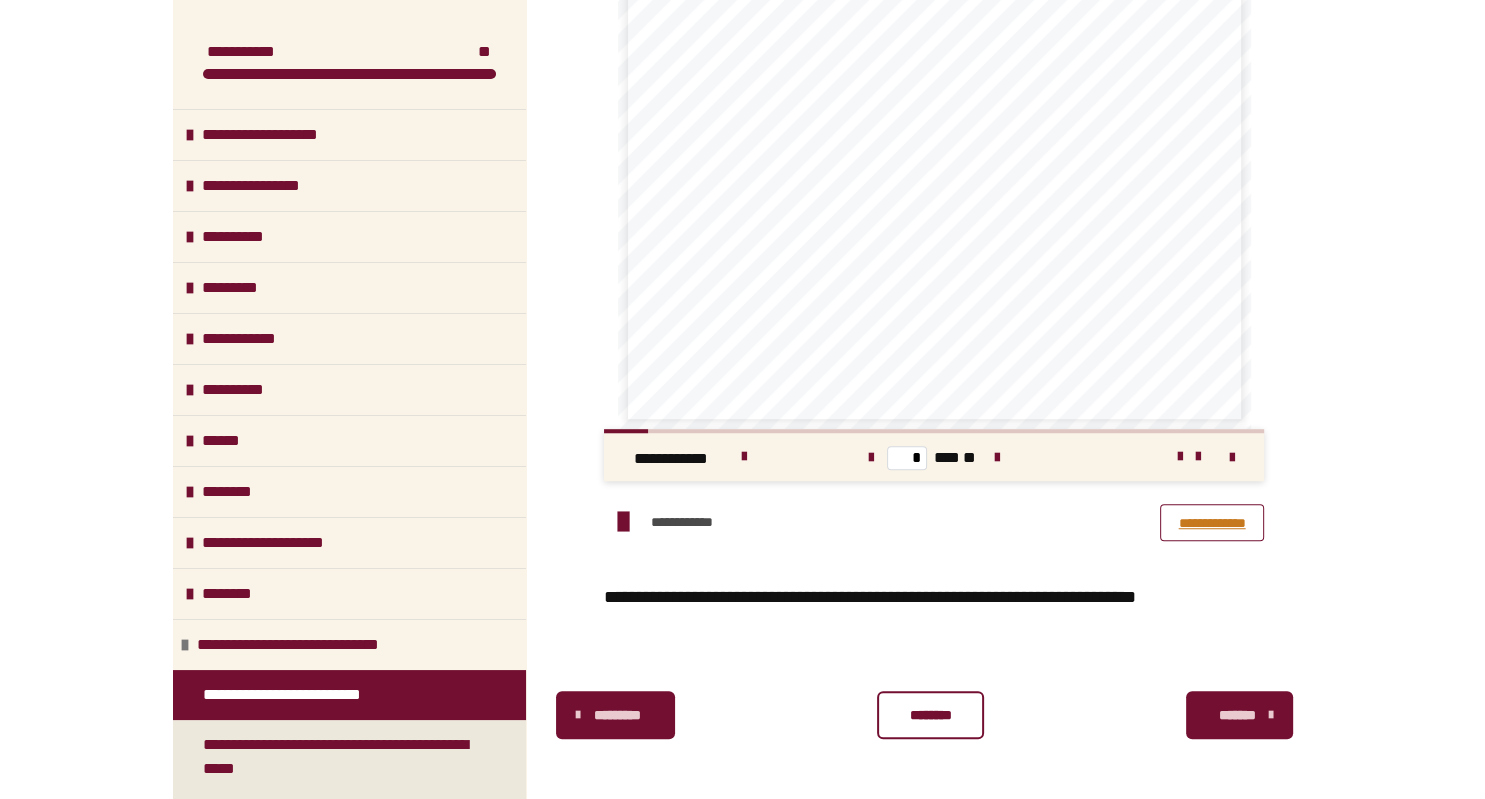 click on "**********" at bounding box center (1212, 522) 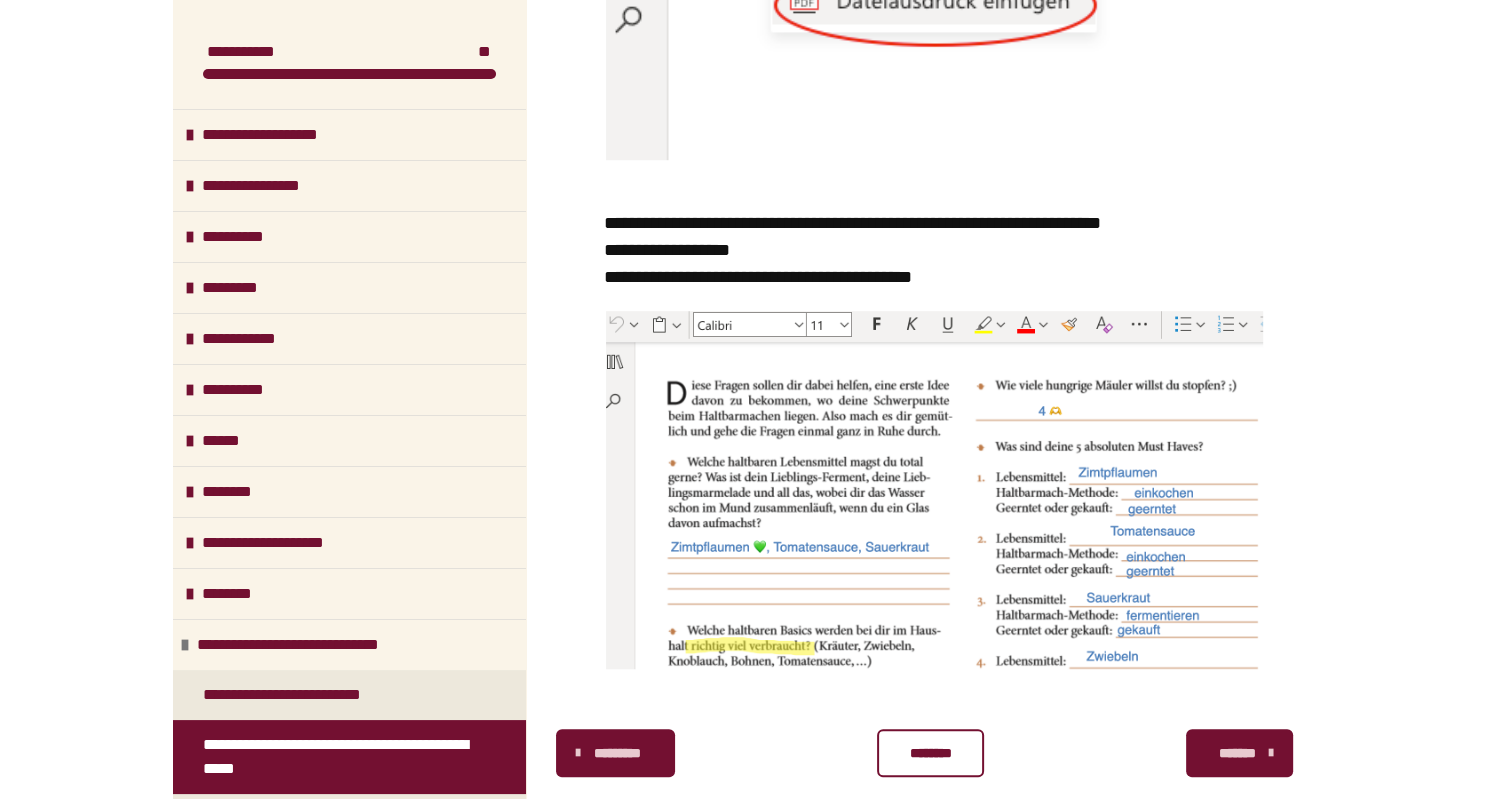 scroll, scrollTop: 1384, scrollLeft: 0, axis: vertical 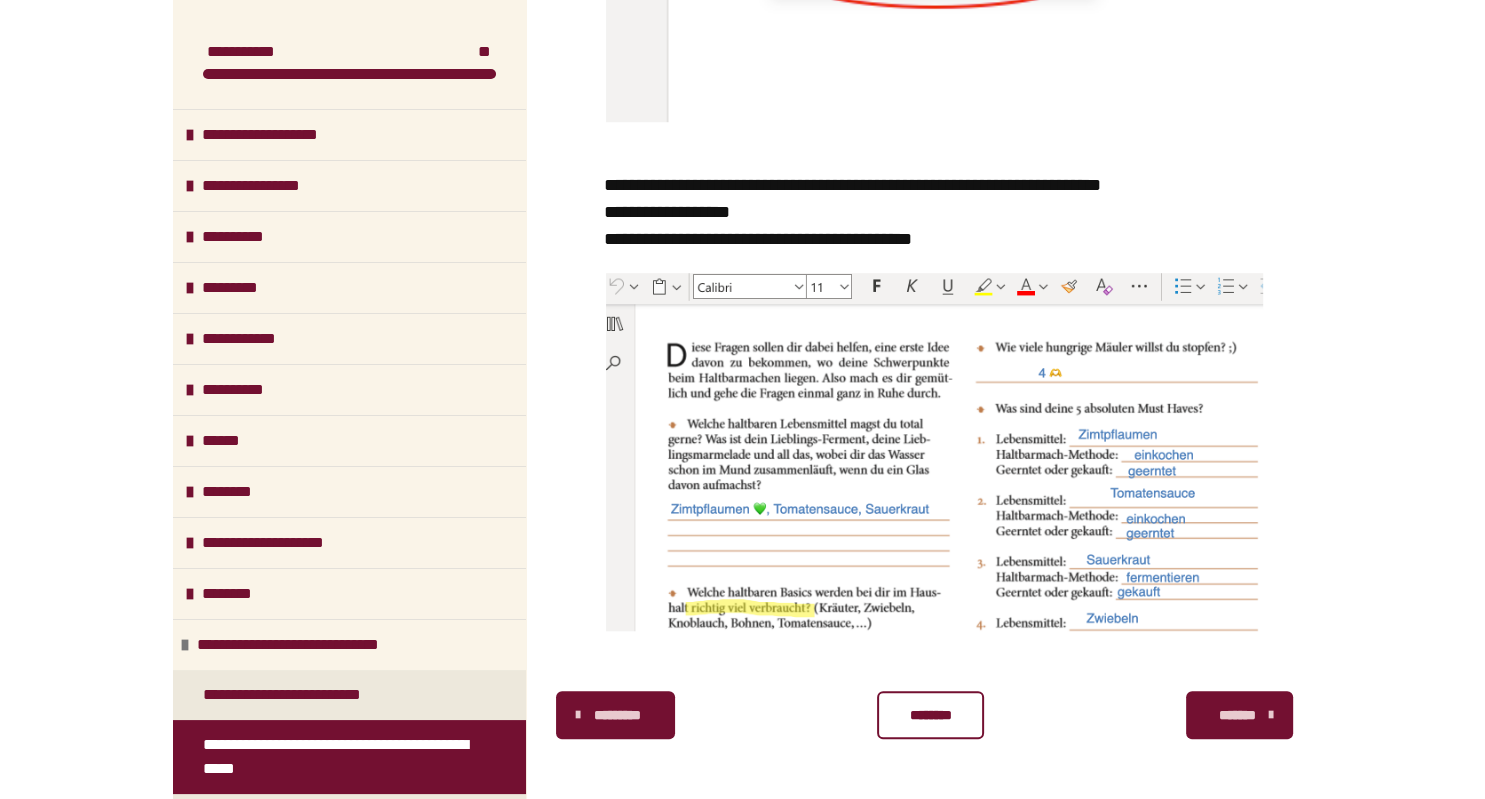 click on "*******" at bounding box center (1239, 715) 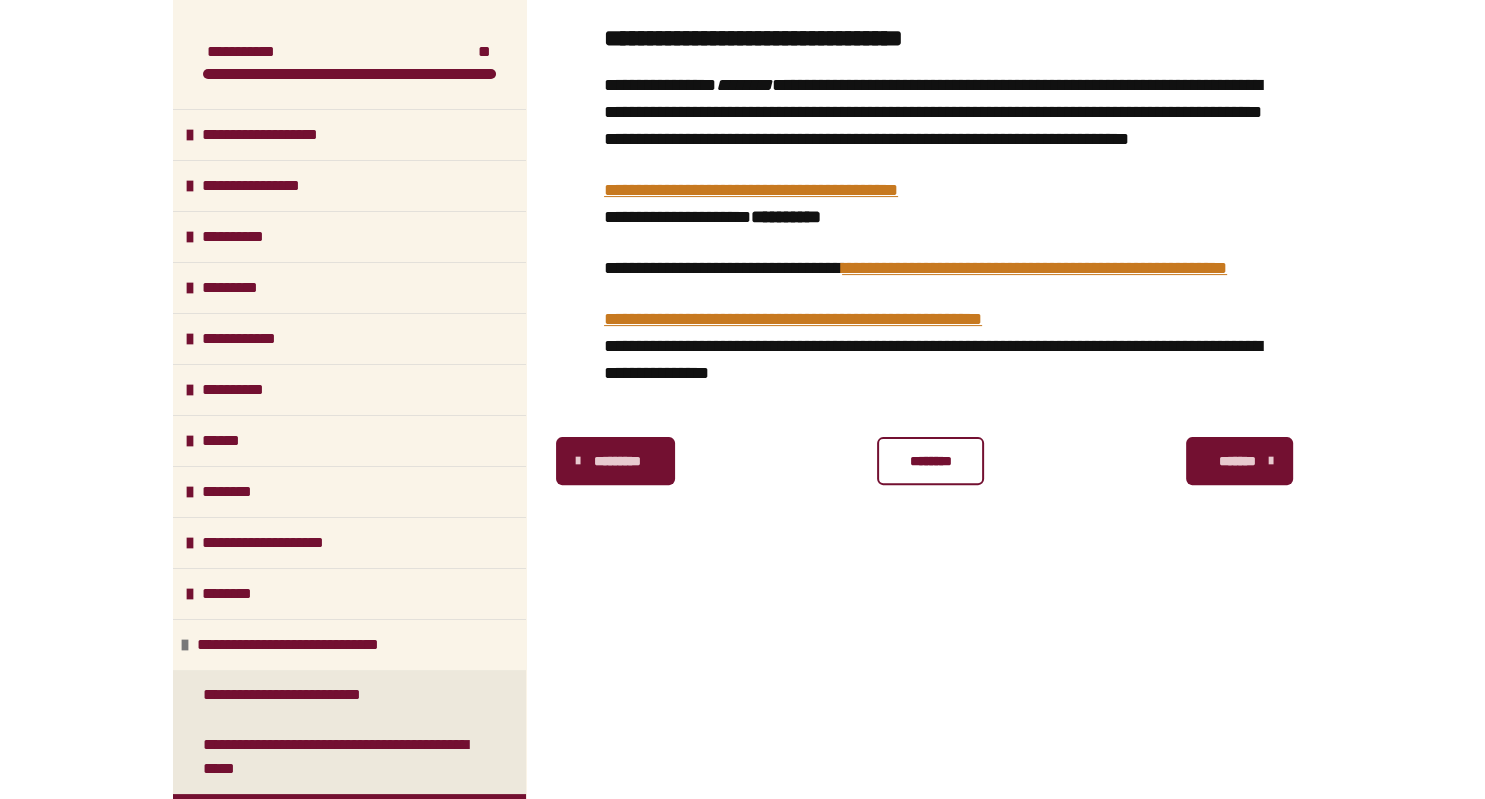 scroll, scrollTop: 657, scrollLeft: 0, axis: vertical 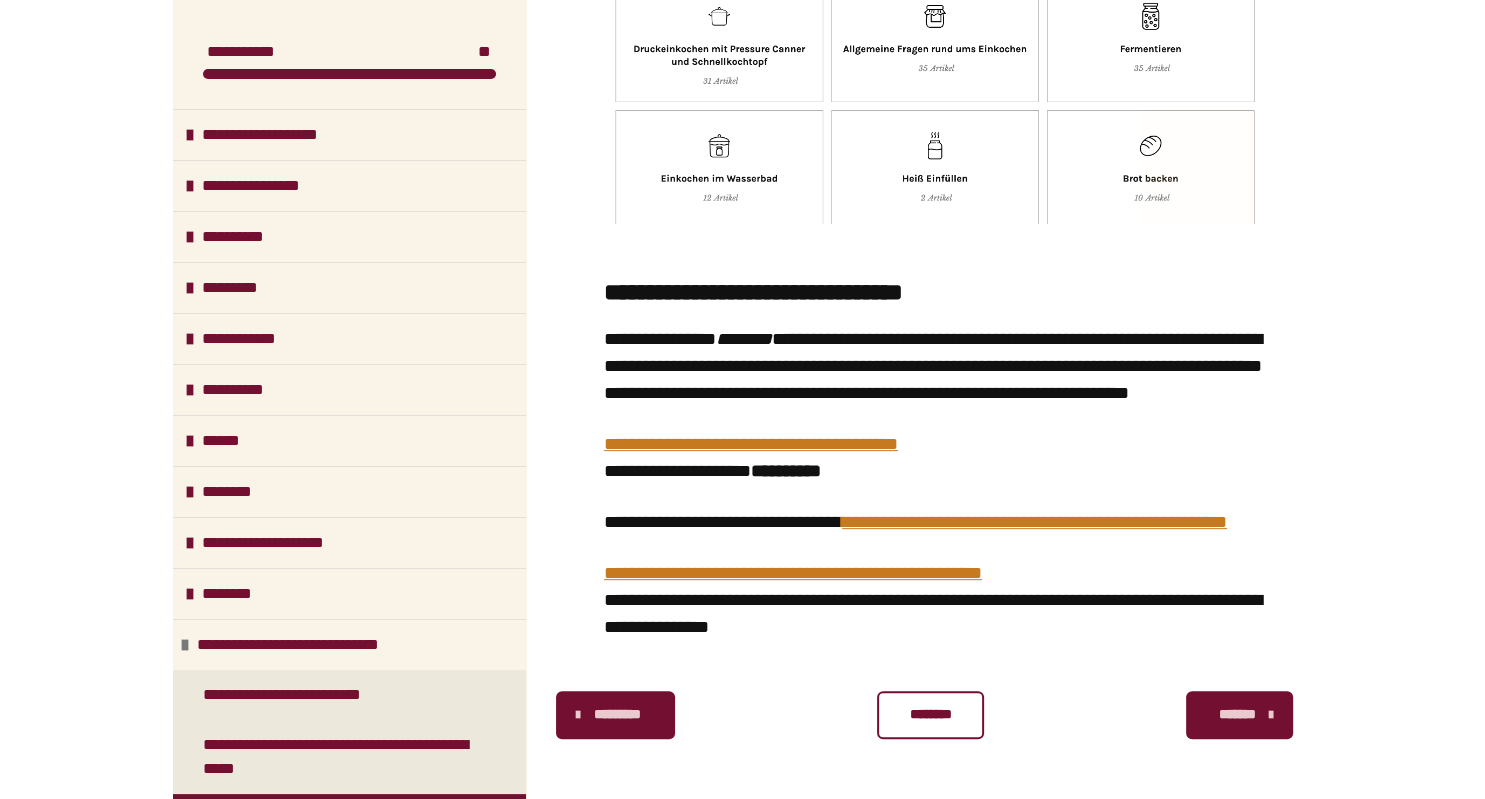 click on "*******" at bounding box center [1239, 715] 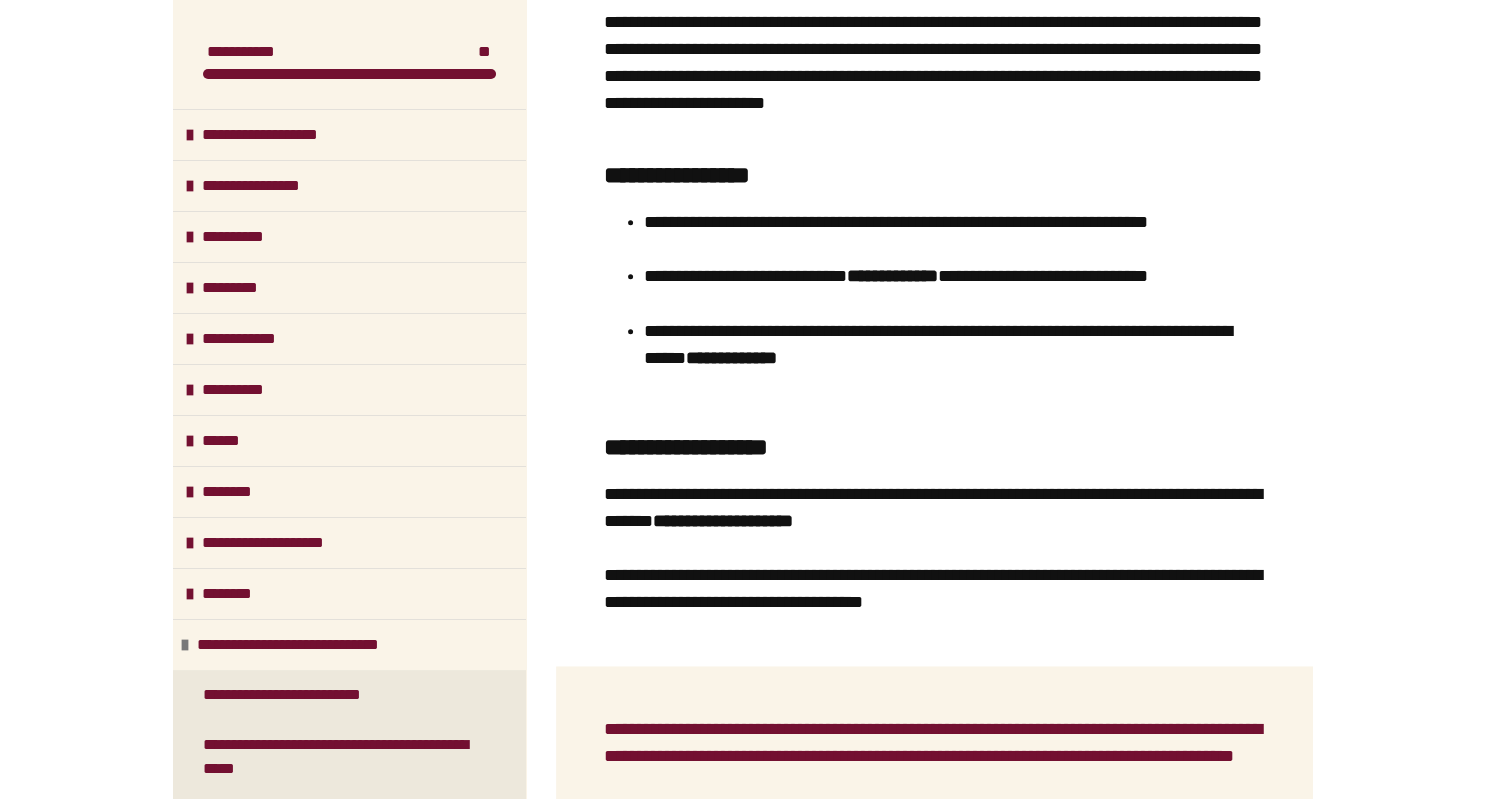 scroll, scrollTop: 1645, scrollLeft: 0, axis: vertical 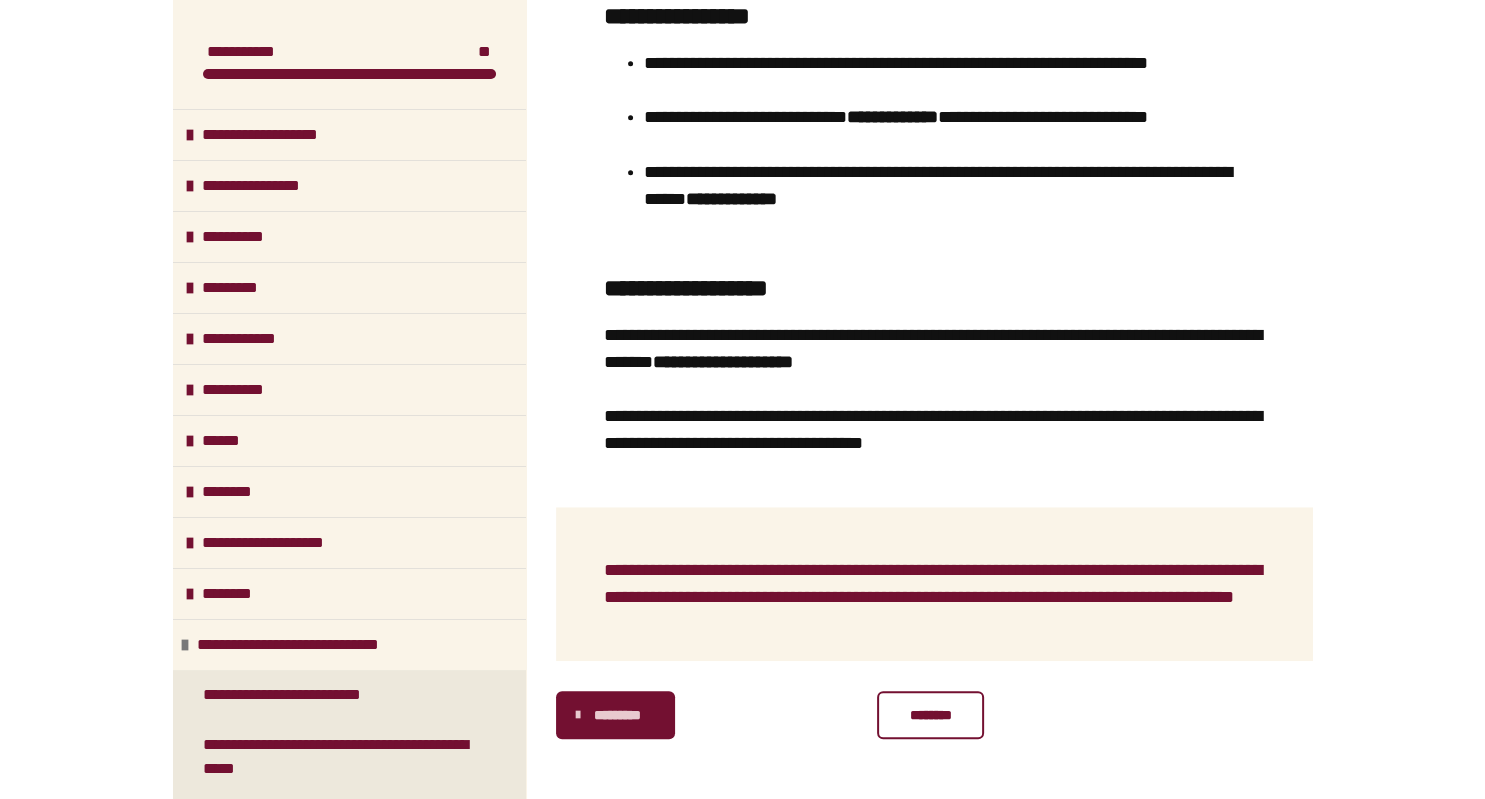 click on "********" at bounding box center [930, 715] 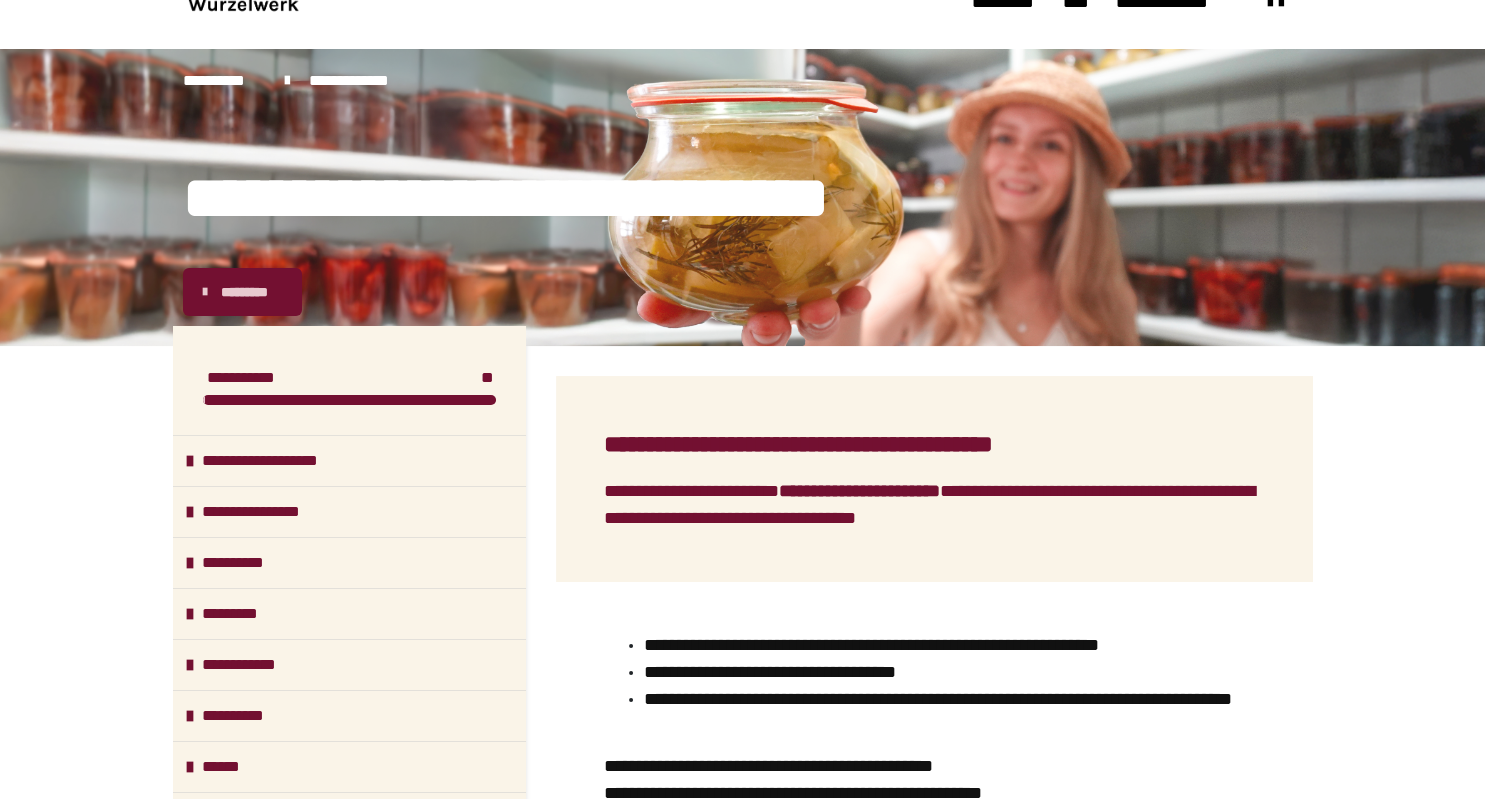 scroll, scrollTop: 0, scrollLeft: 0, axis: both 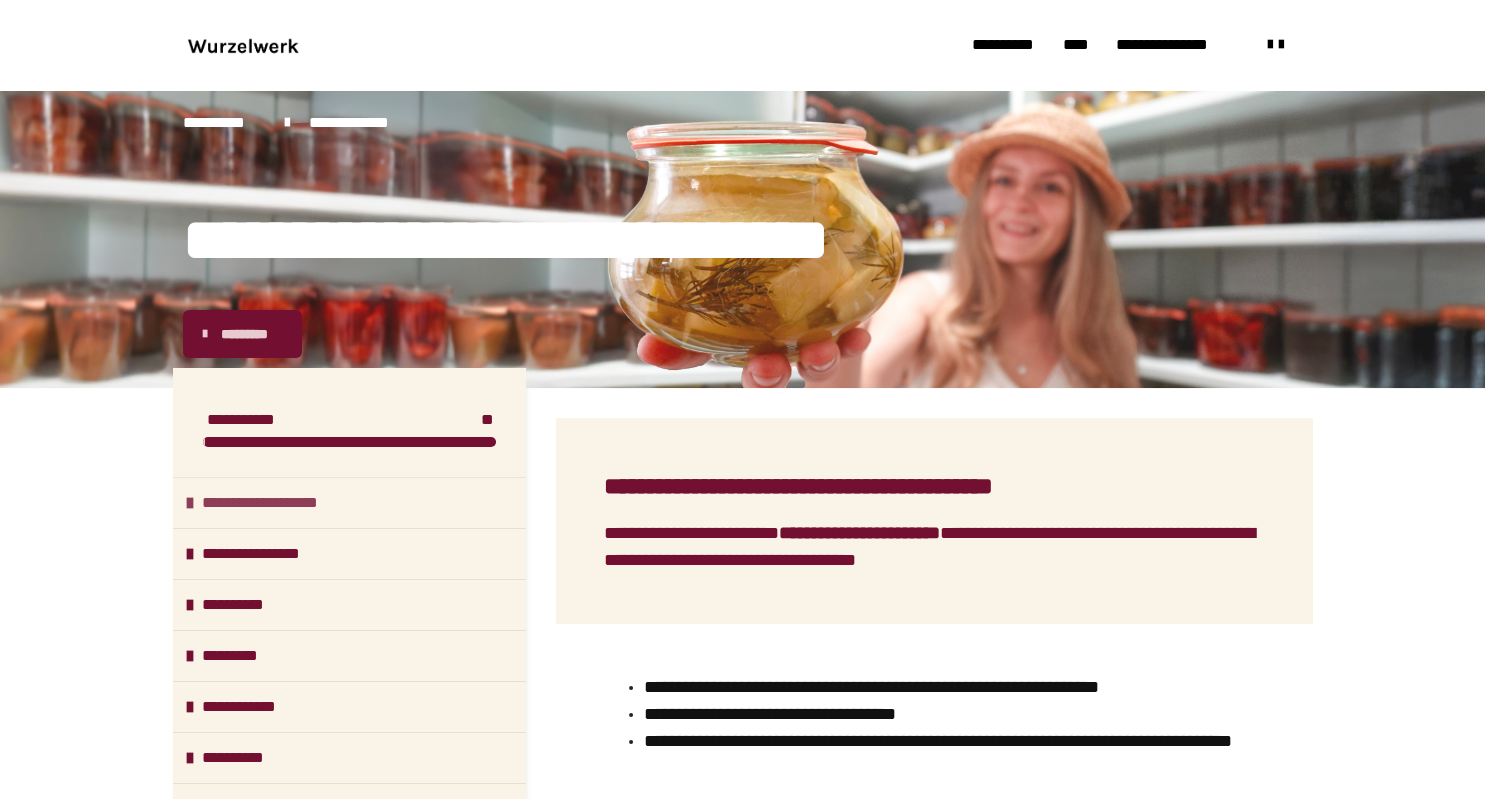 click on "**********" at bounding box center (281, 503) 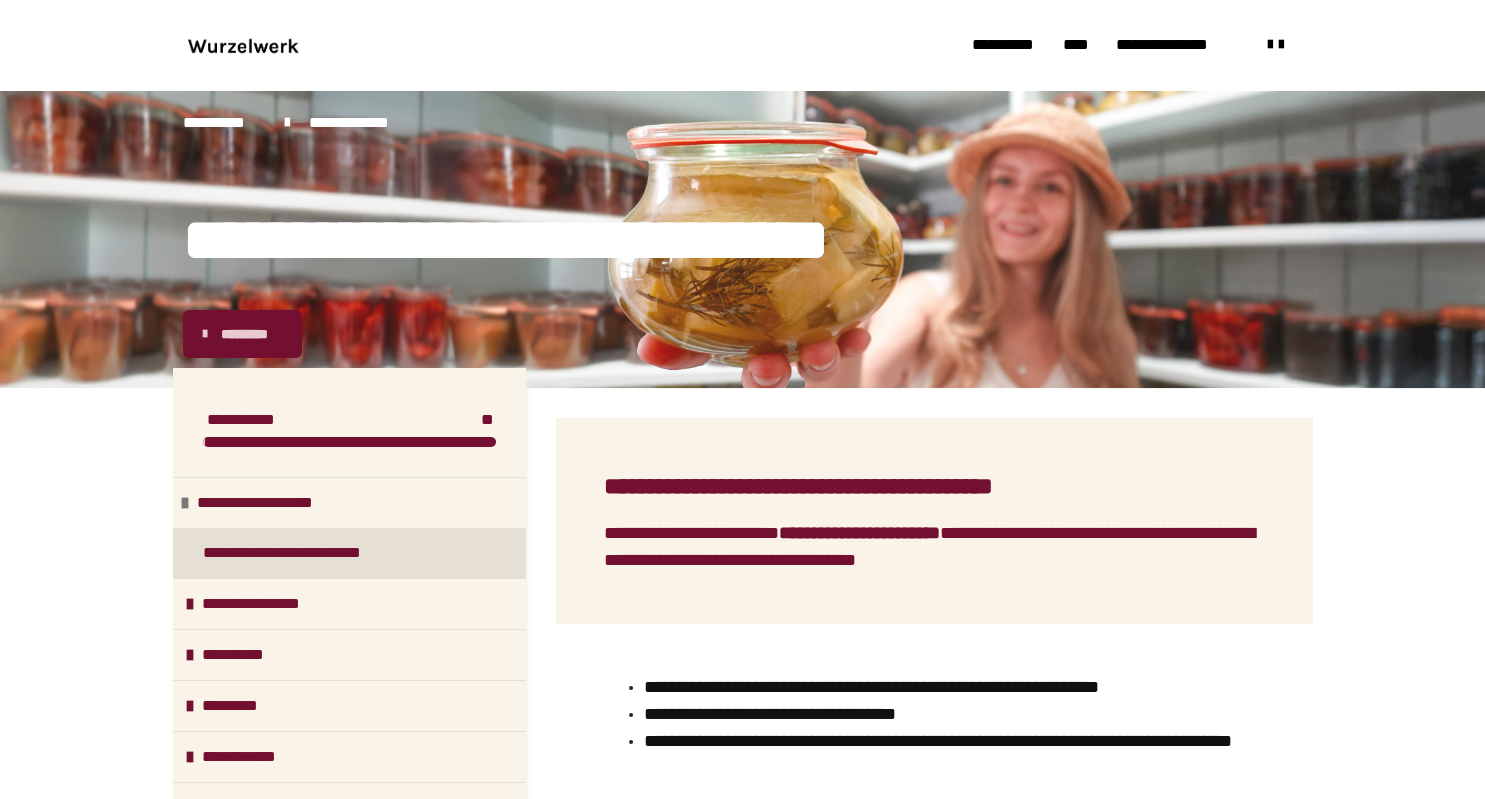 click on "**********" at bounding box center (299, 553) 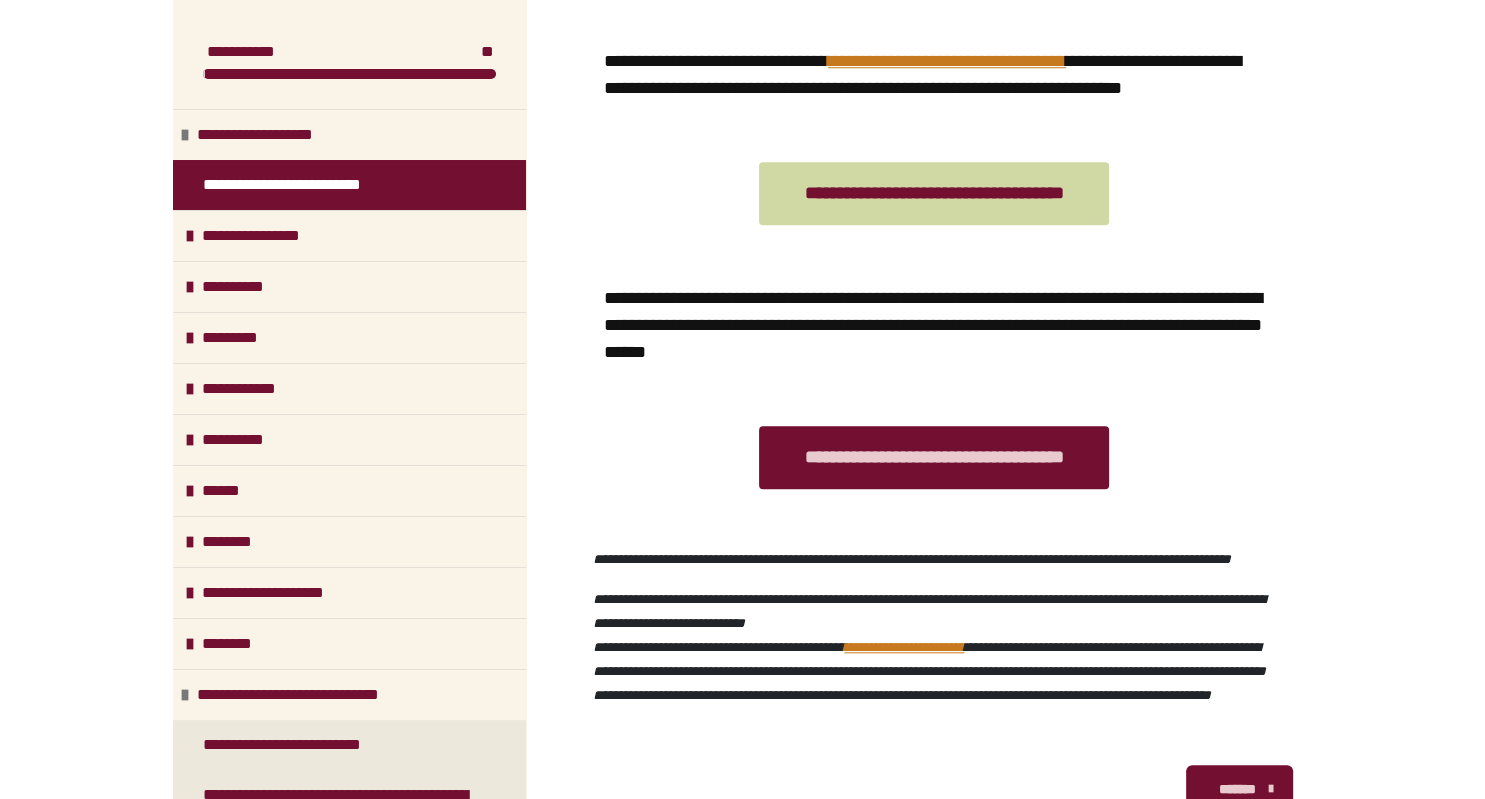 scroll, scrollTop: 1906, scrollLeft: 0, axis: vertical 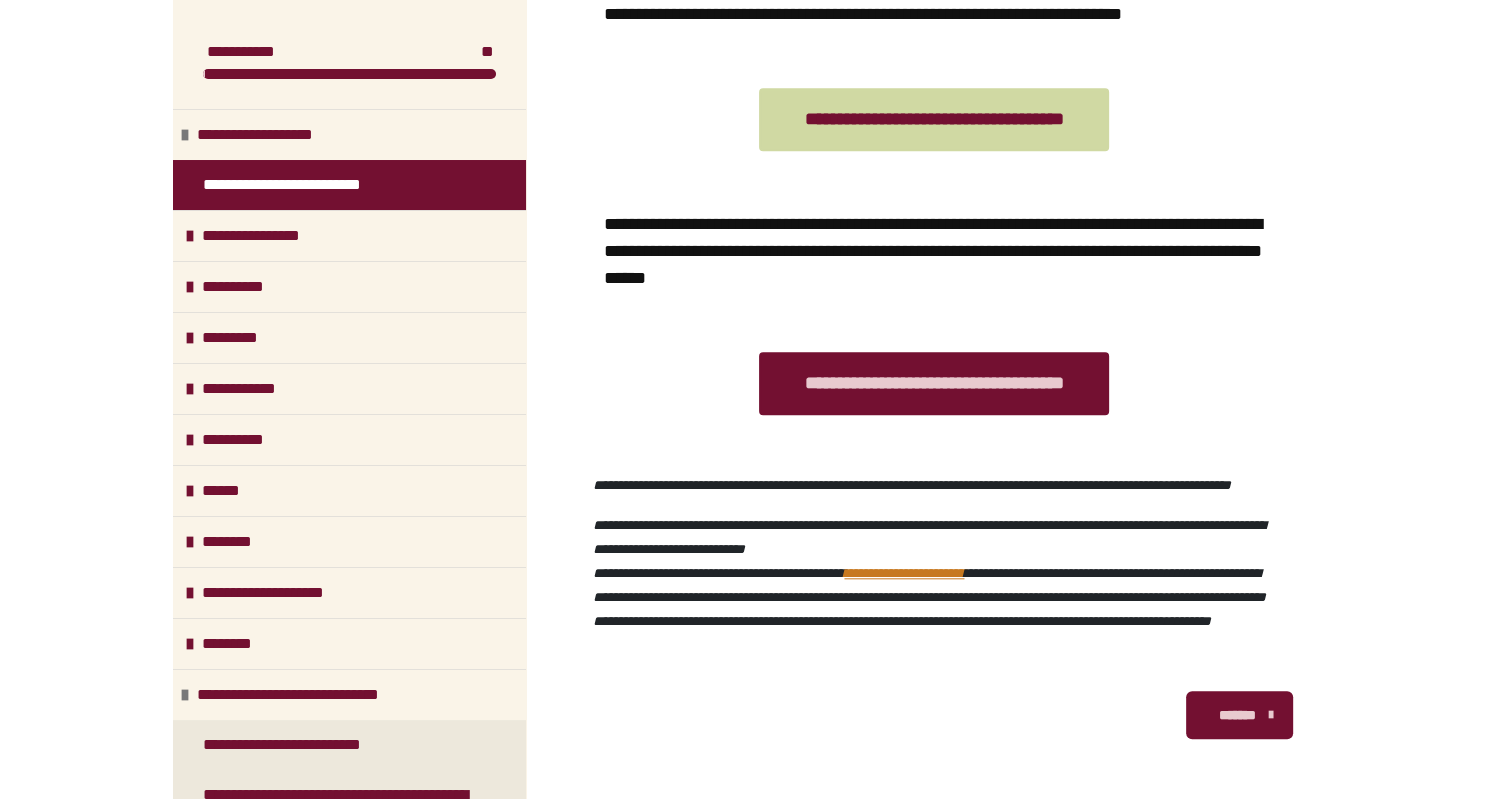 click on "*******" at bounding box center [1237, 715] 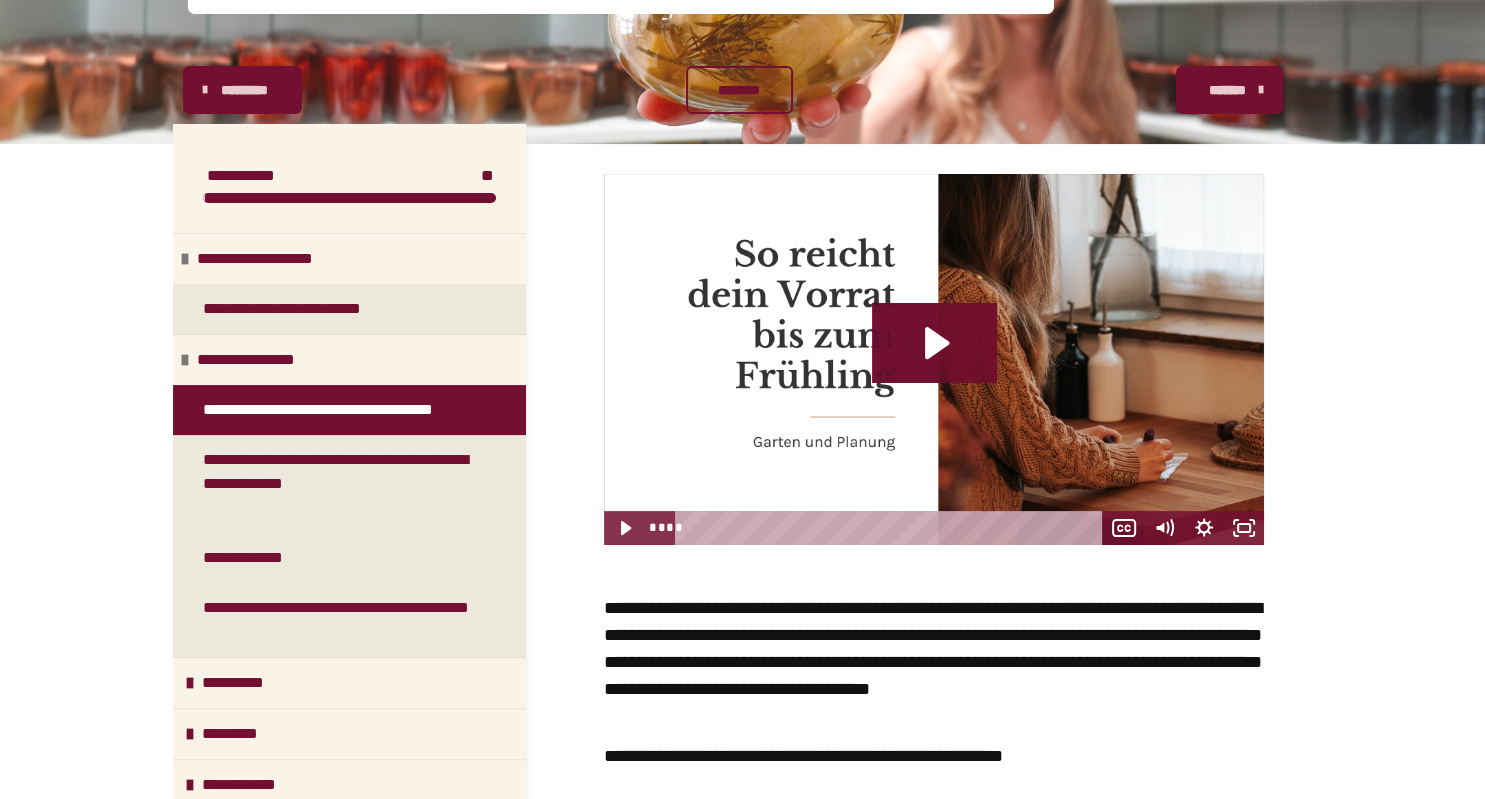 scroll, scrollTop: 244, scrollLeft: 0, axis: vertical 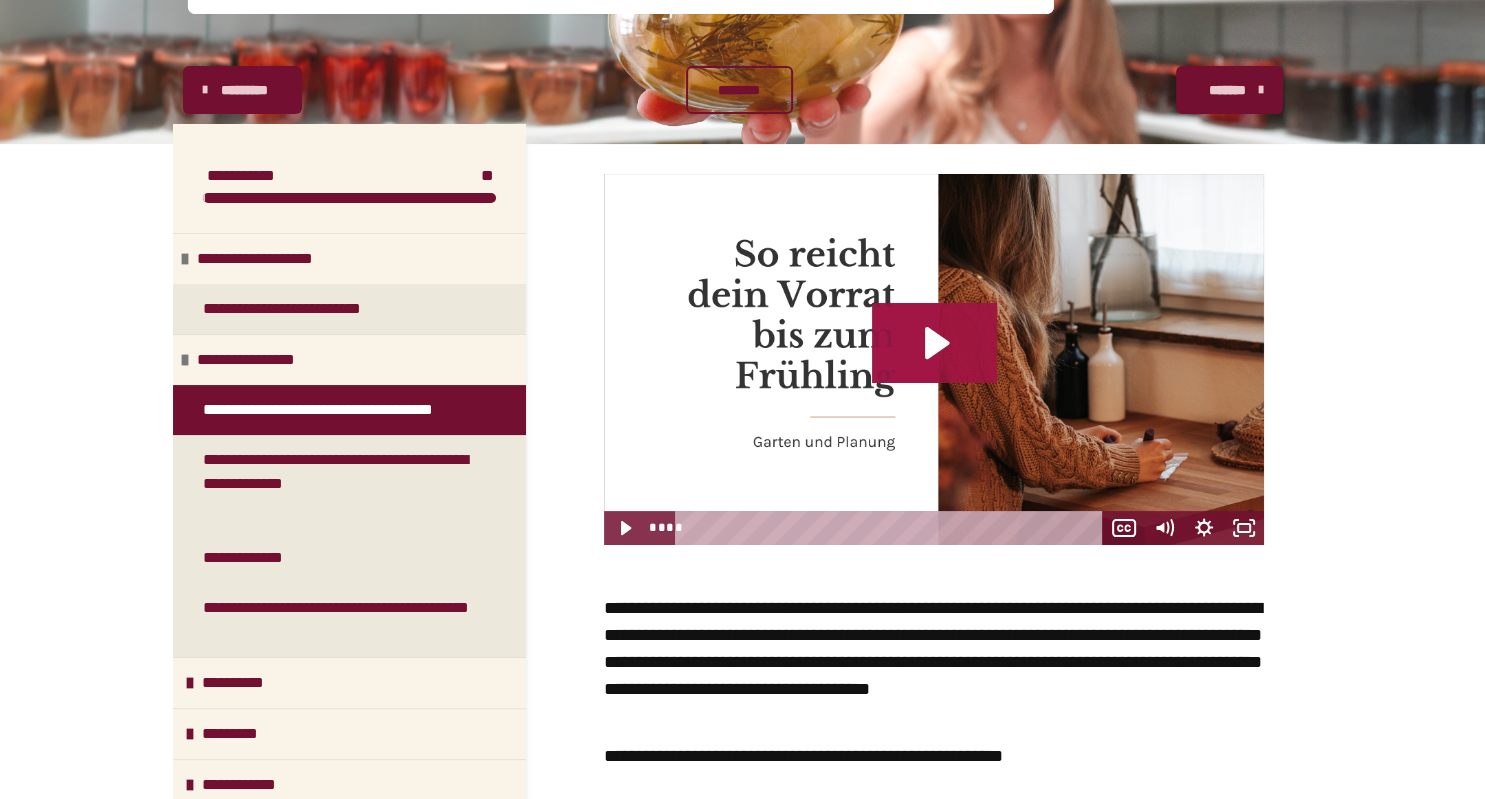 click 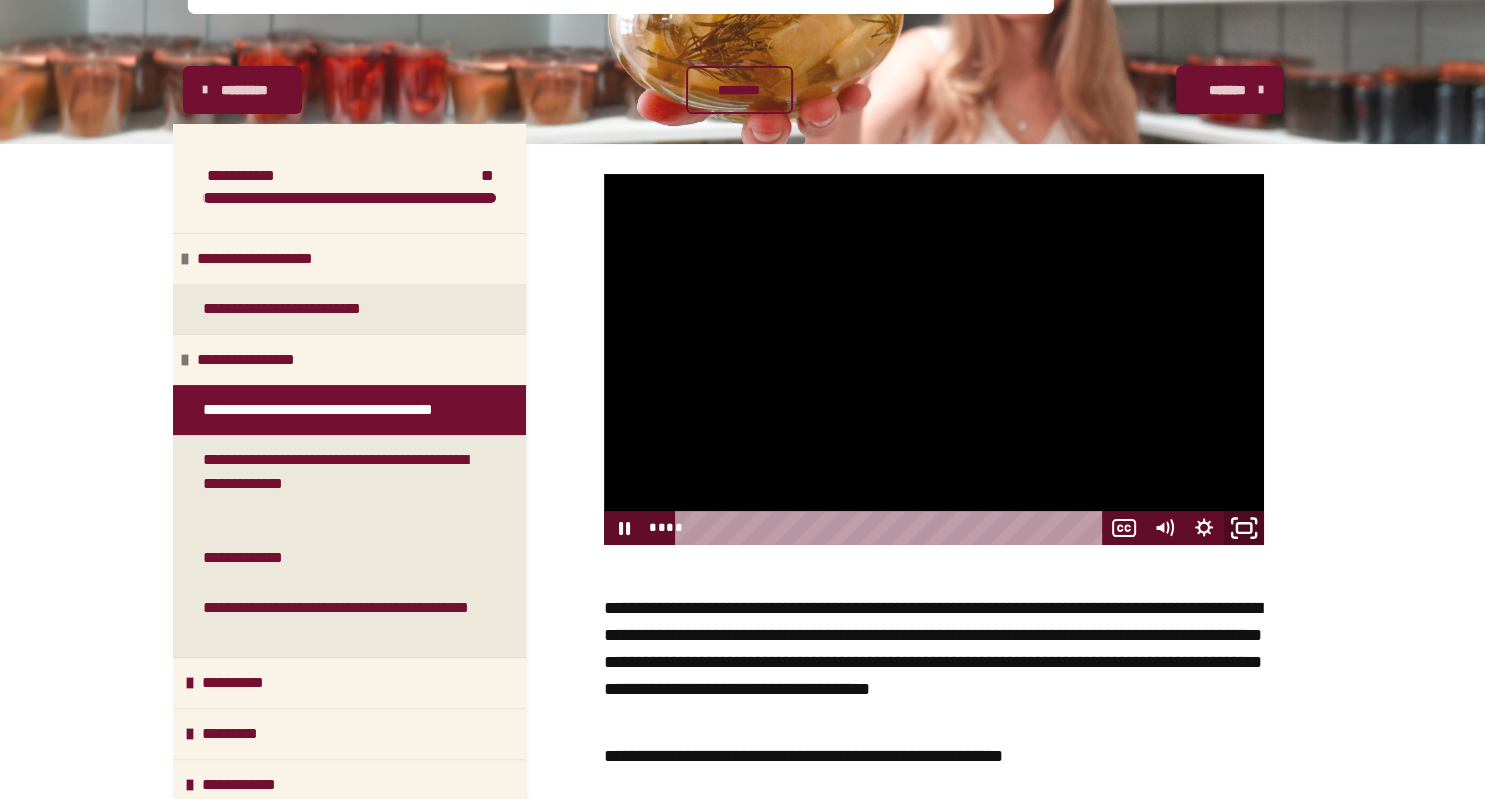 click 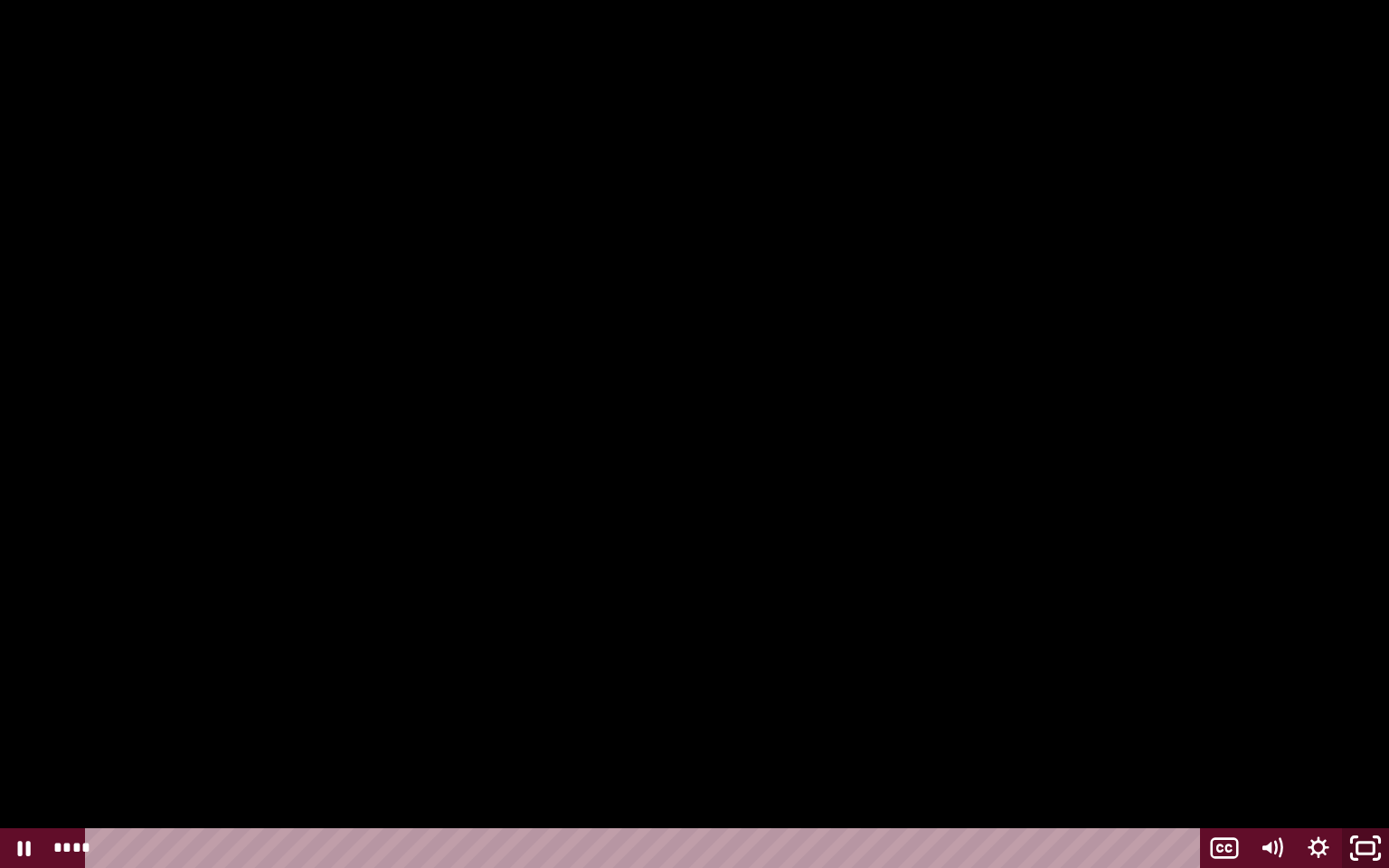 click 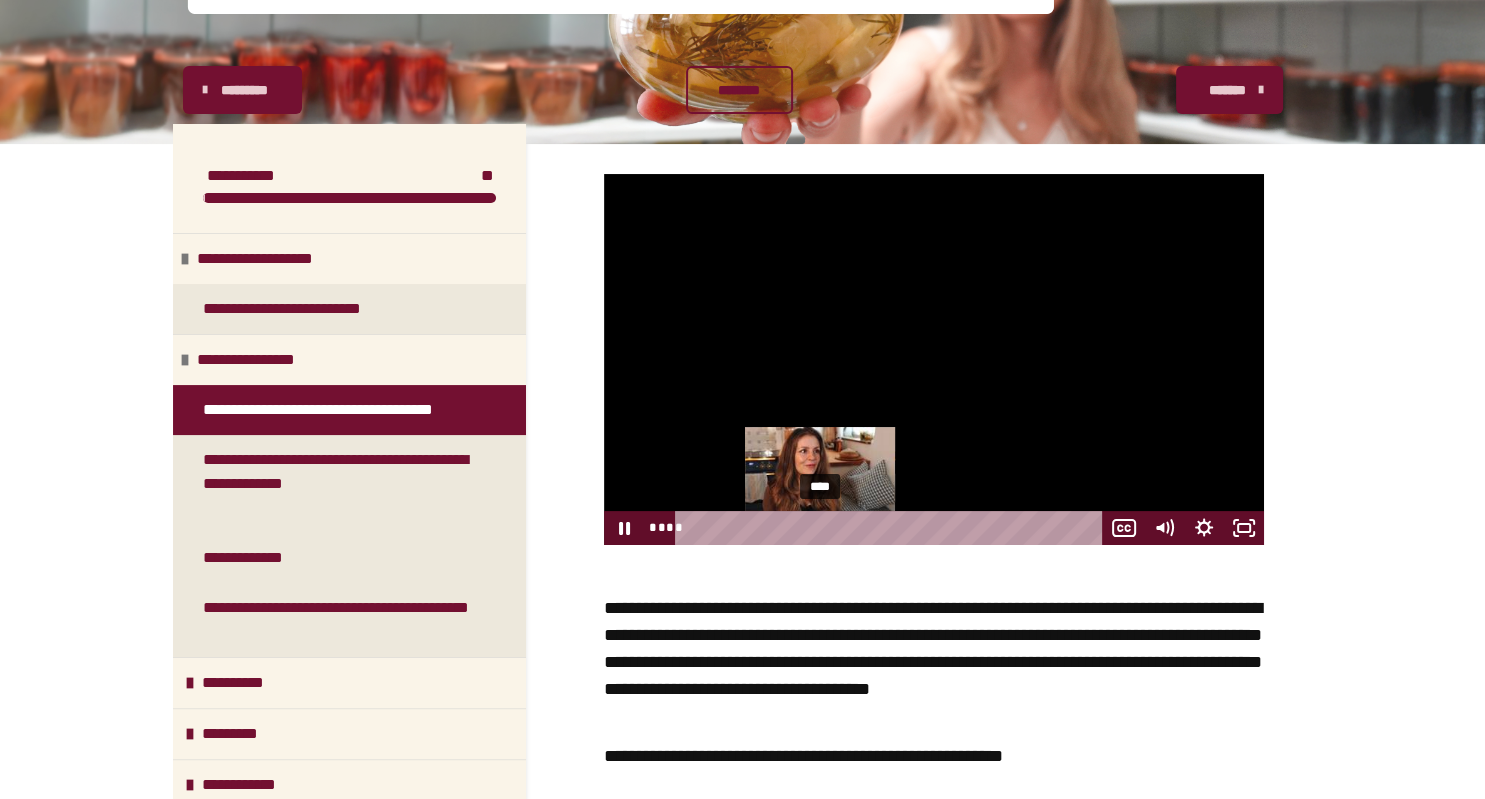 click on "****" at bounding box center [892, 528] 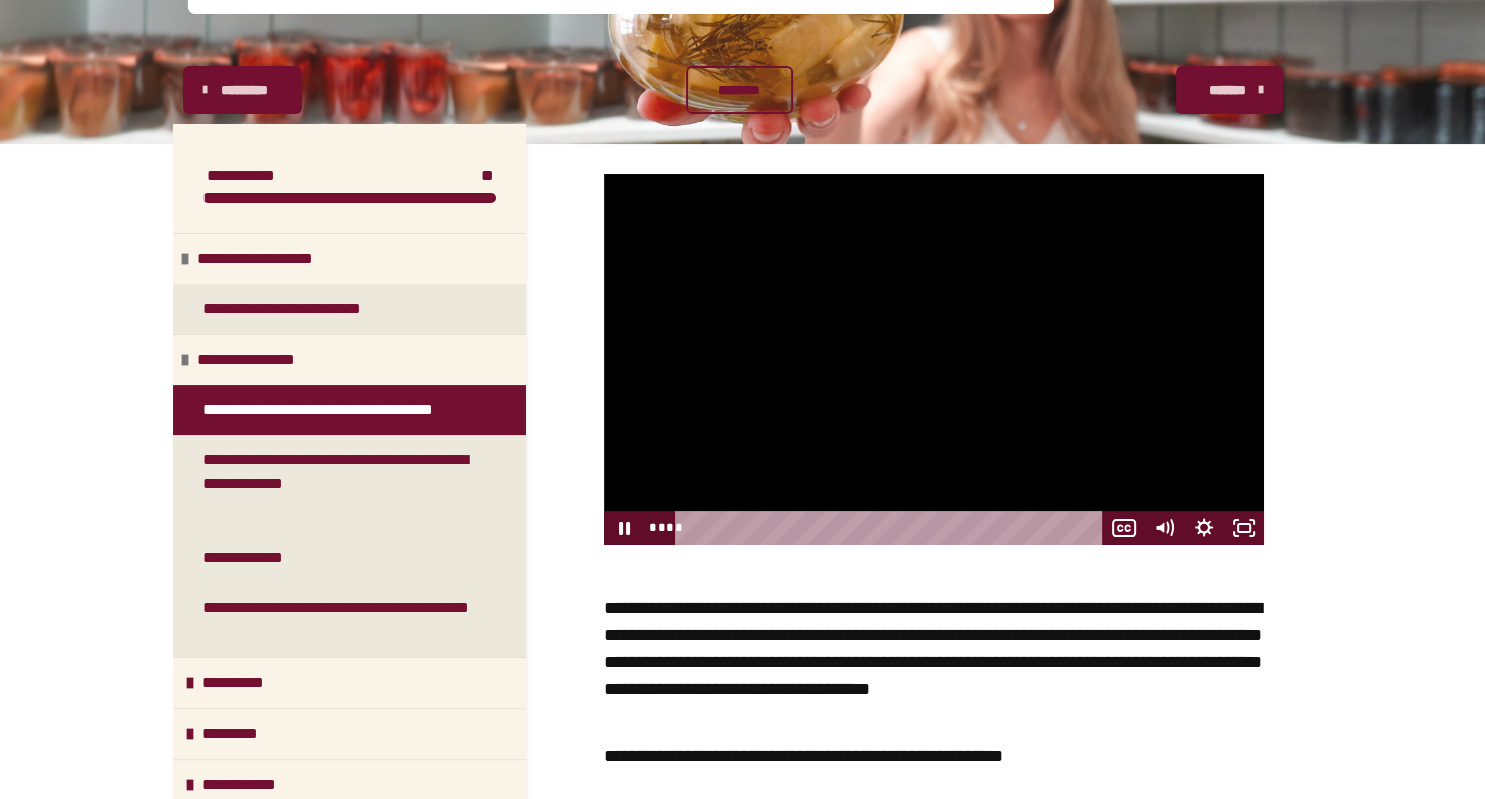 click at bounding box center (934, 359) 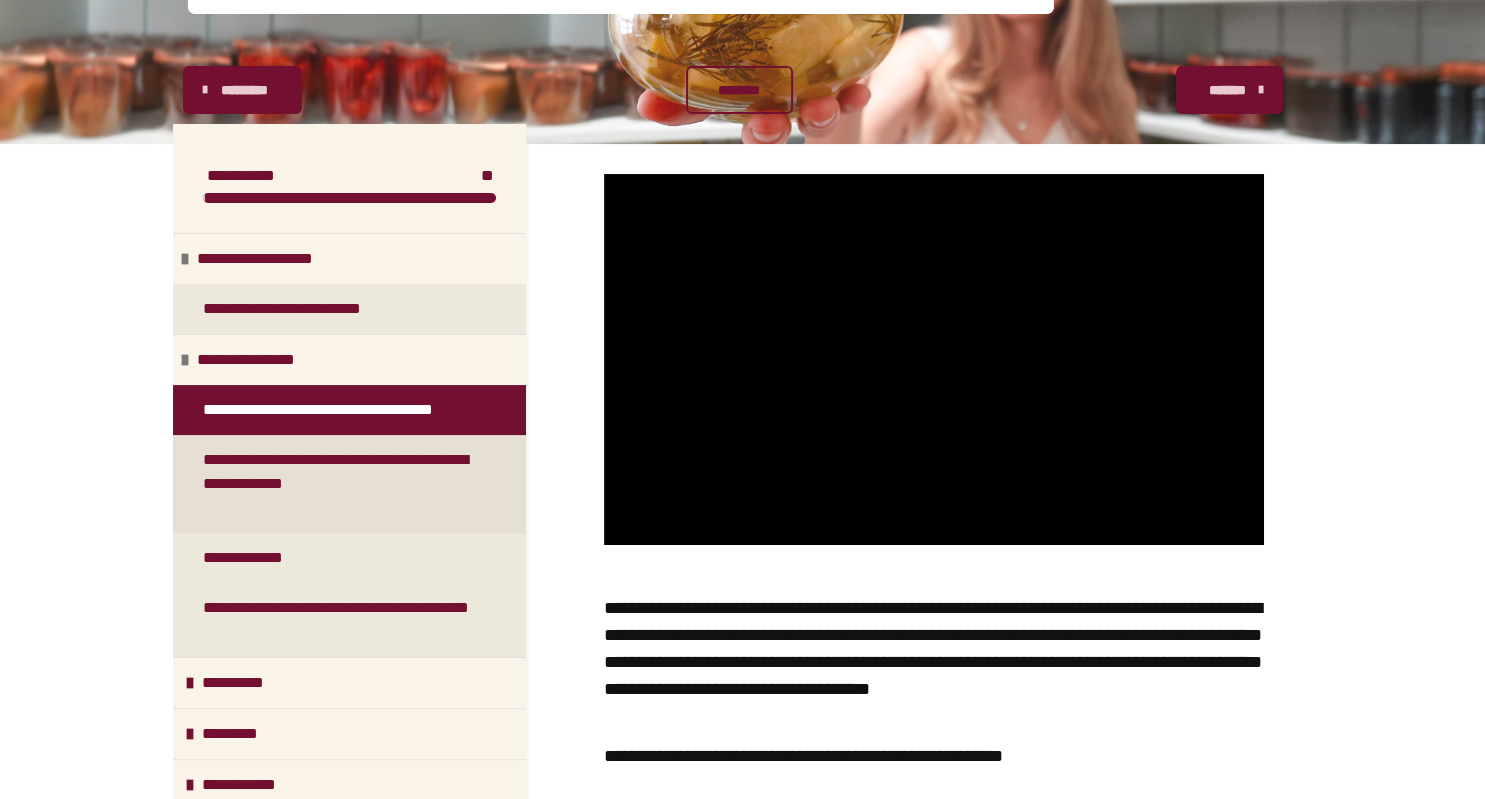 click on "**********" at bounding box center [341, 484] 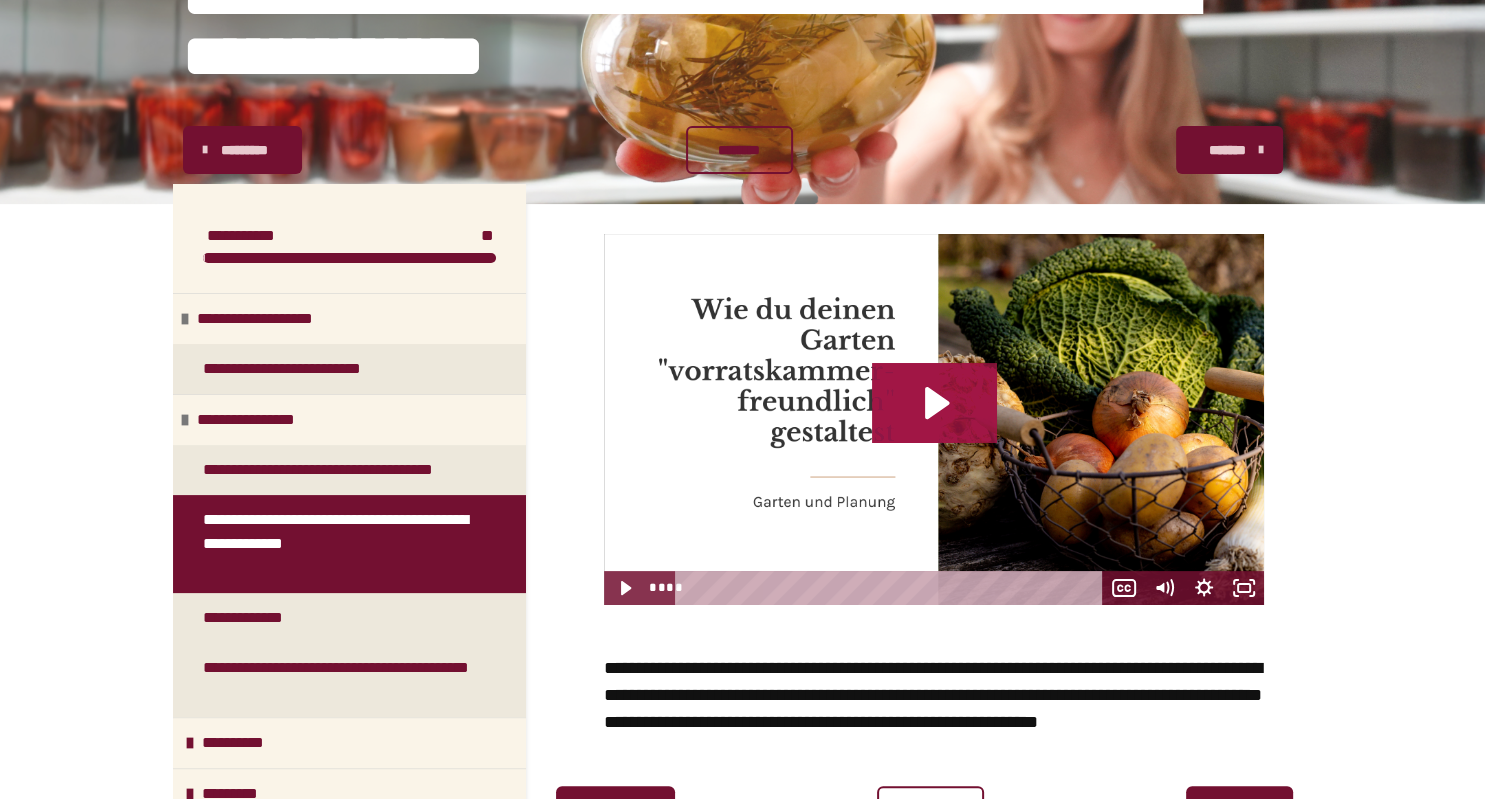 click 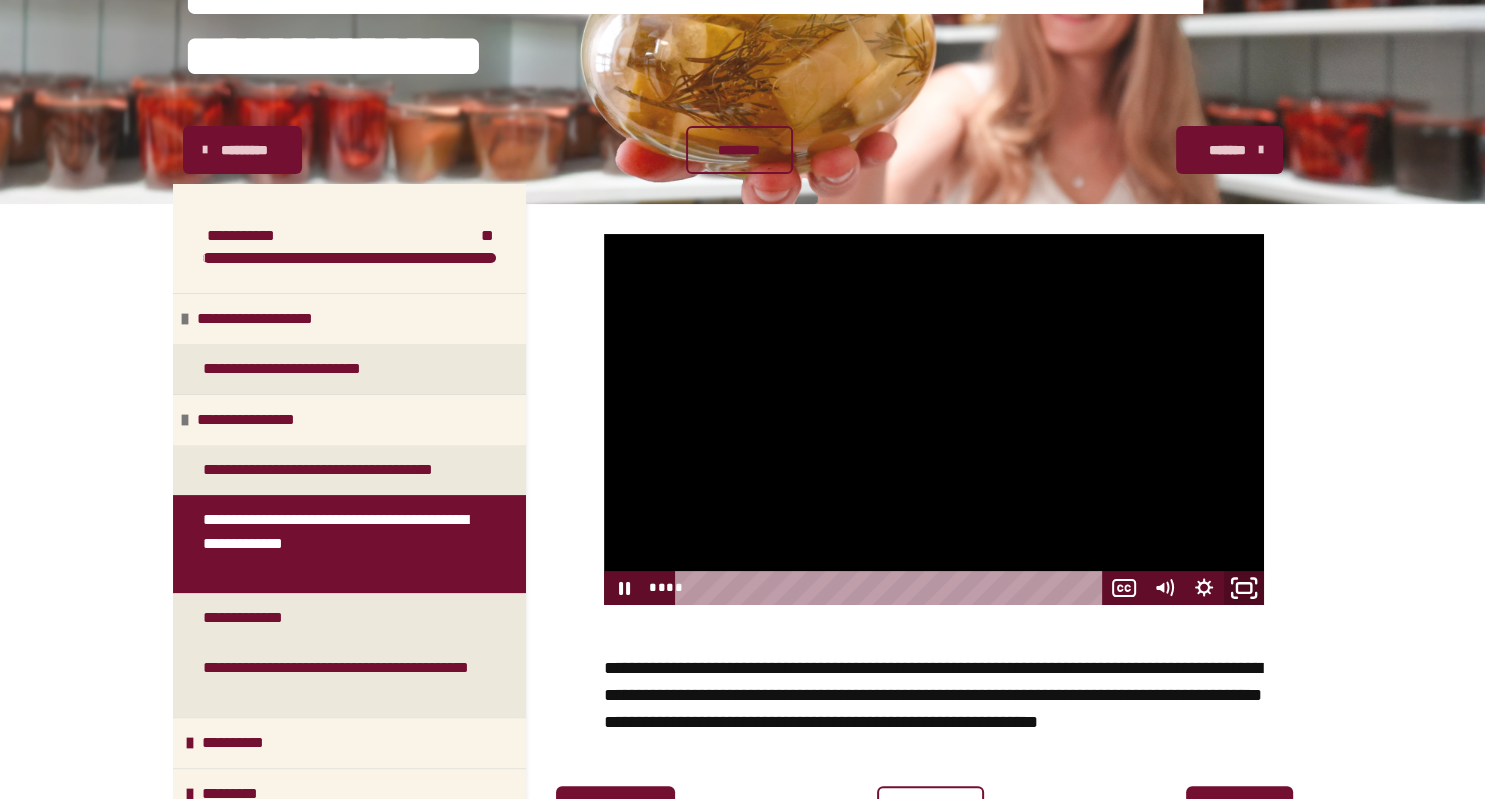 click 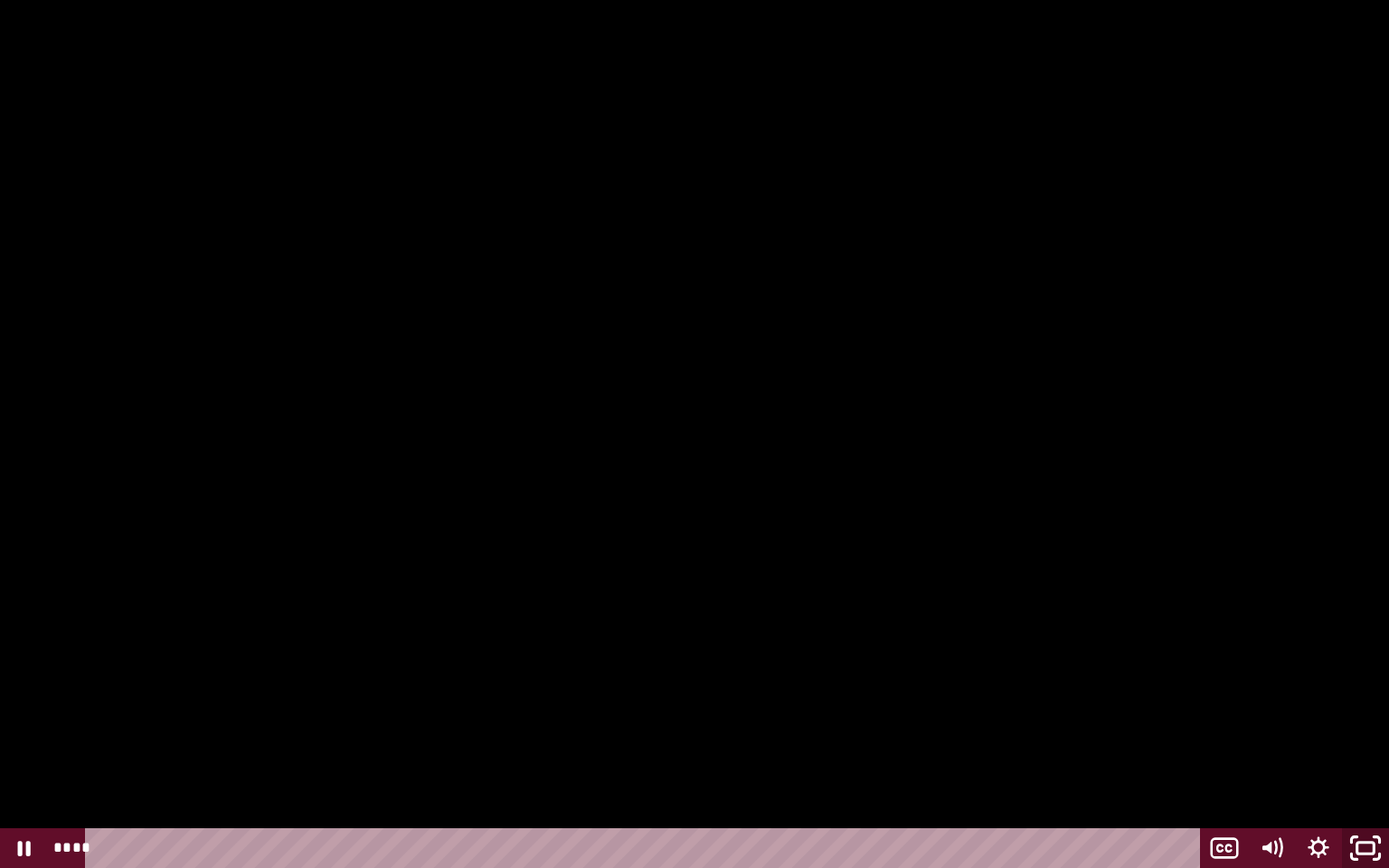 click 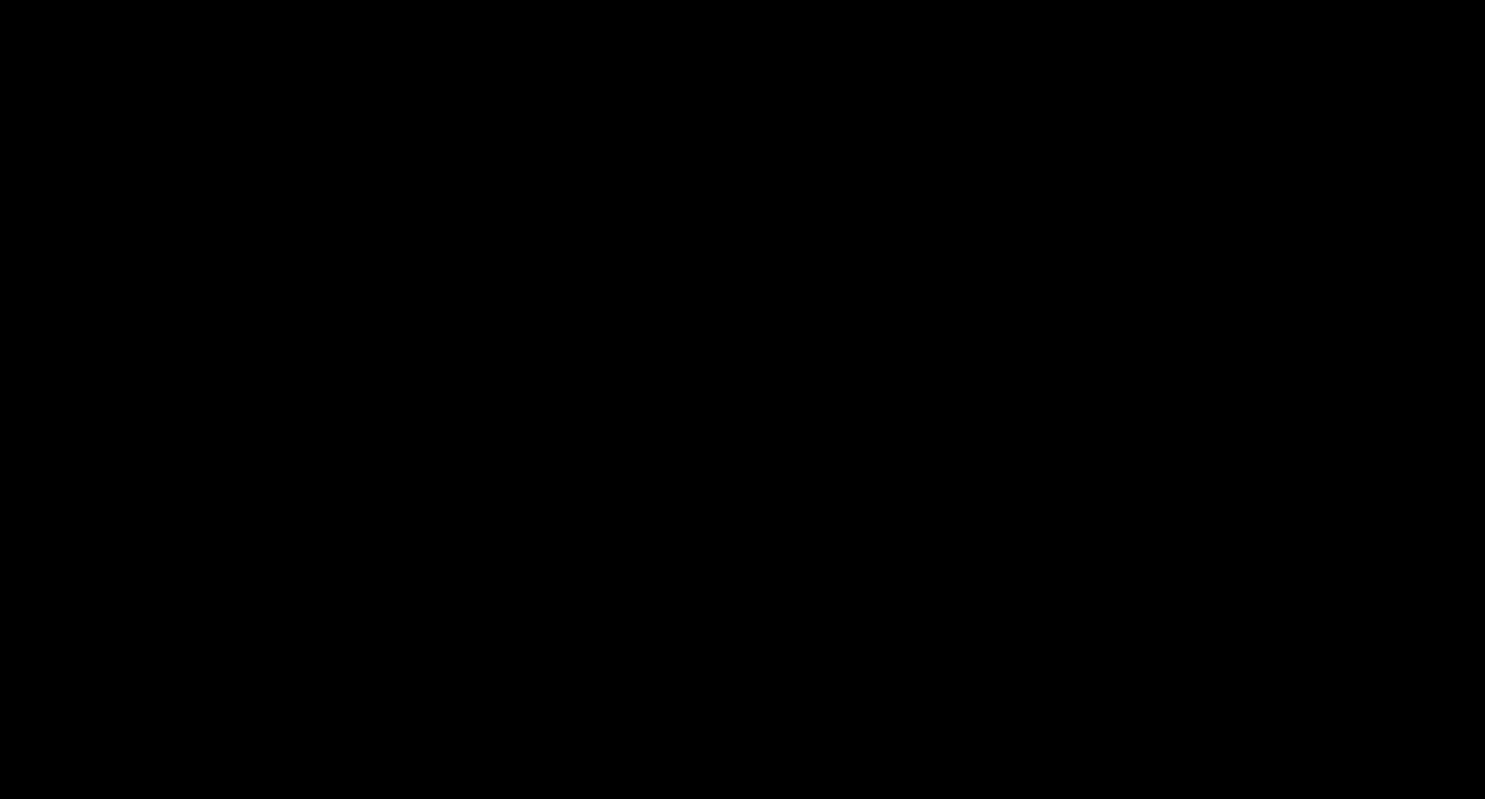 scroll, scrollTop: 508, scrollLeft: 0, axis: vertical 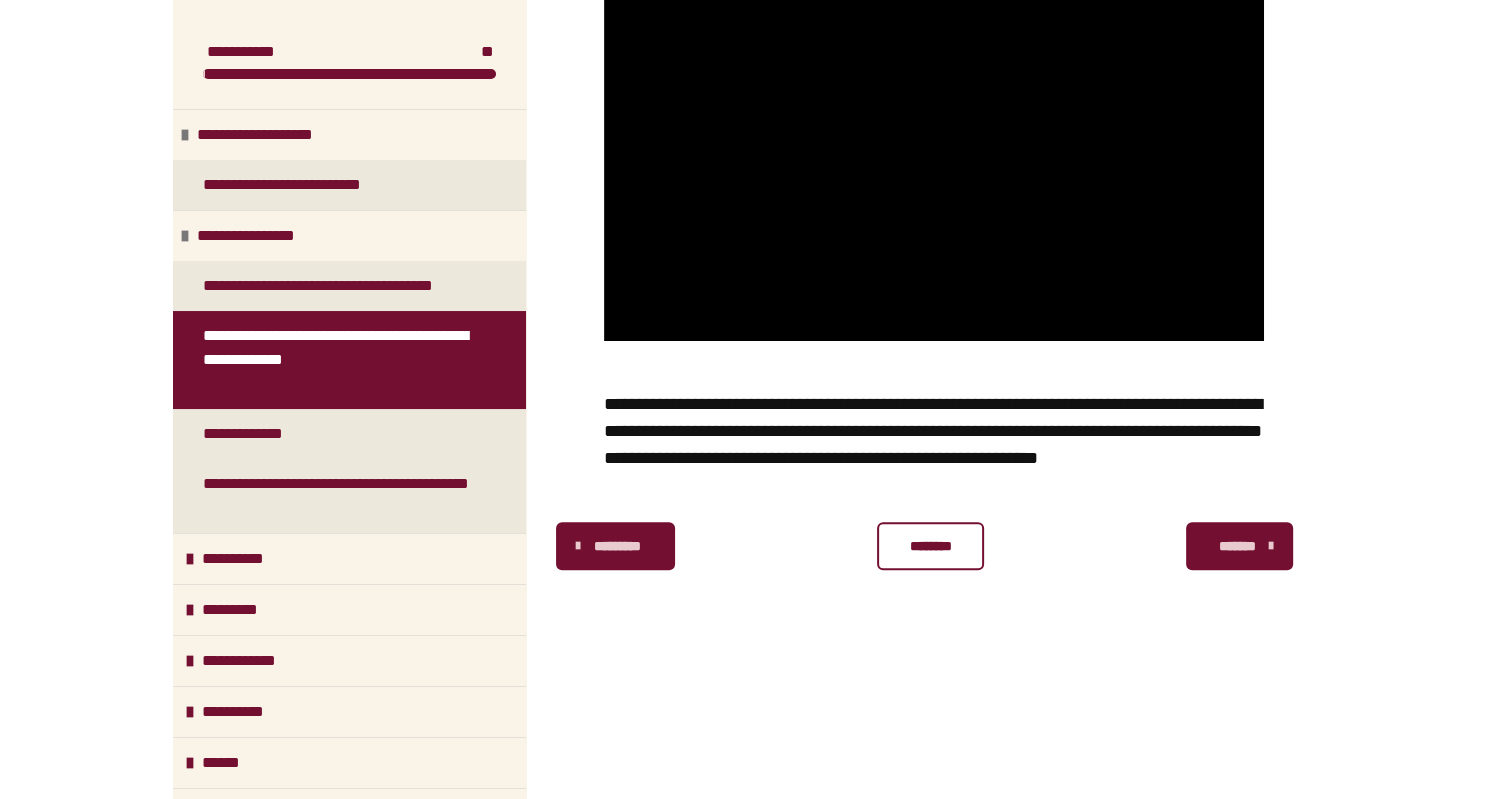 click on "********" at bounding box center [930, 546] 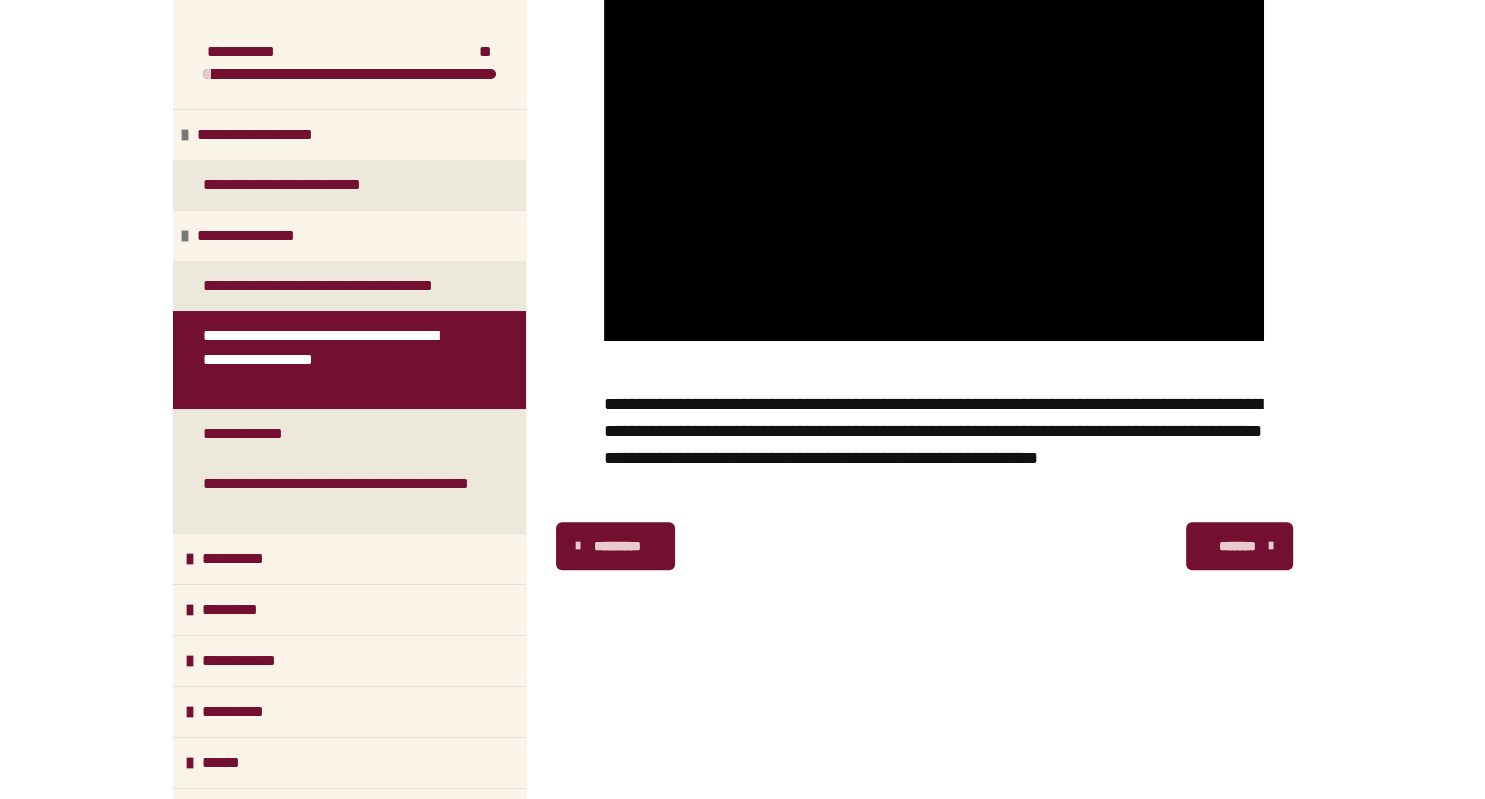 click on "********* ******** *******" at bounding box center [934, 546] 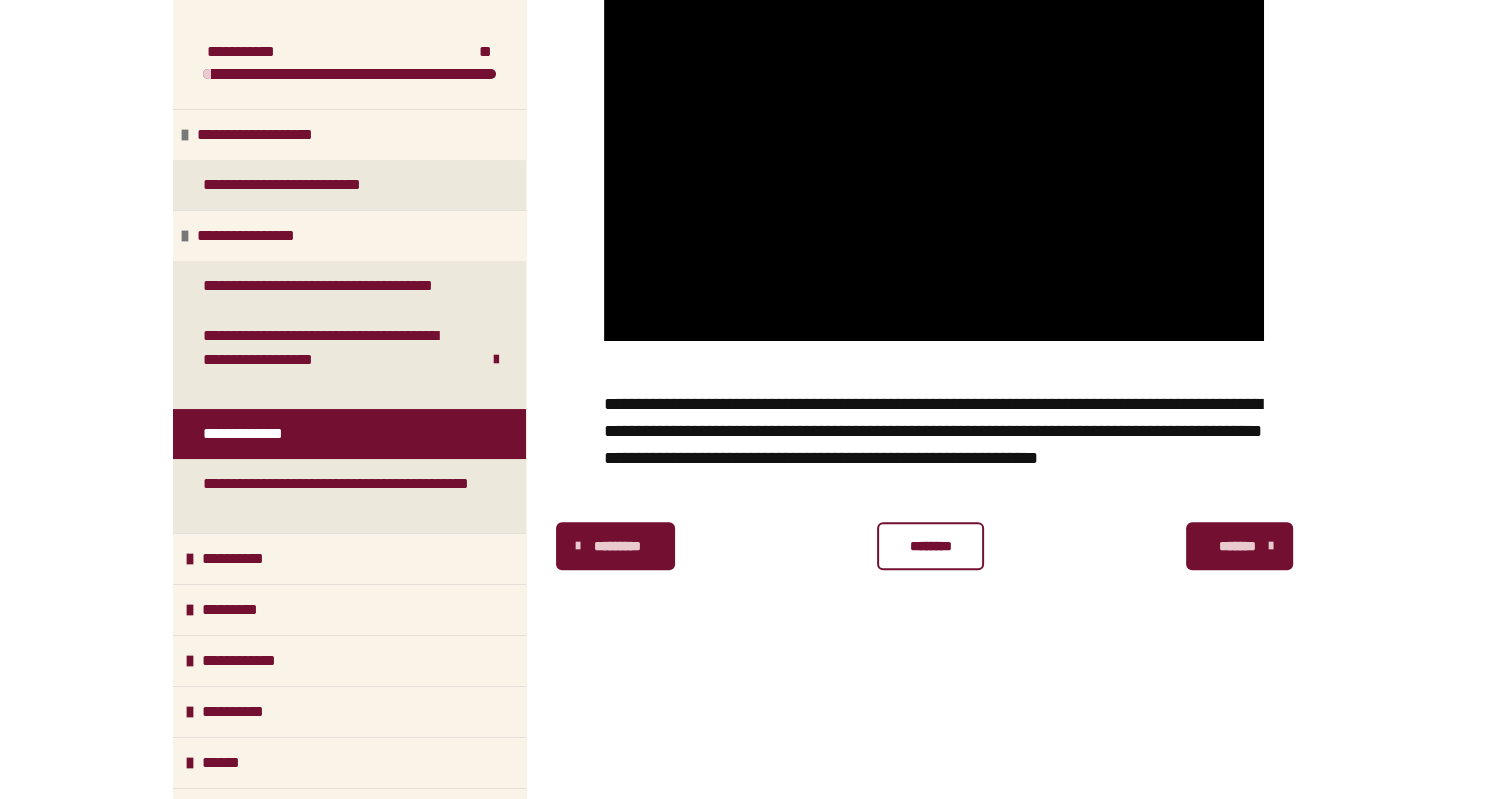 scroll, scrollTop: 448, scrollLeft: 0, axis: vertical 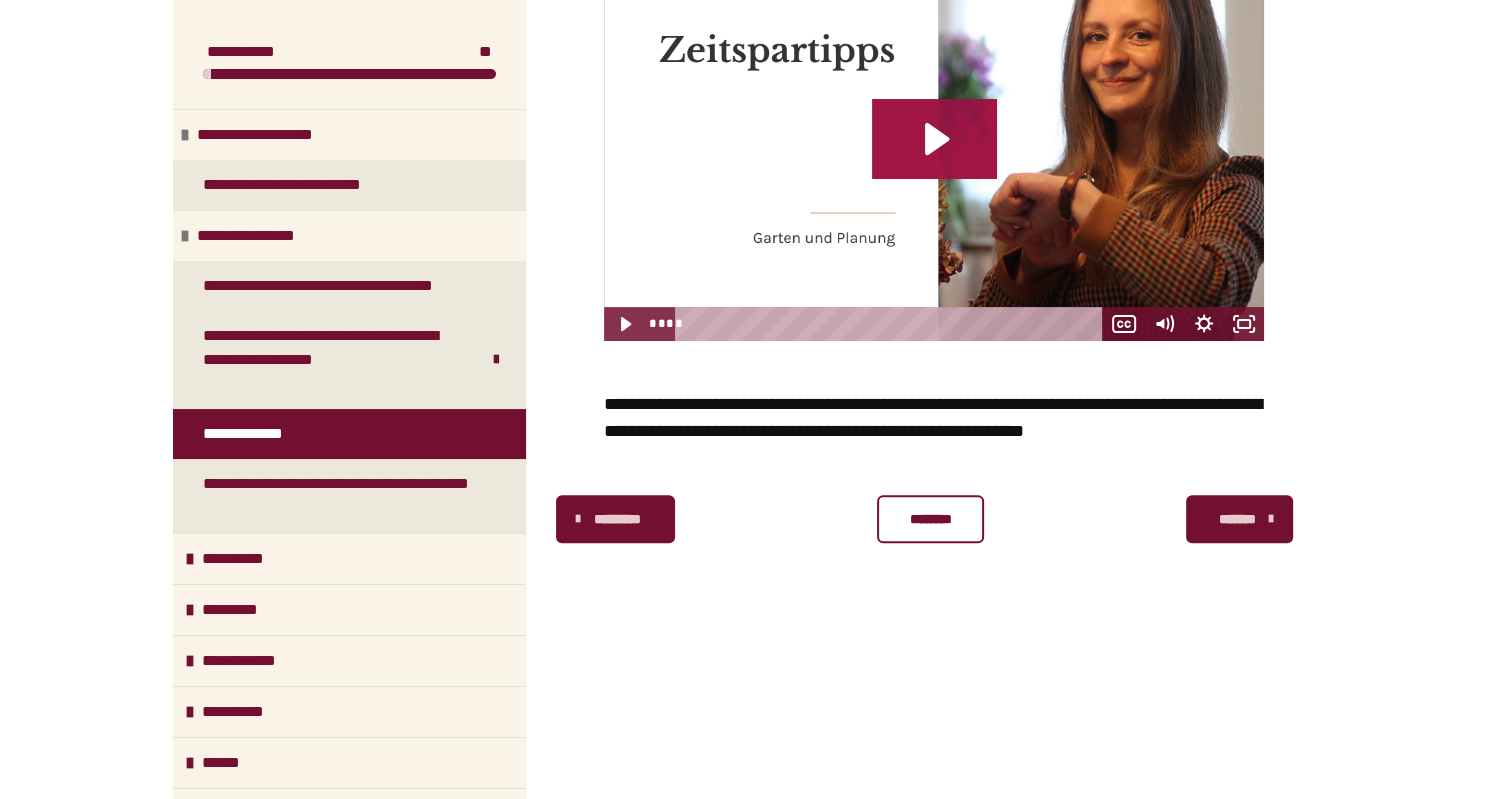 click 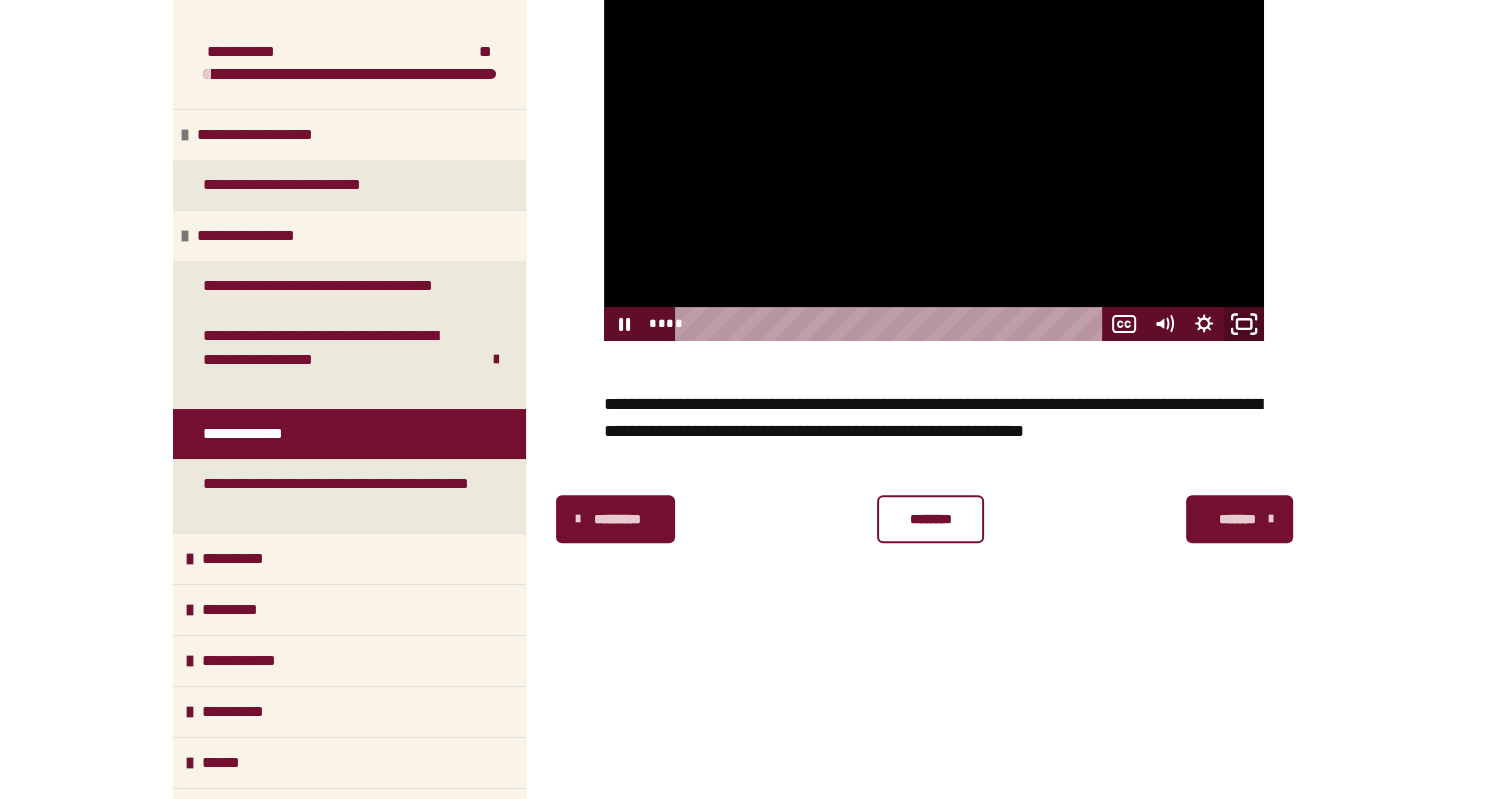 click 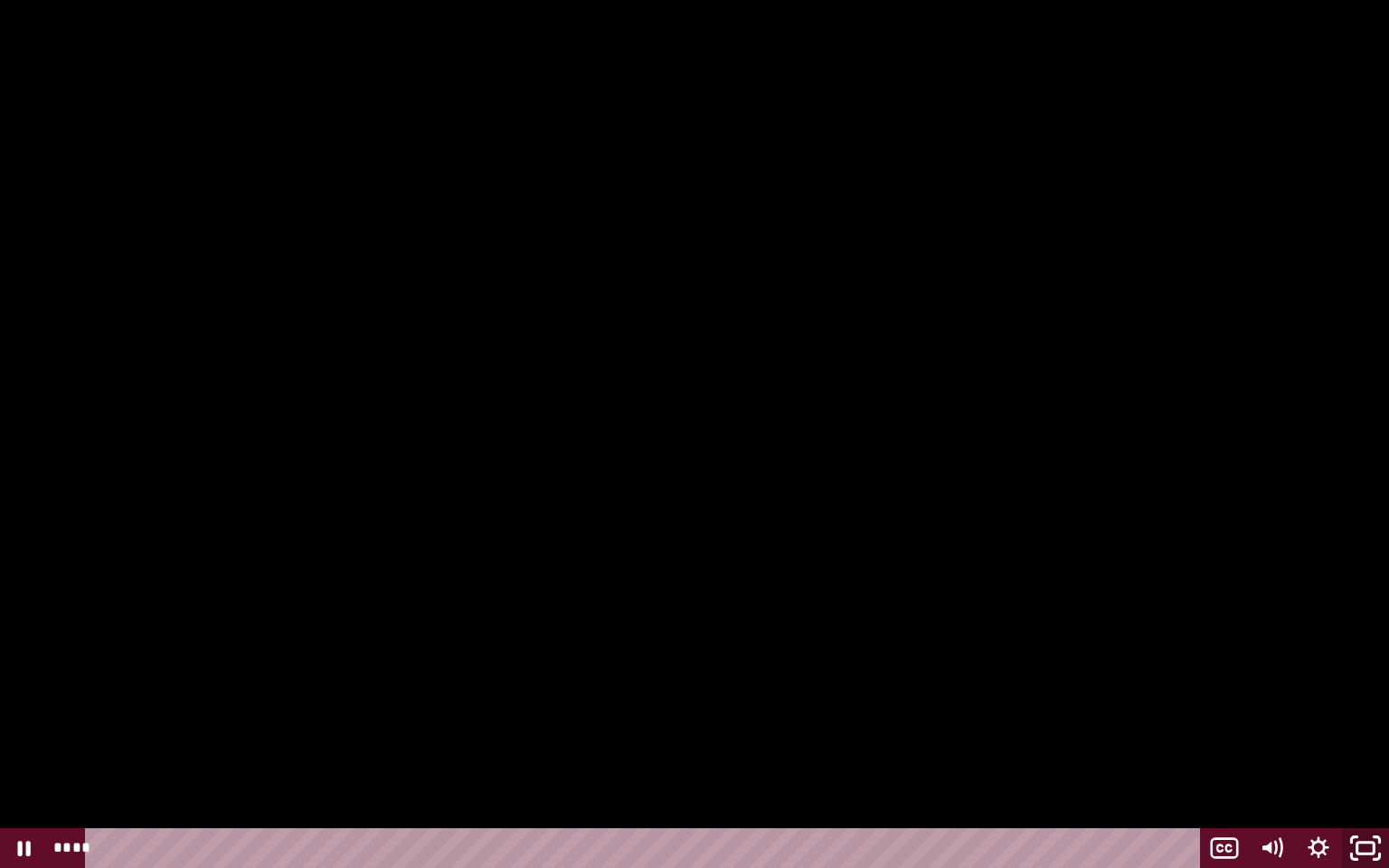 click 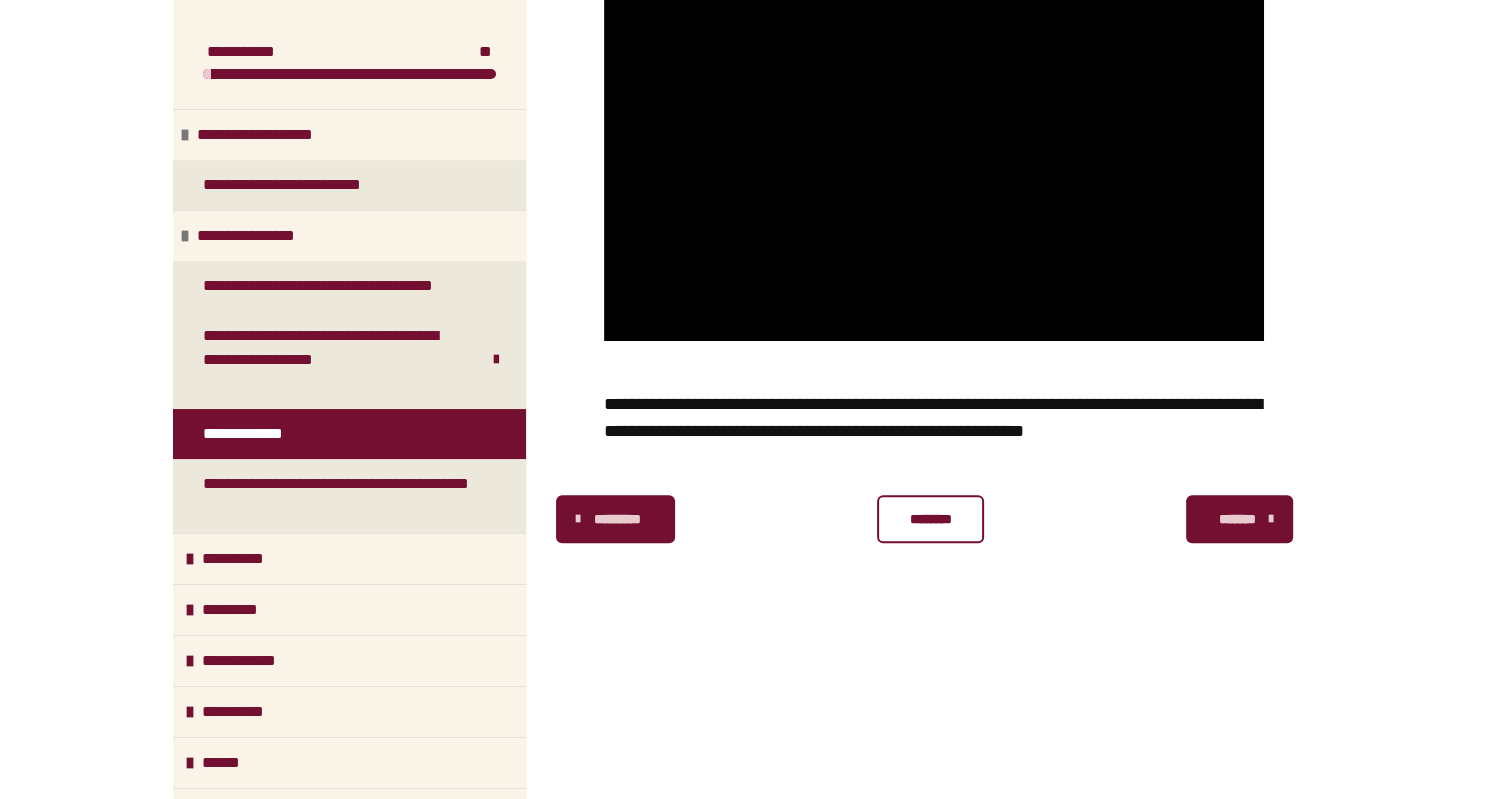 click on "********" at bounding box center [930, 519] 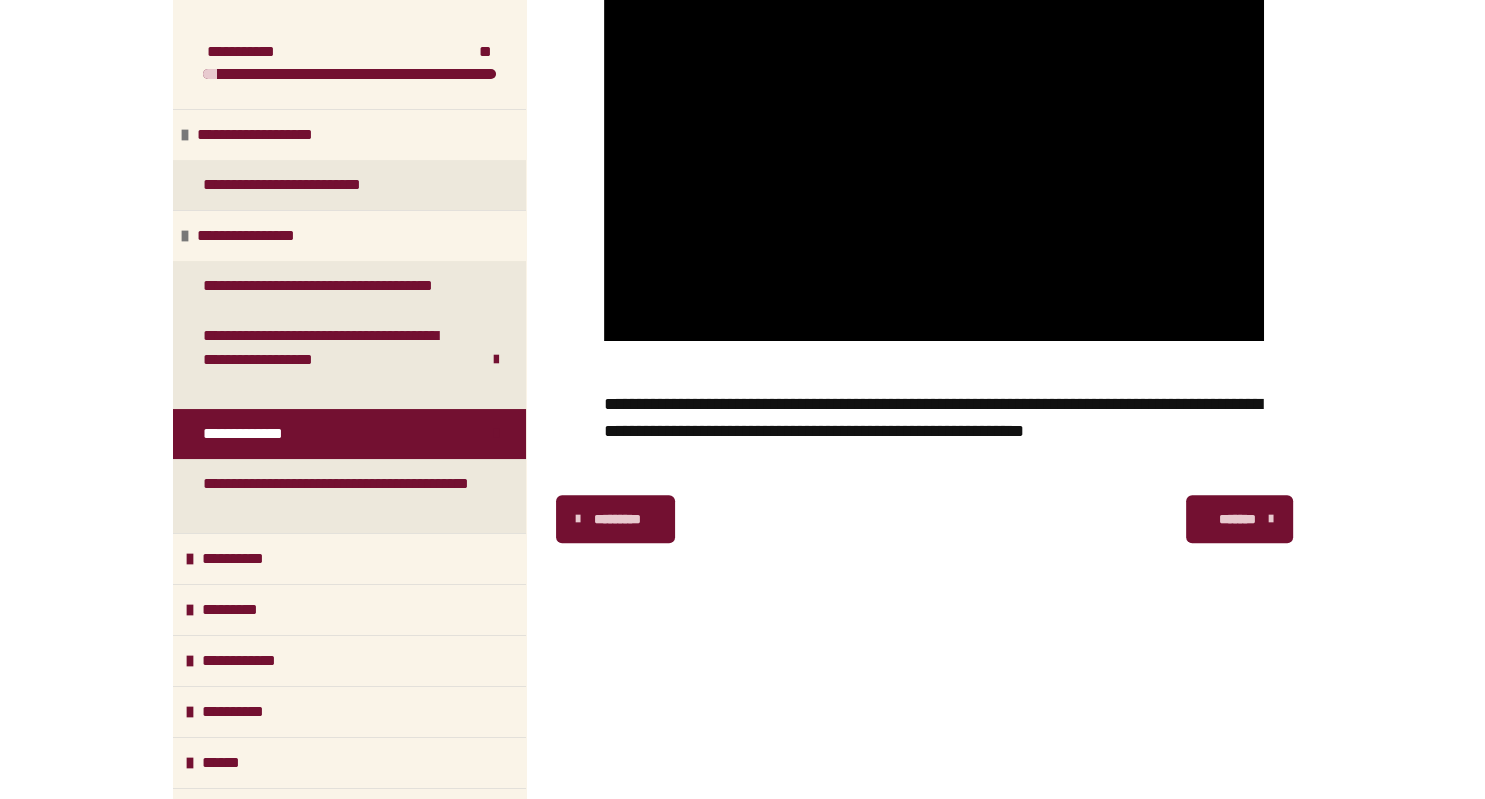 click on "*******" at bounding box center (1239, 519) 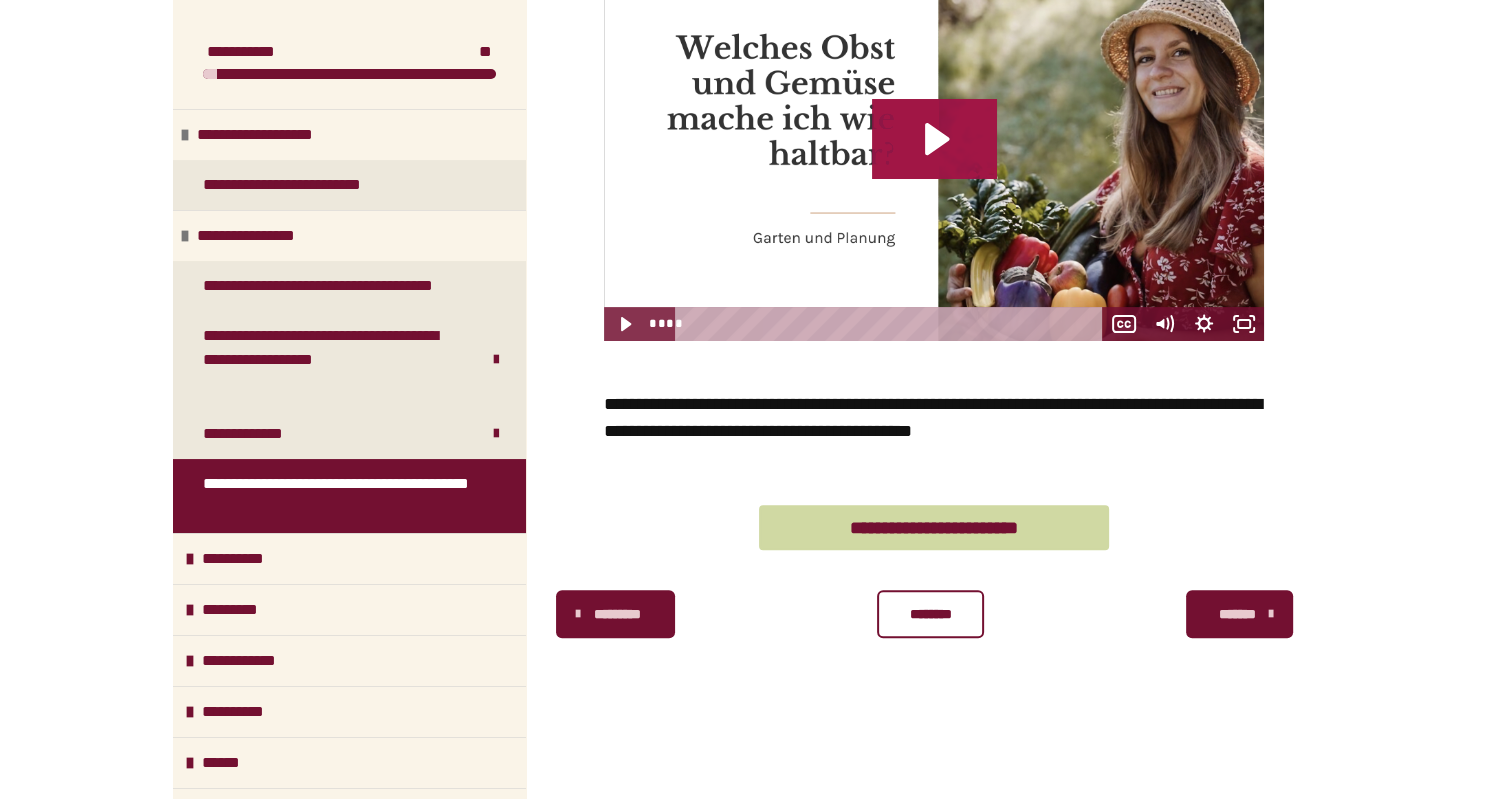 click 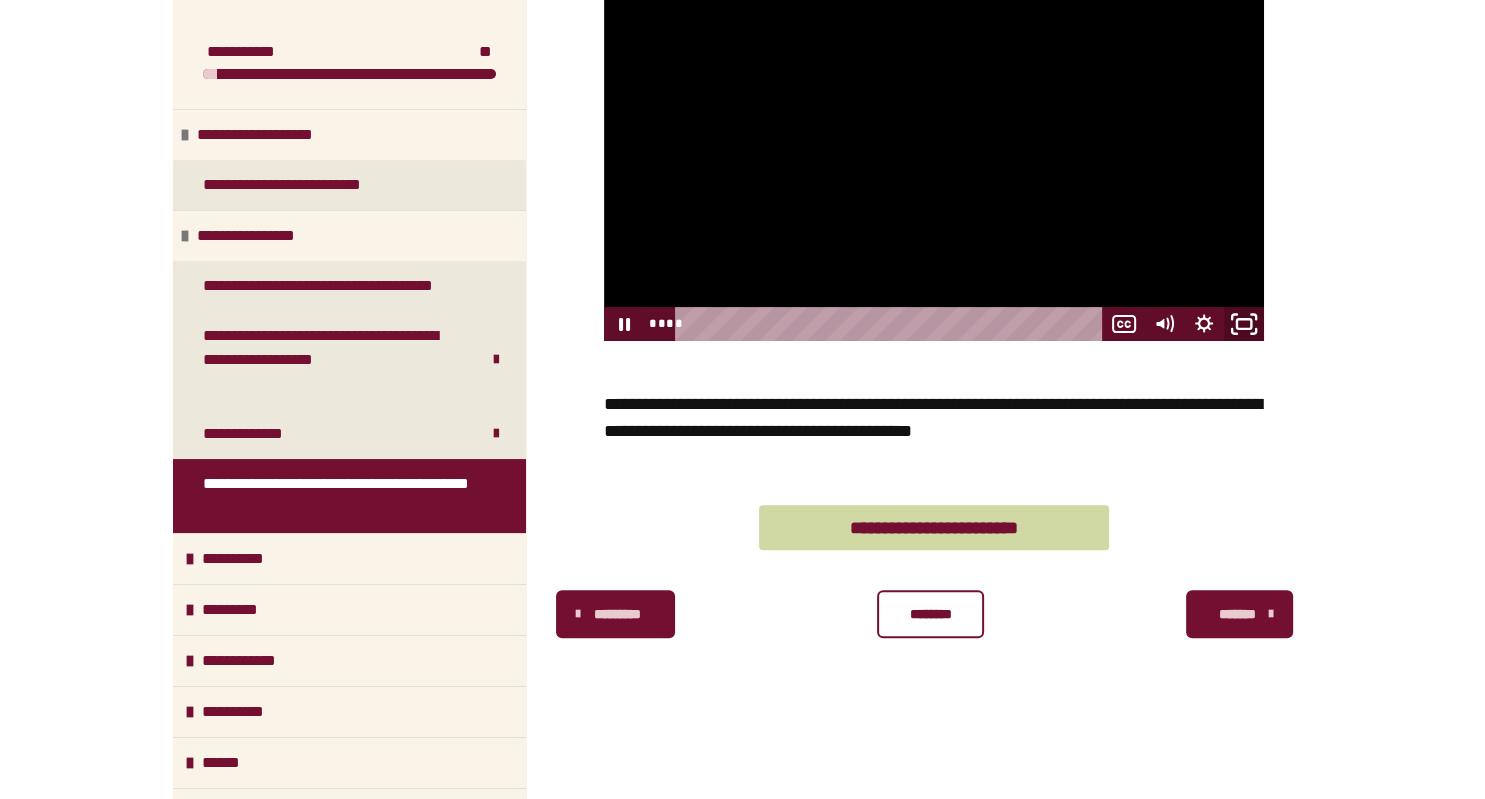 click 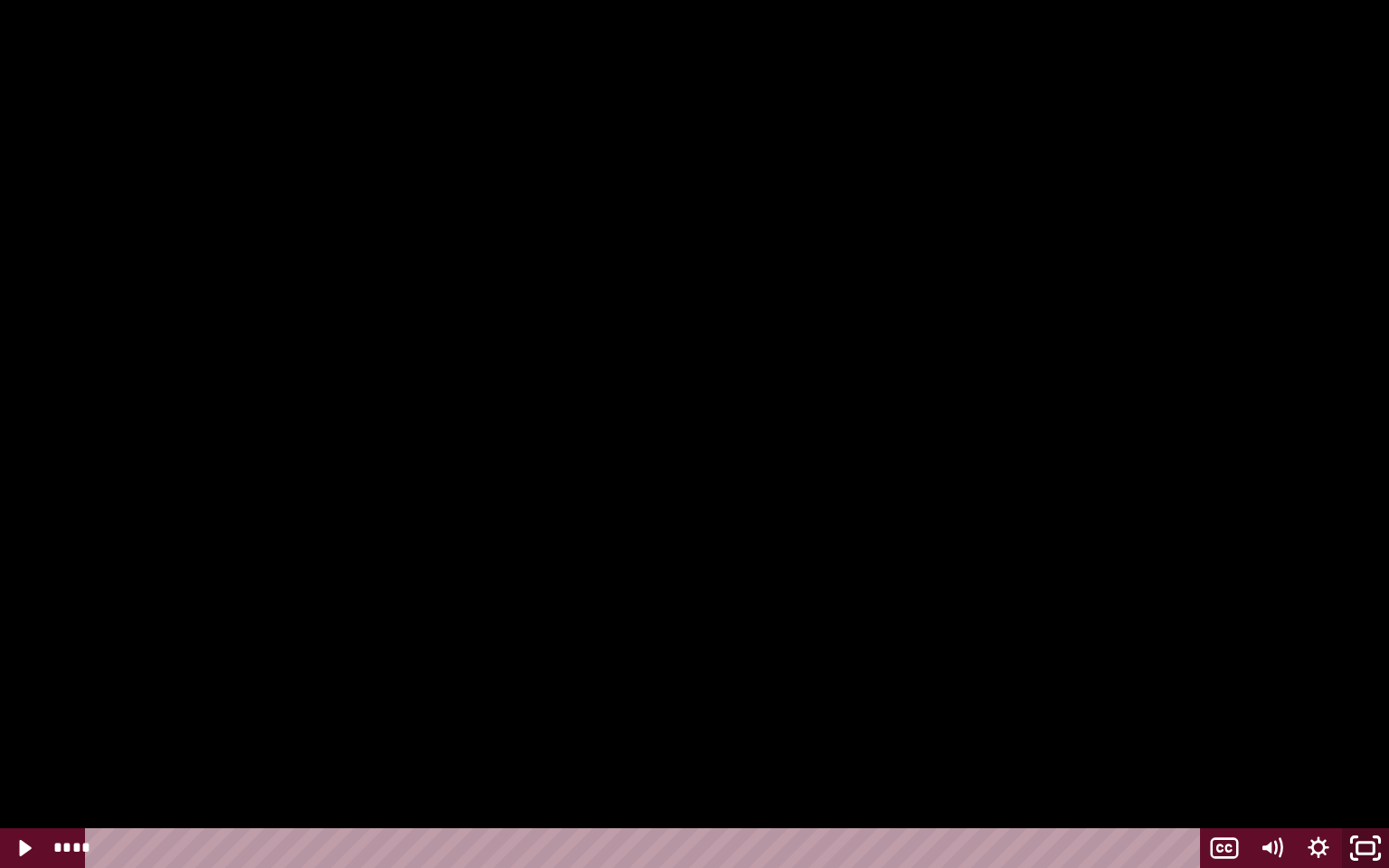 click 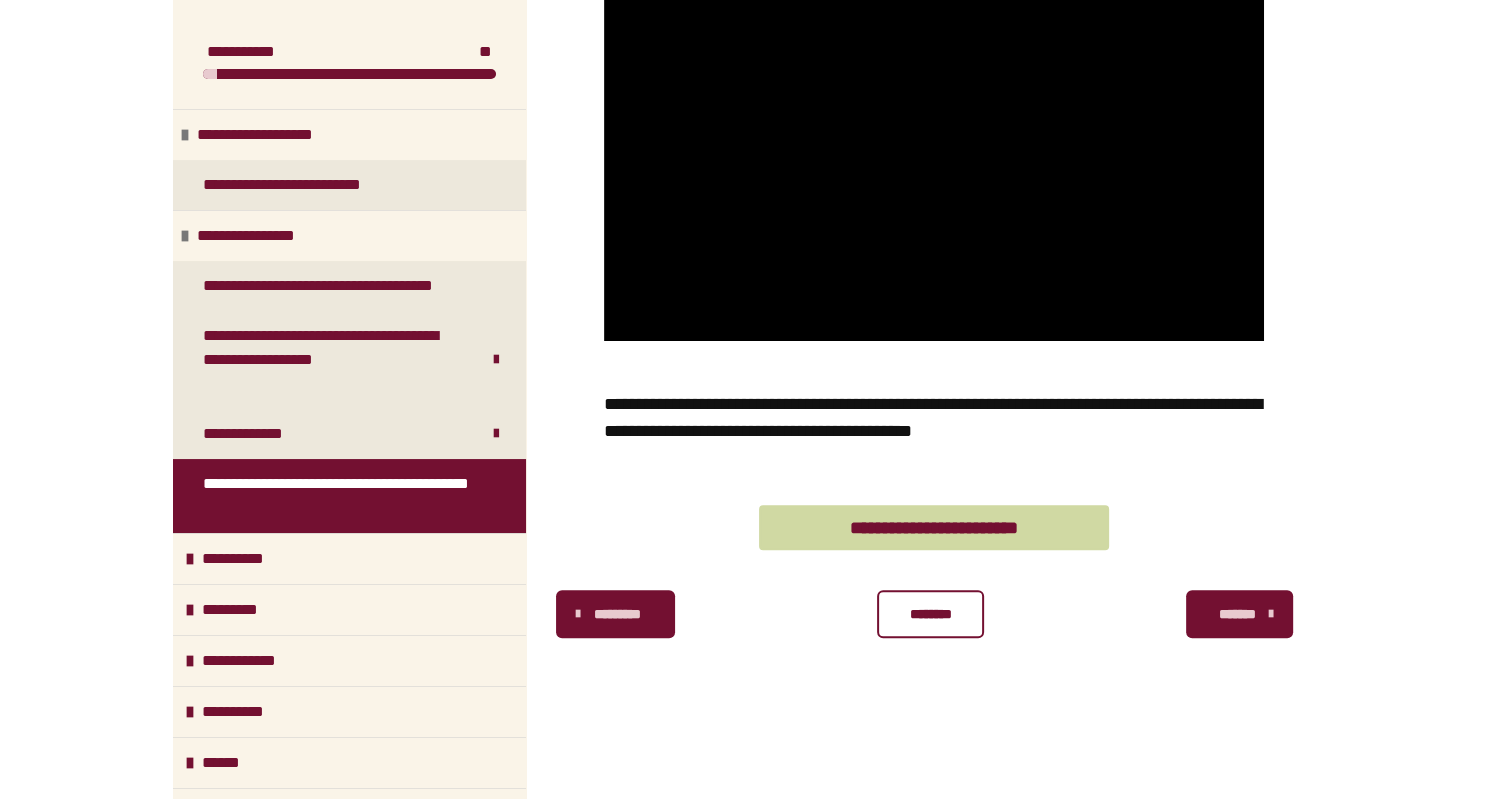 click on "********" at bounding box center (930, 614) 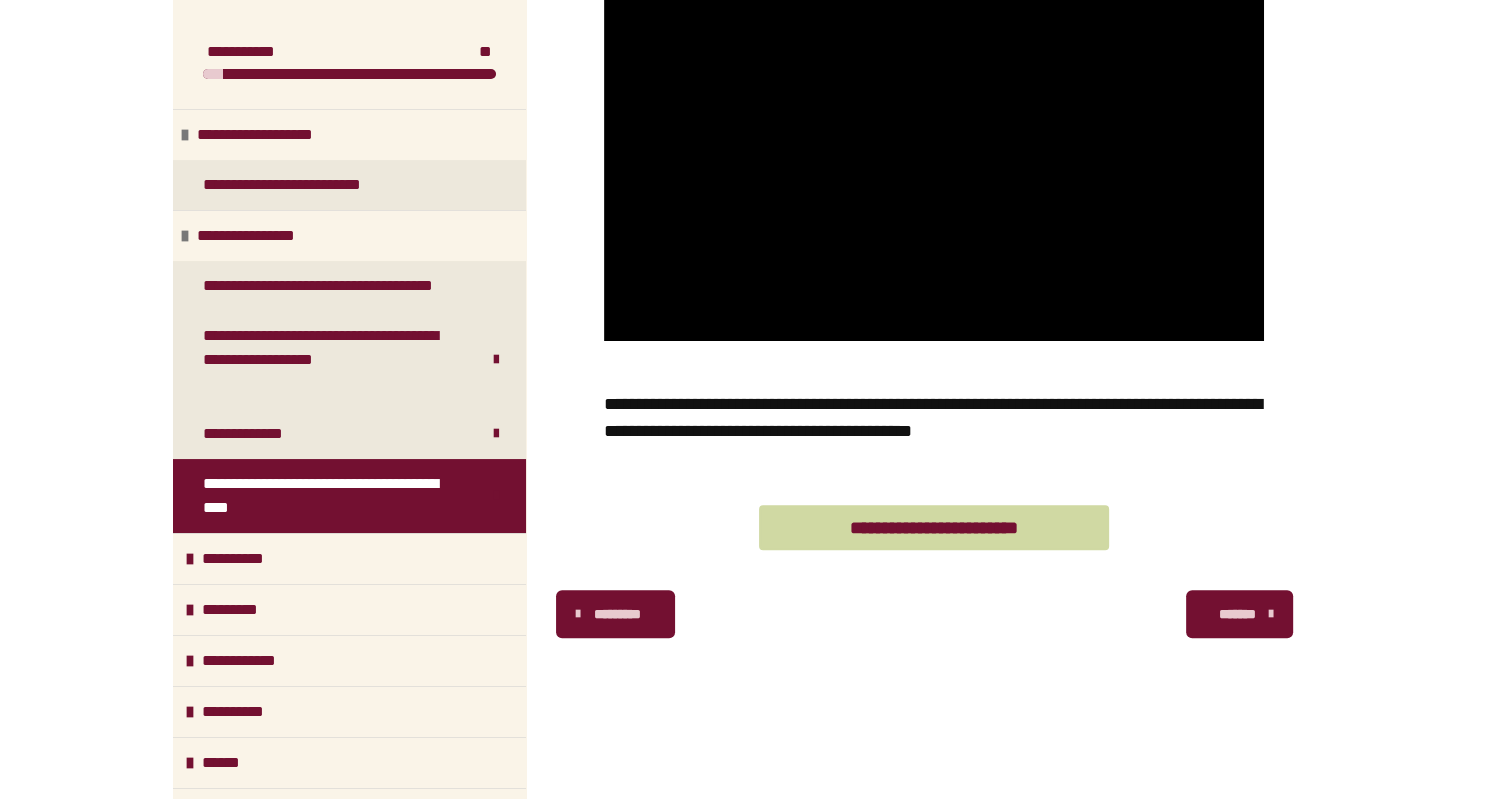 click on "*******" at bounding box center (1237, 614) 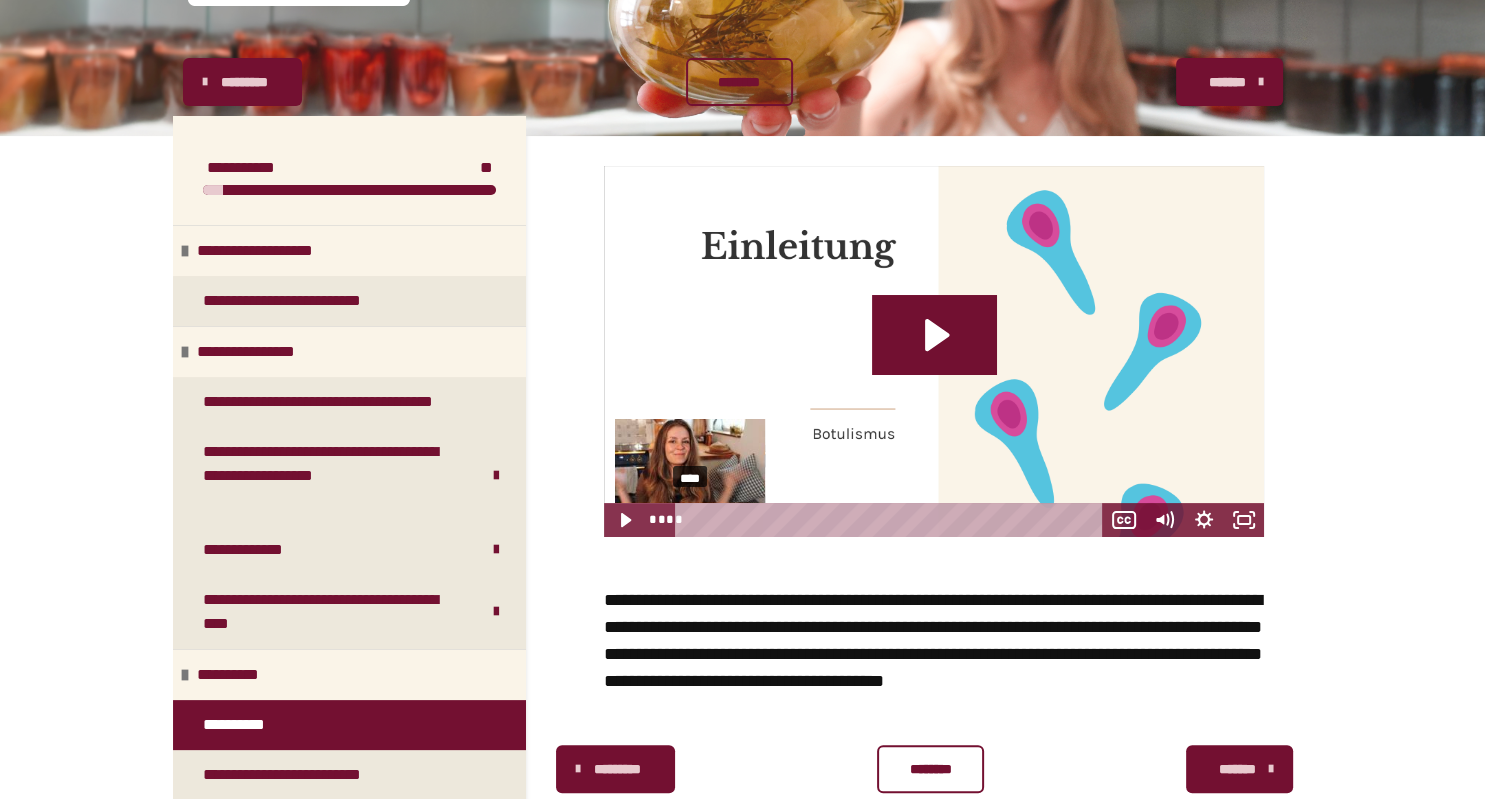 scroll, scrollTop: 251, scrollLeft: 0, axis: vertical 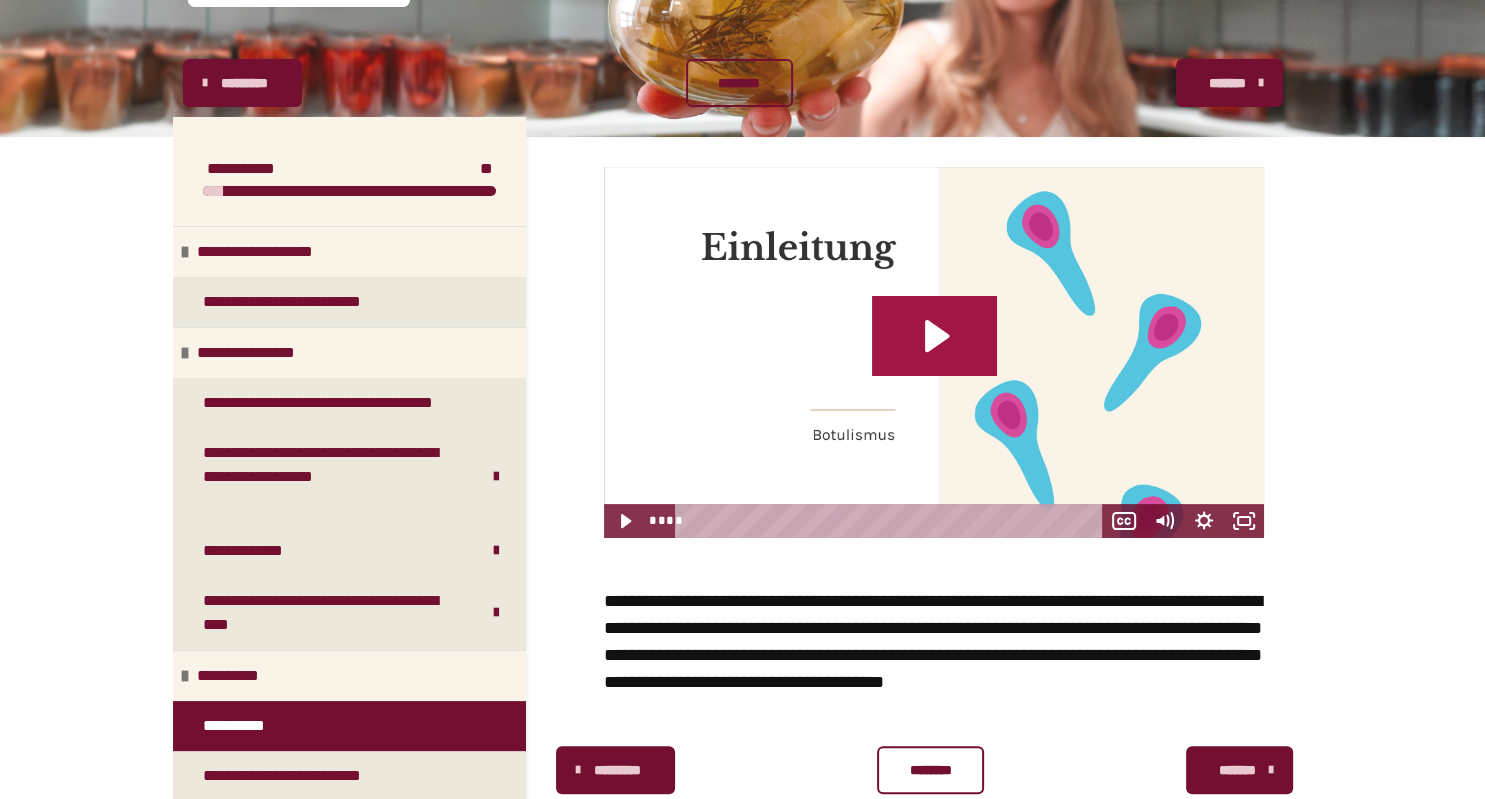 click 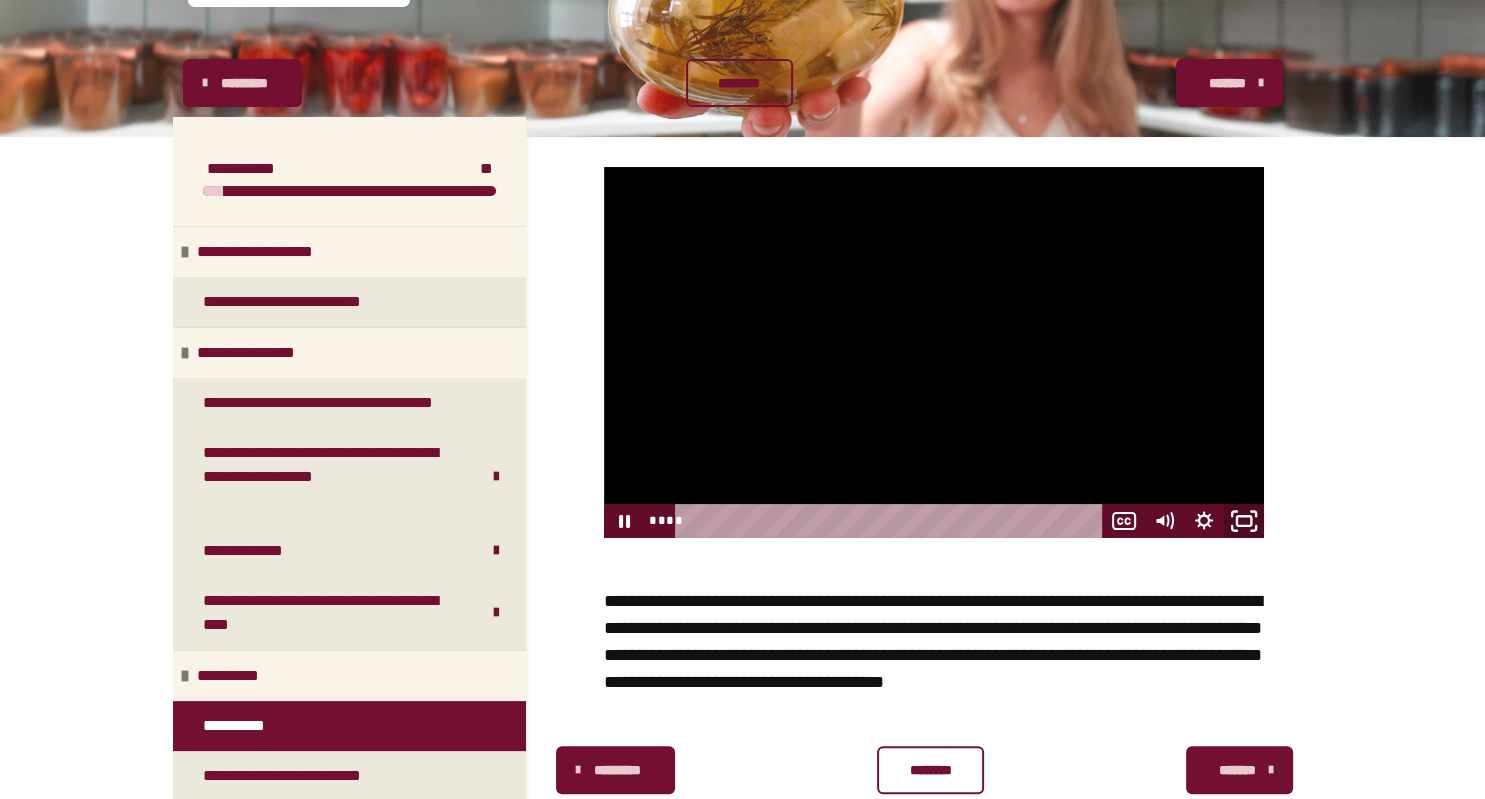 click 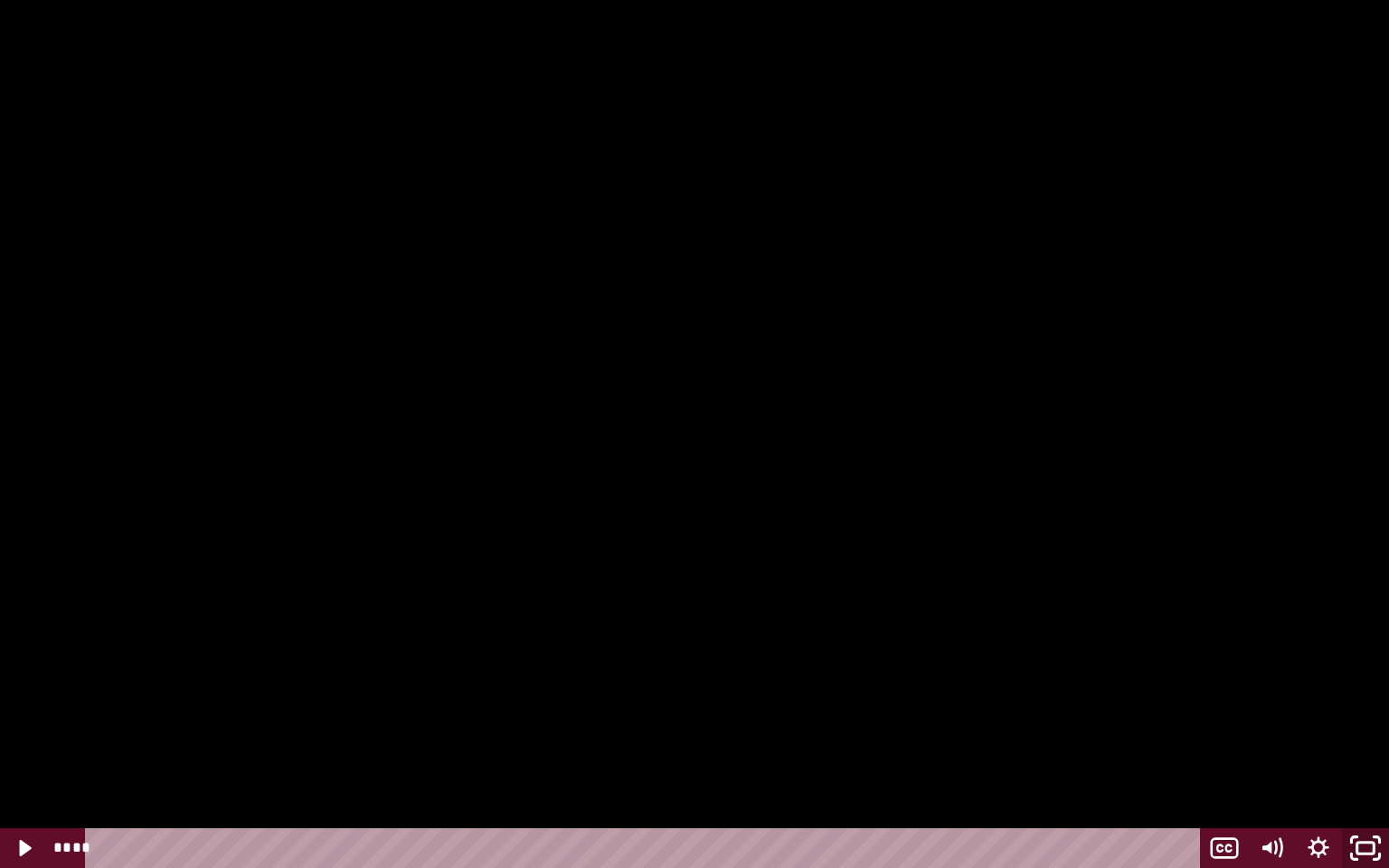 click 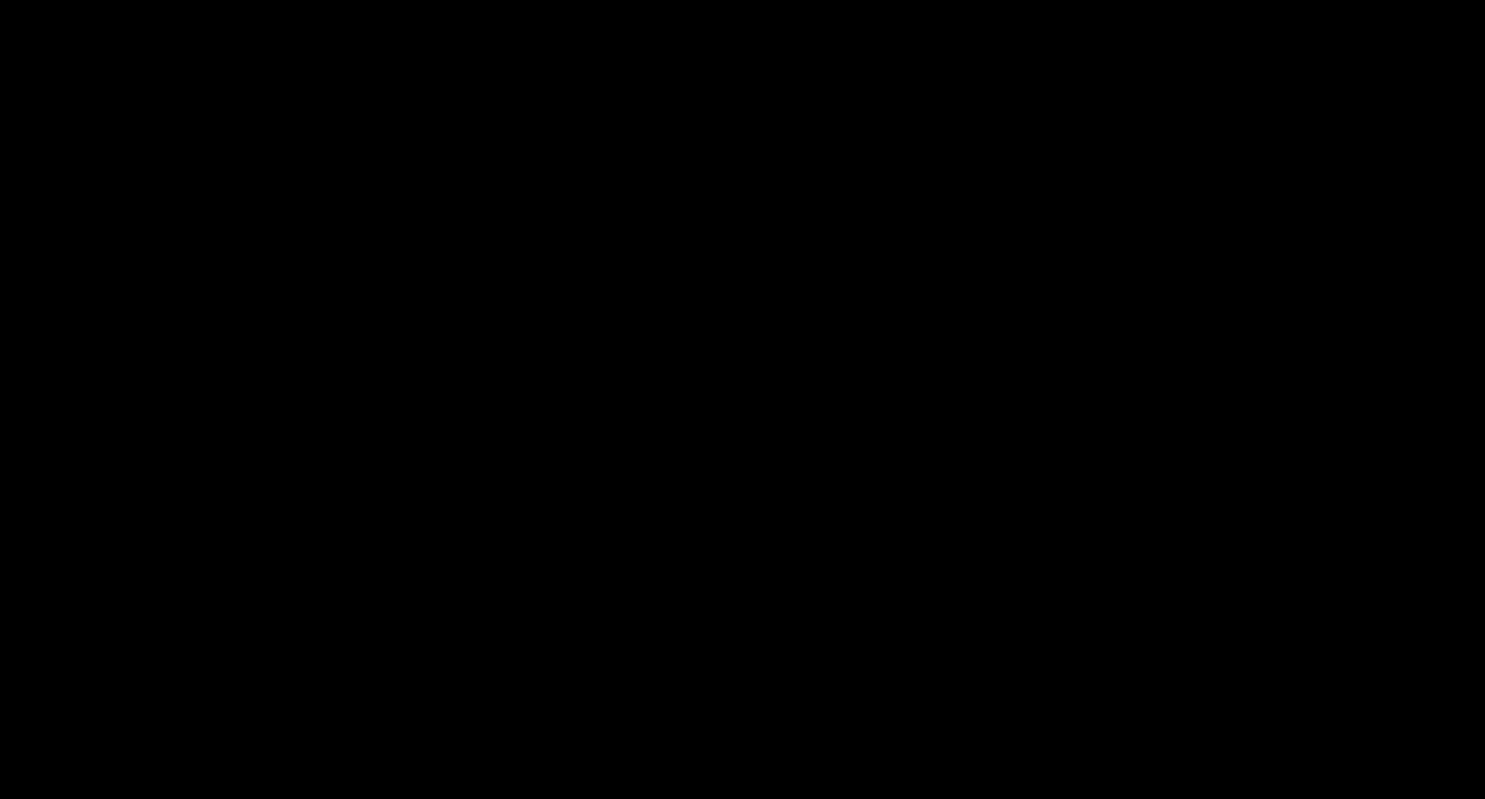 scroll, scrollTop: 384, scrollLeft: 0, axis: vertical 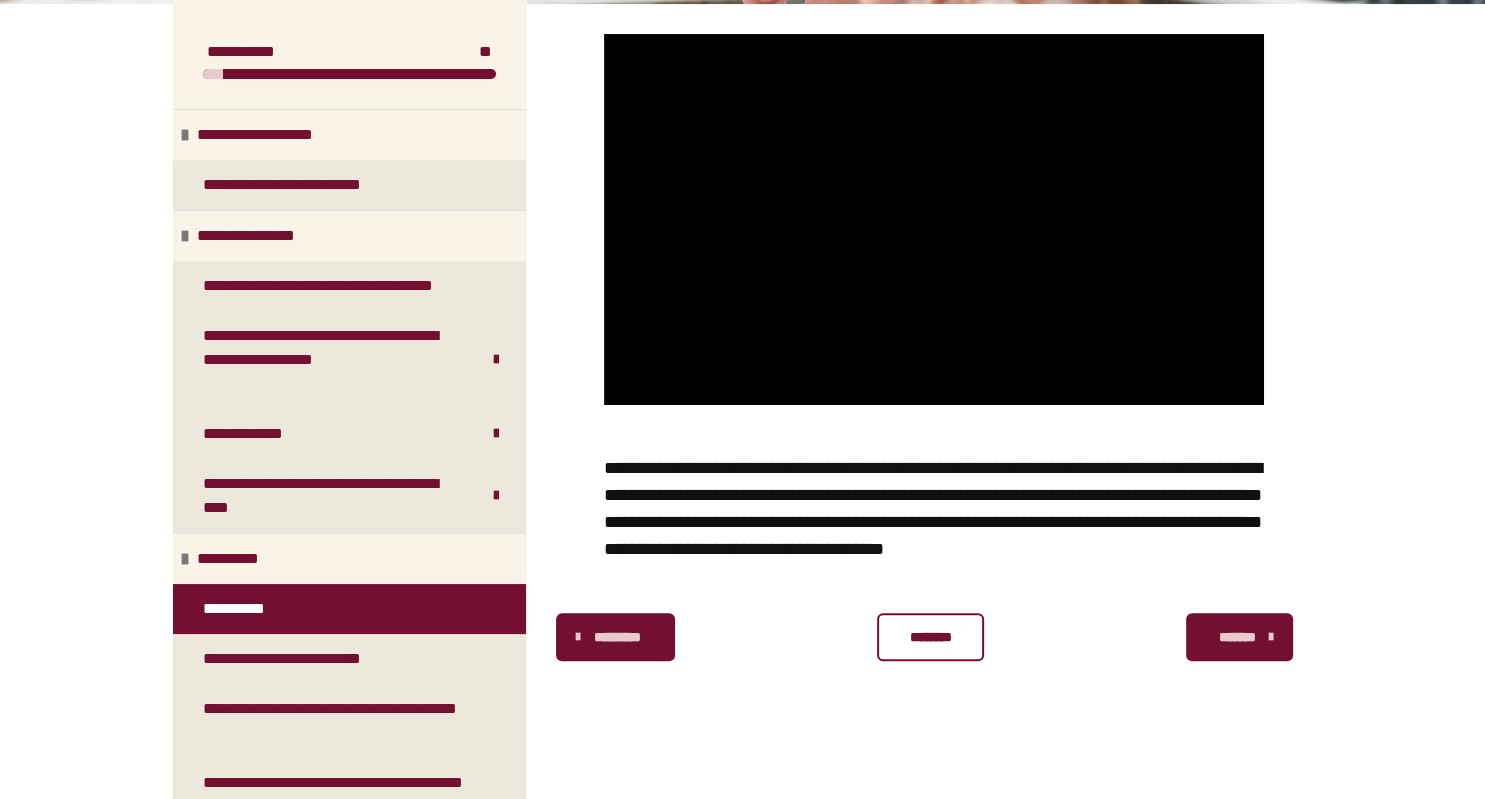 click on "********" at bounding box center [930, 637] 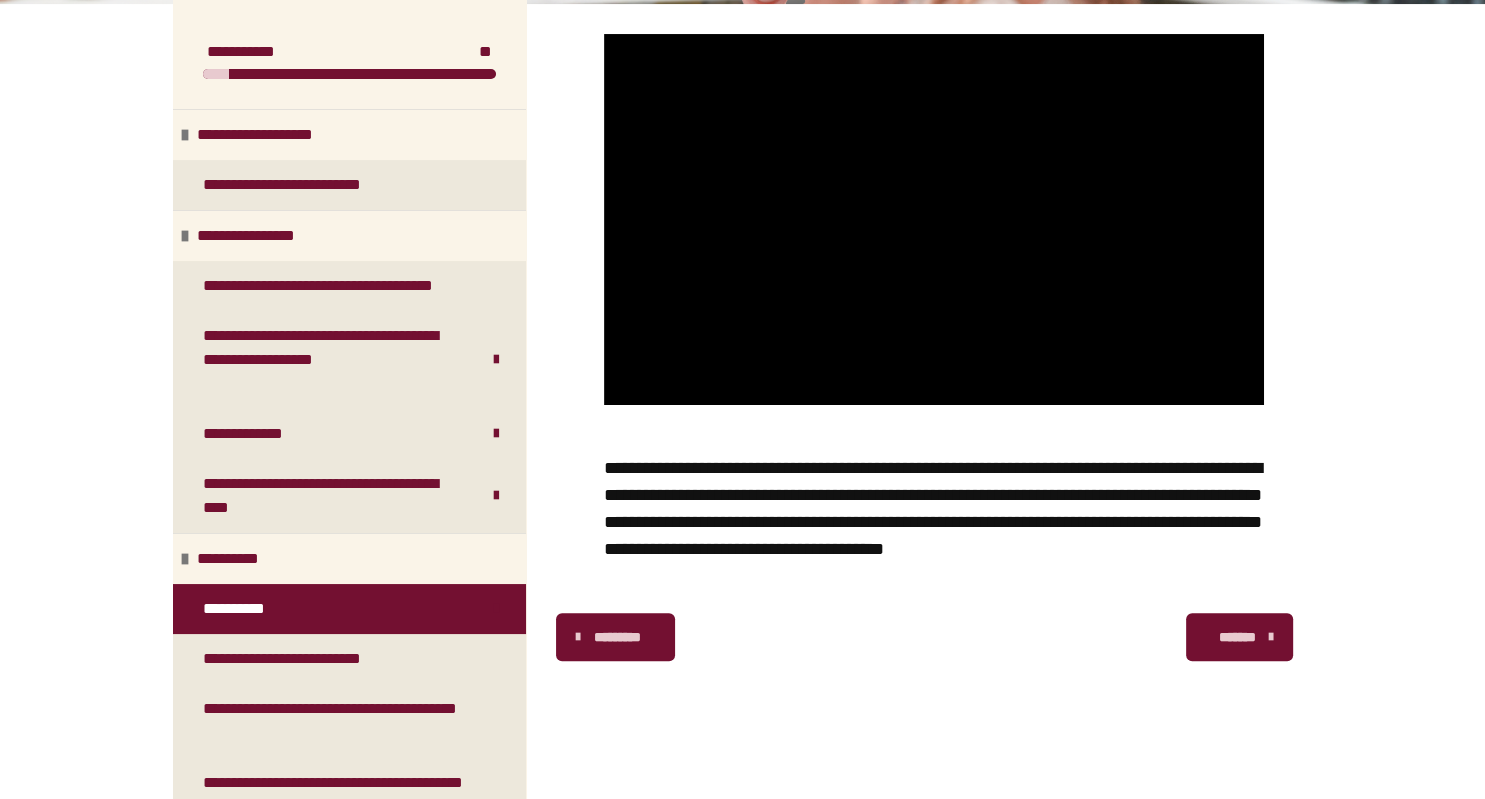 click on "*******" at bounding box center (1239, 637) 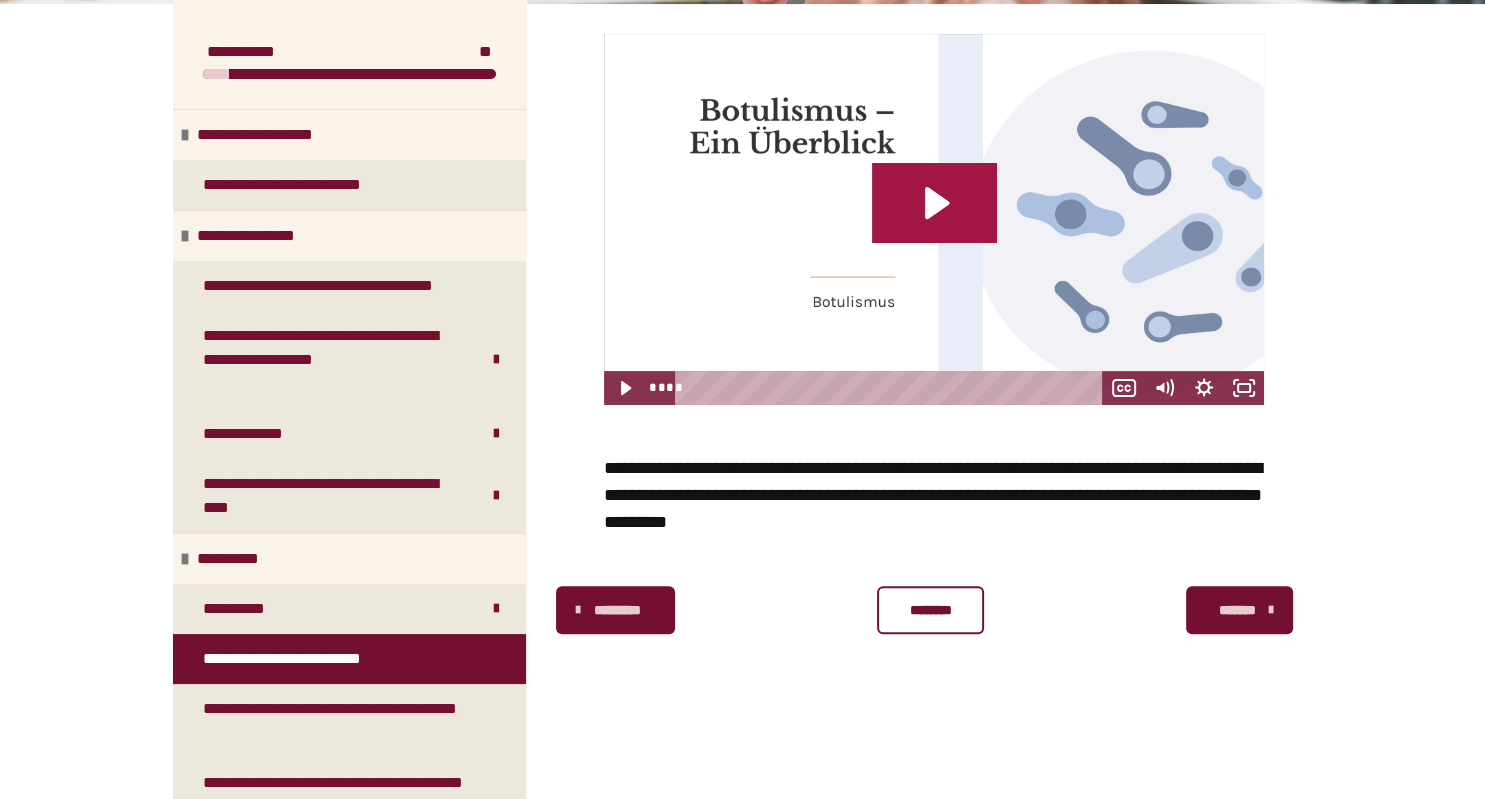 click 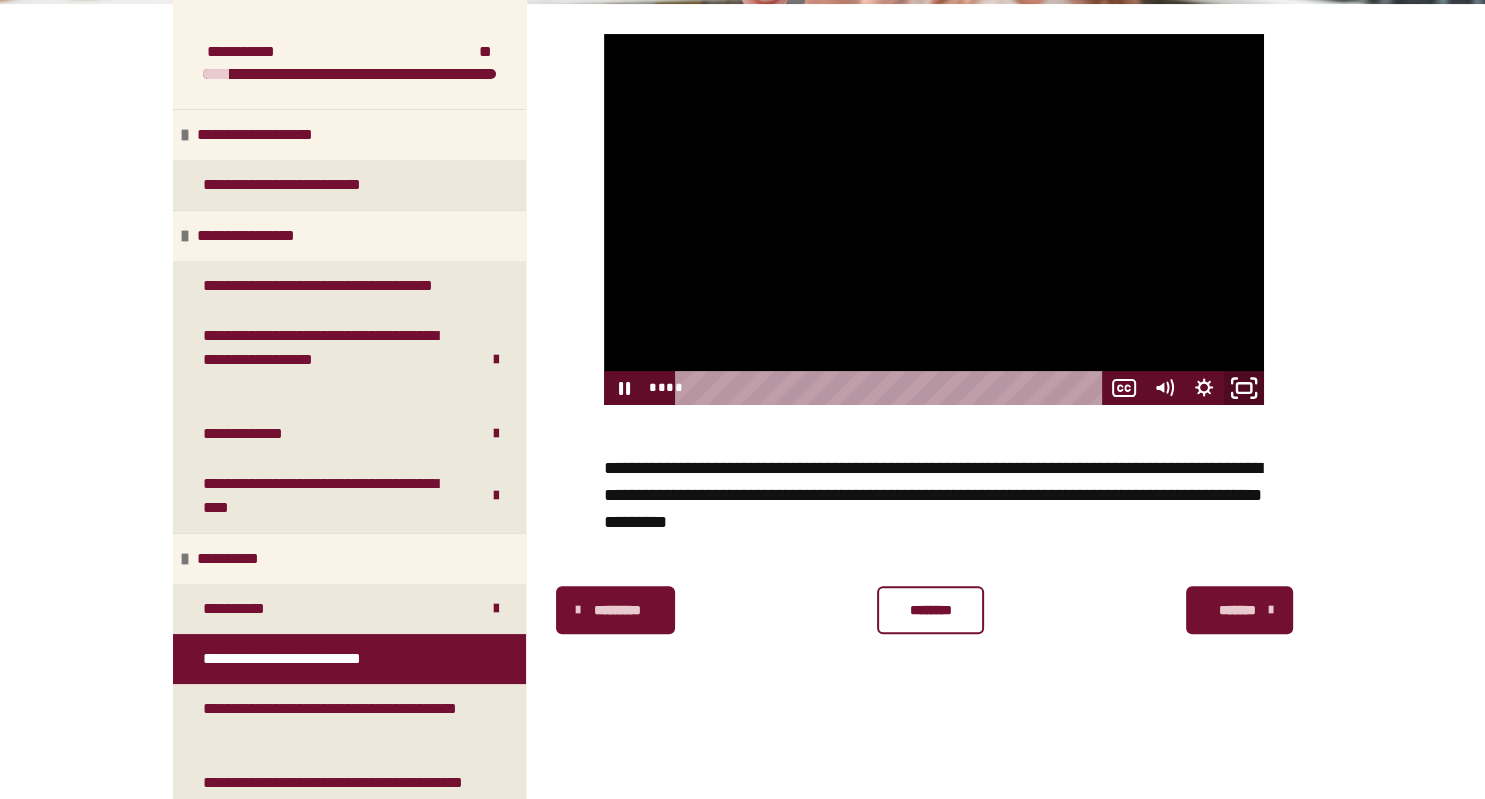 click 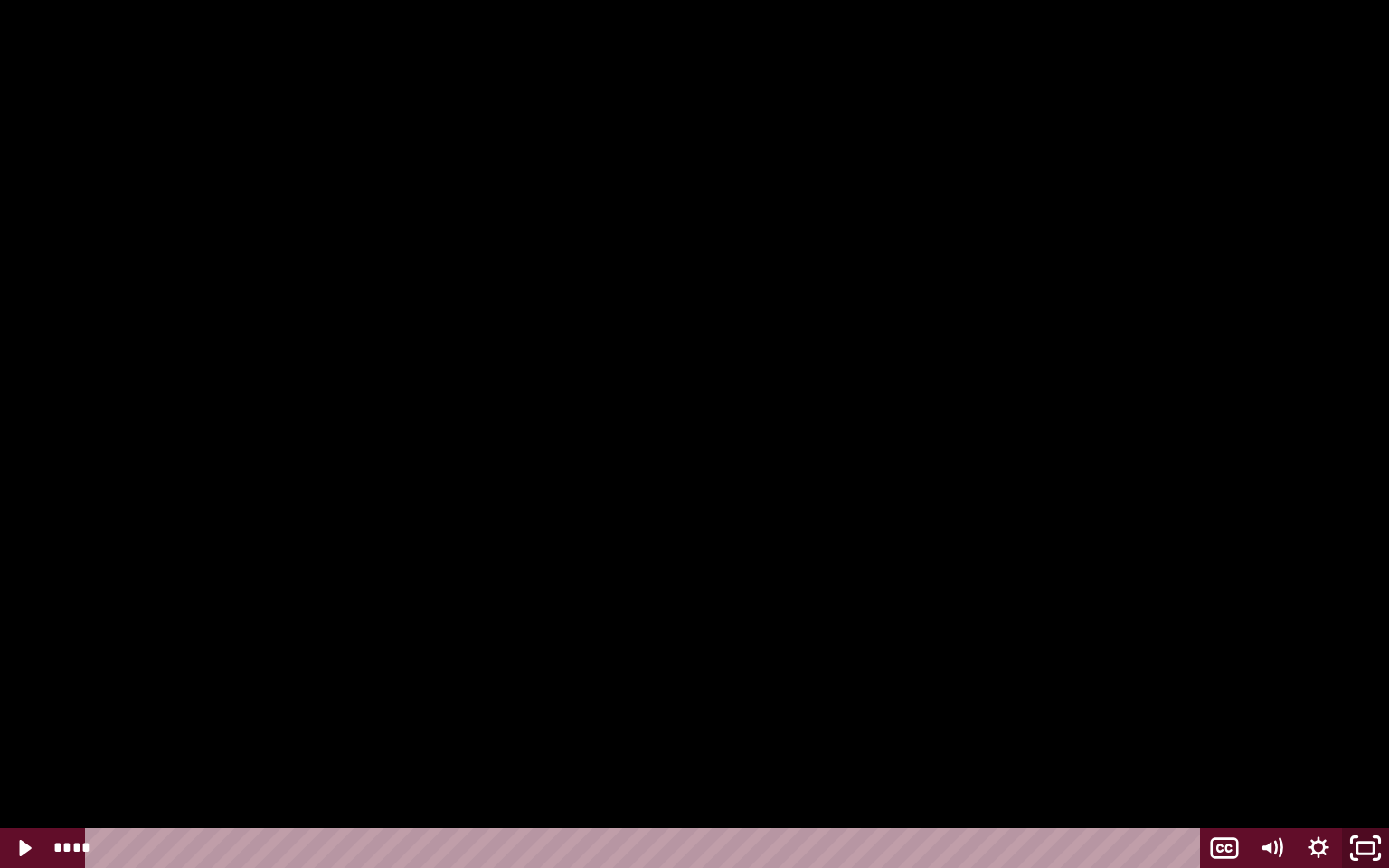 click 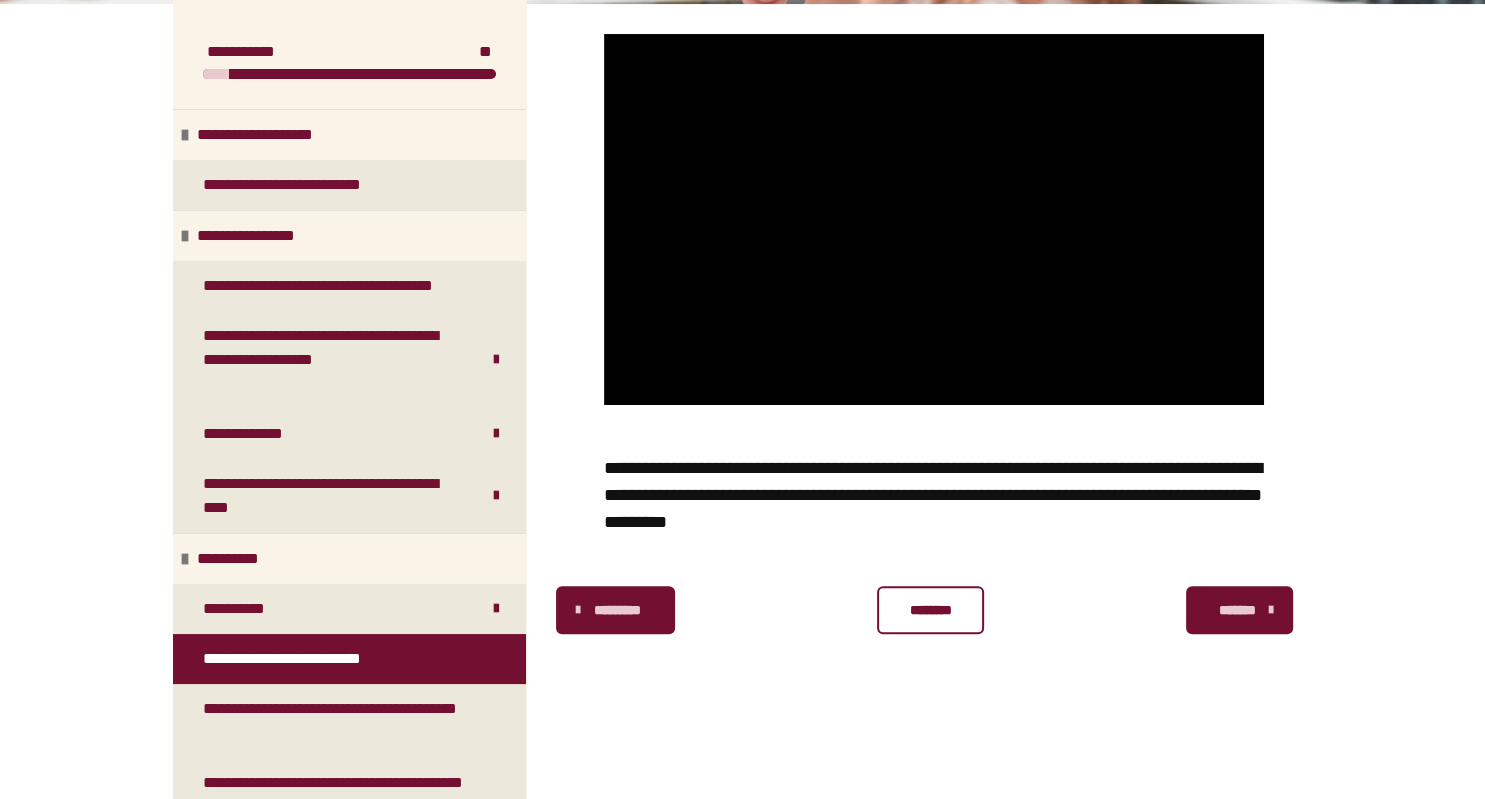 click on "********" at bounding box center (930, 610) 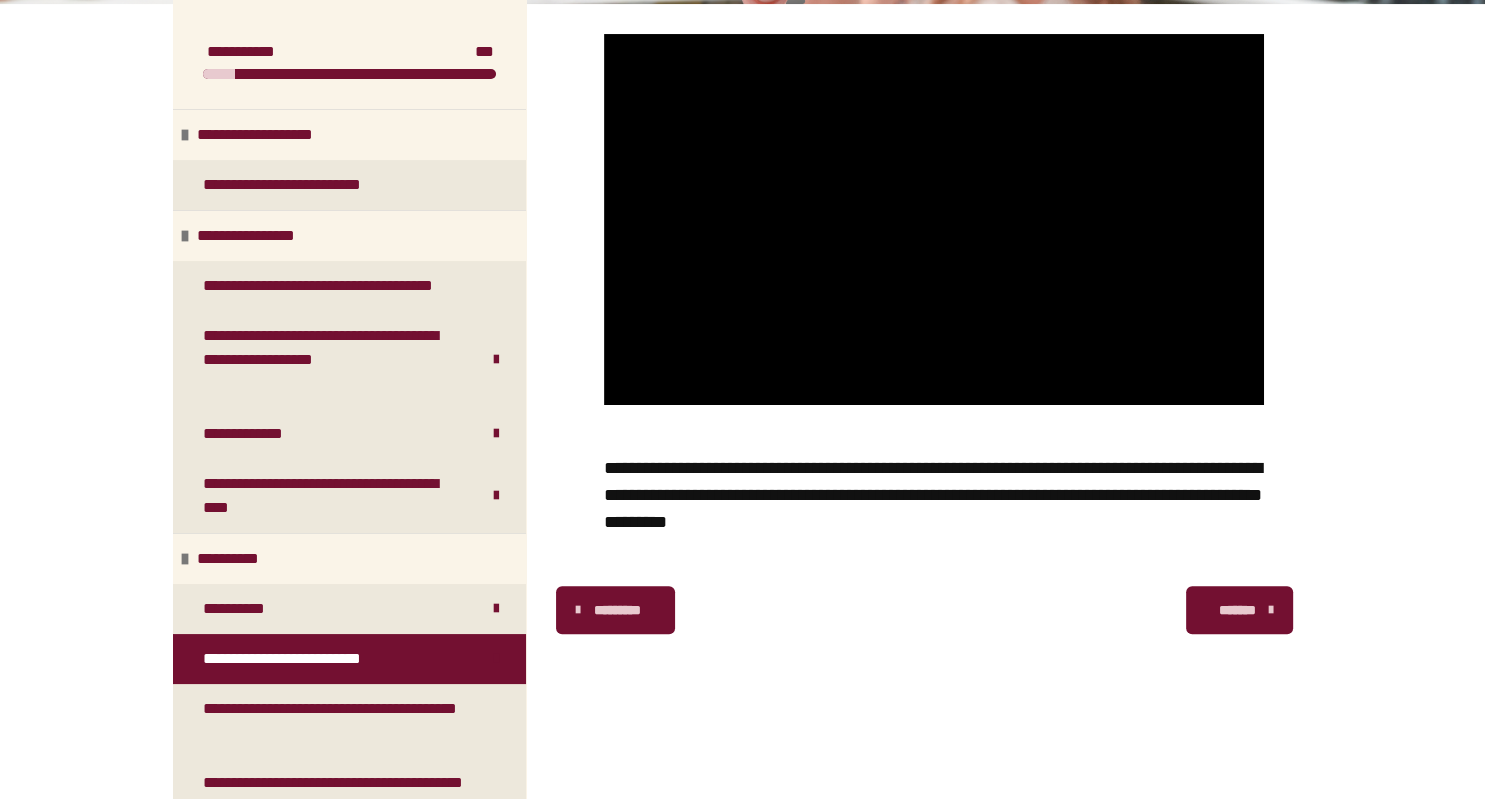 click on "*******" at bounding box center (1239, 610) 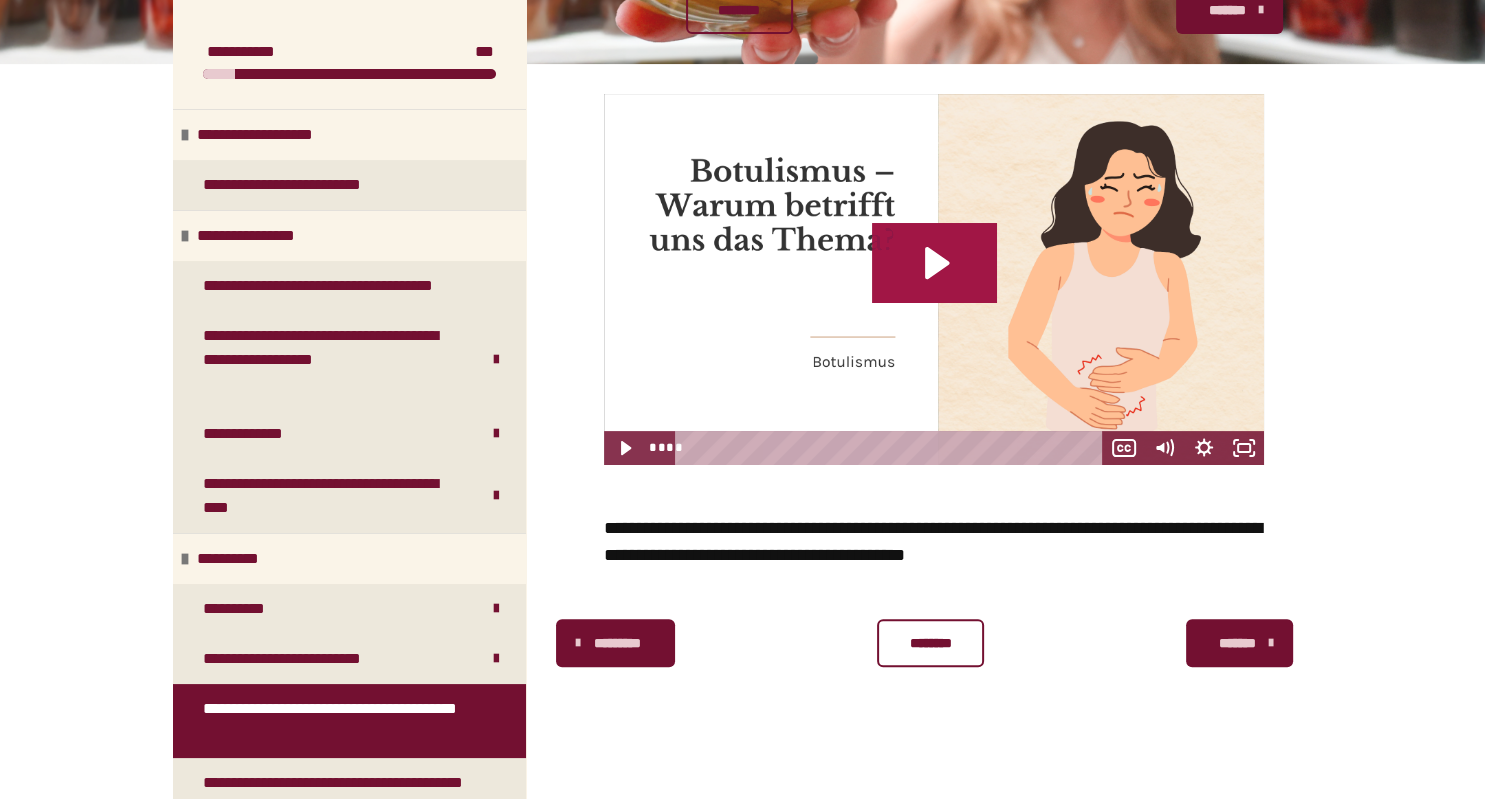 click 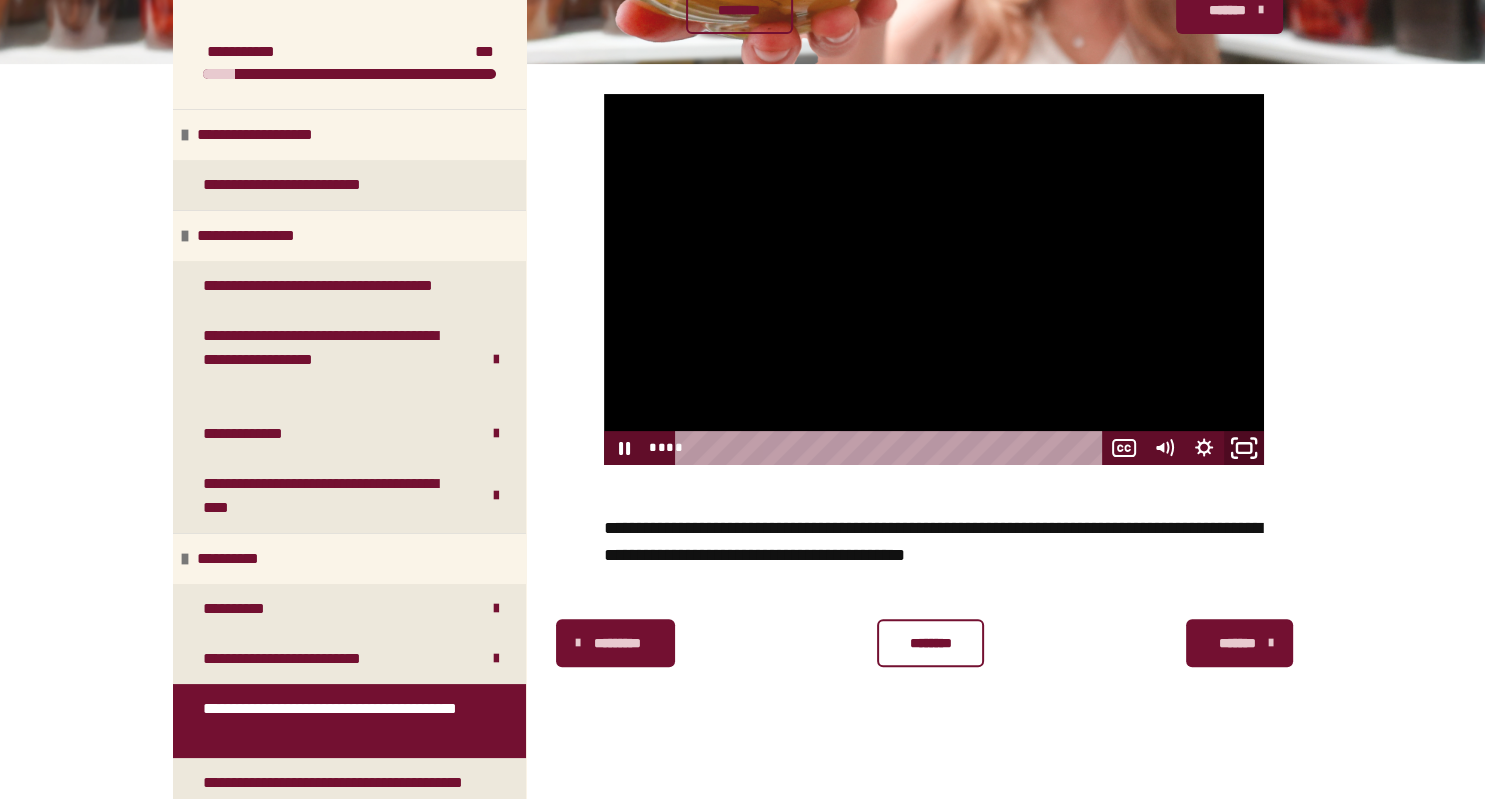 click 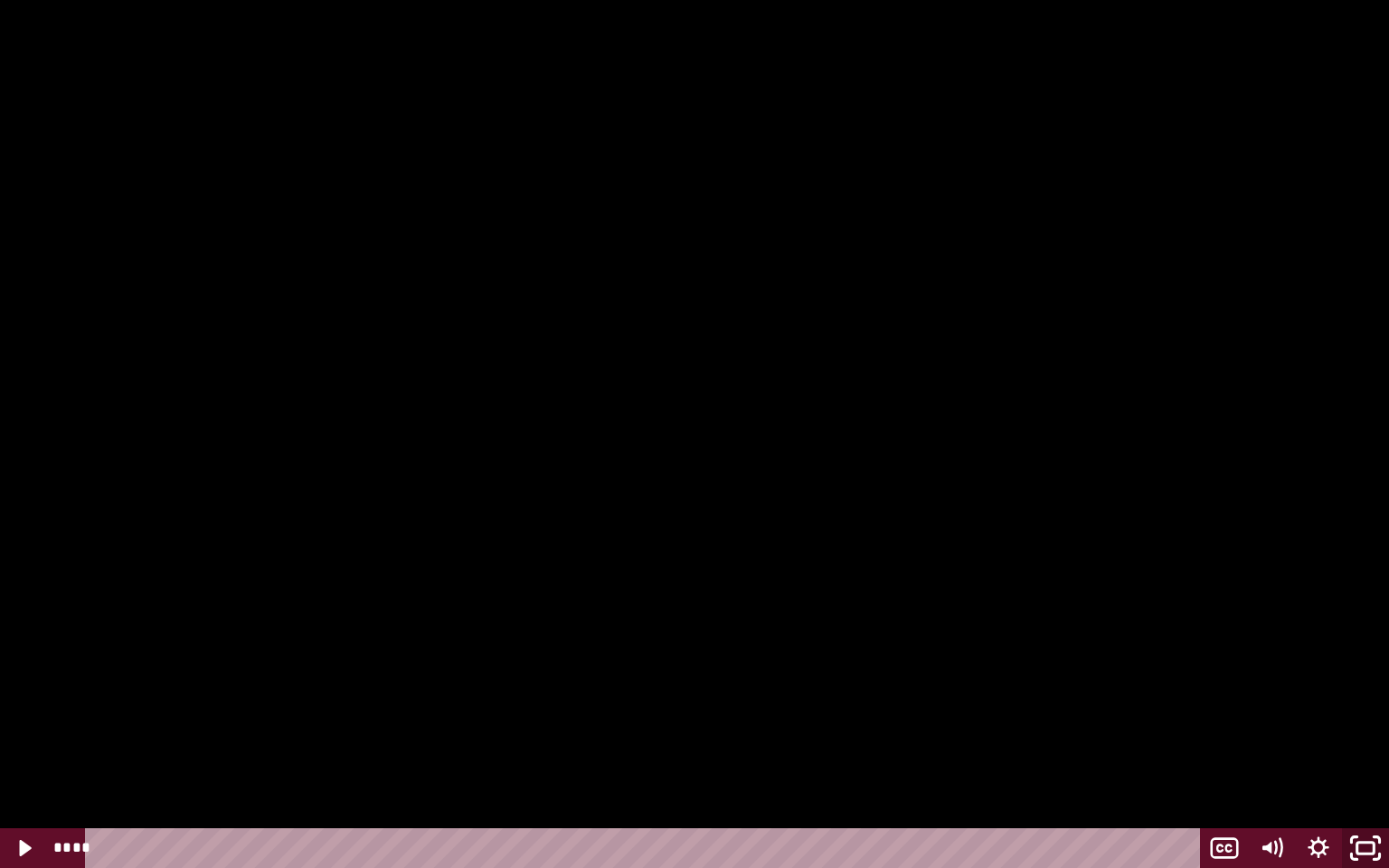 click 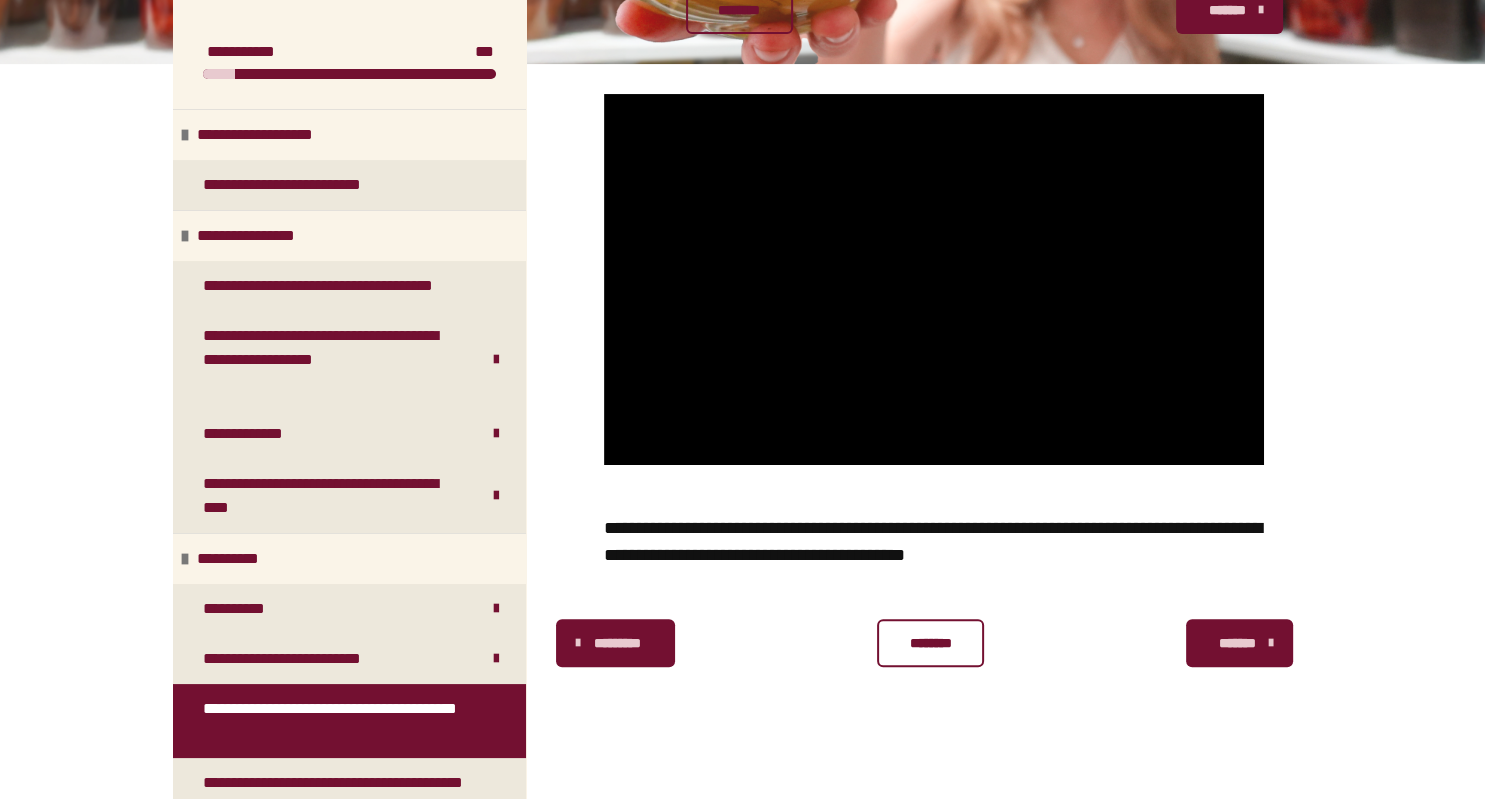 click on "********" at bounding box center [930, 643] 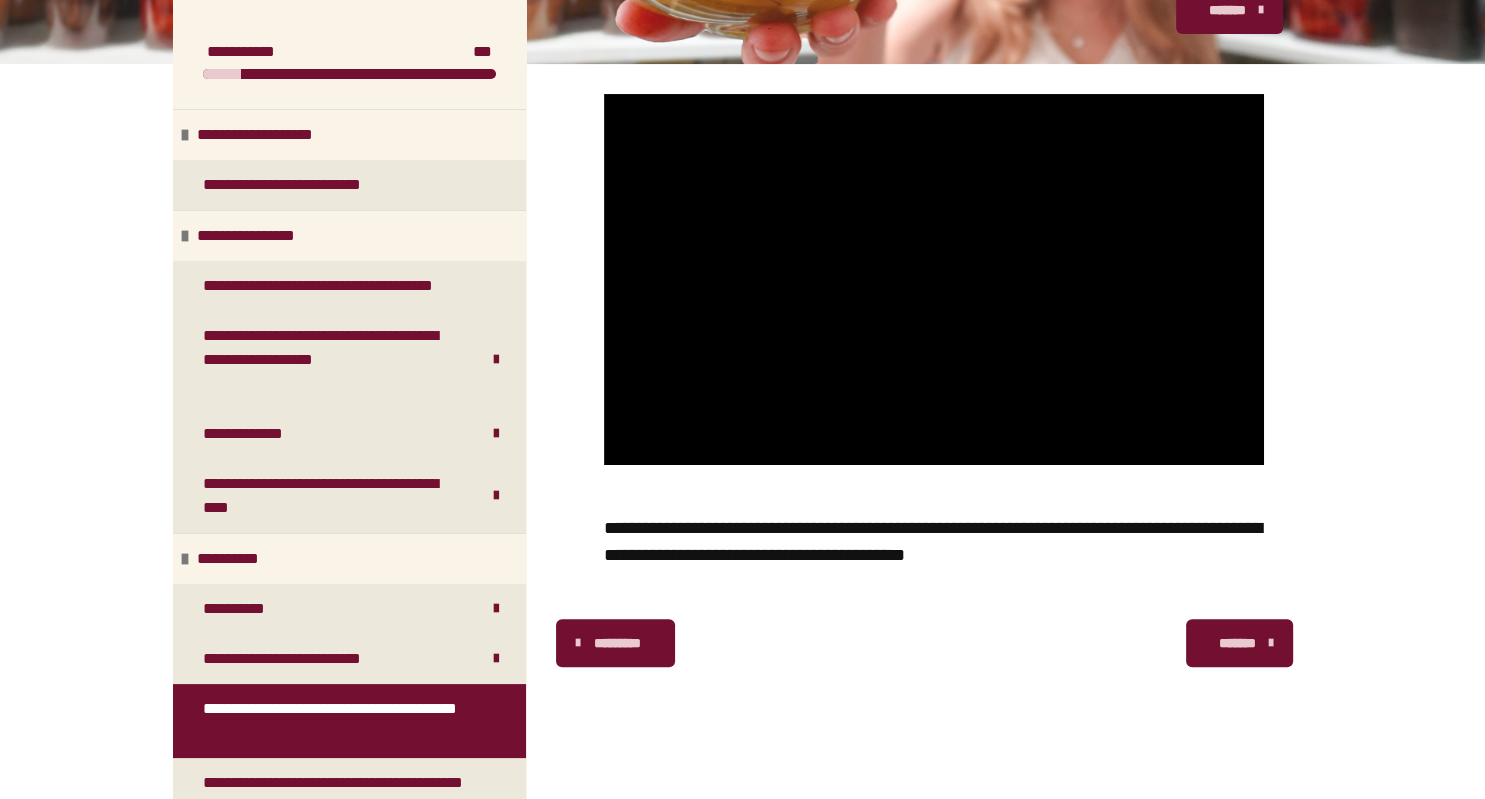 click on "*******" at bounding box center (1237, 643) 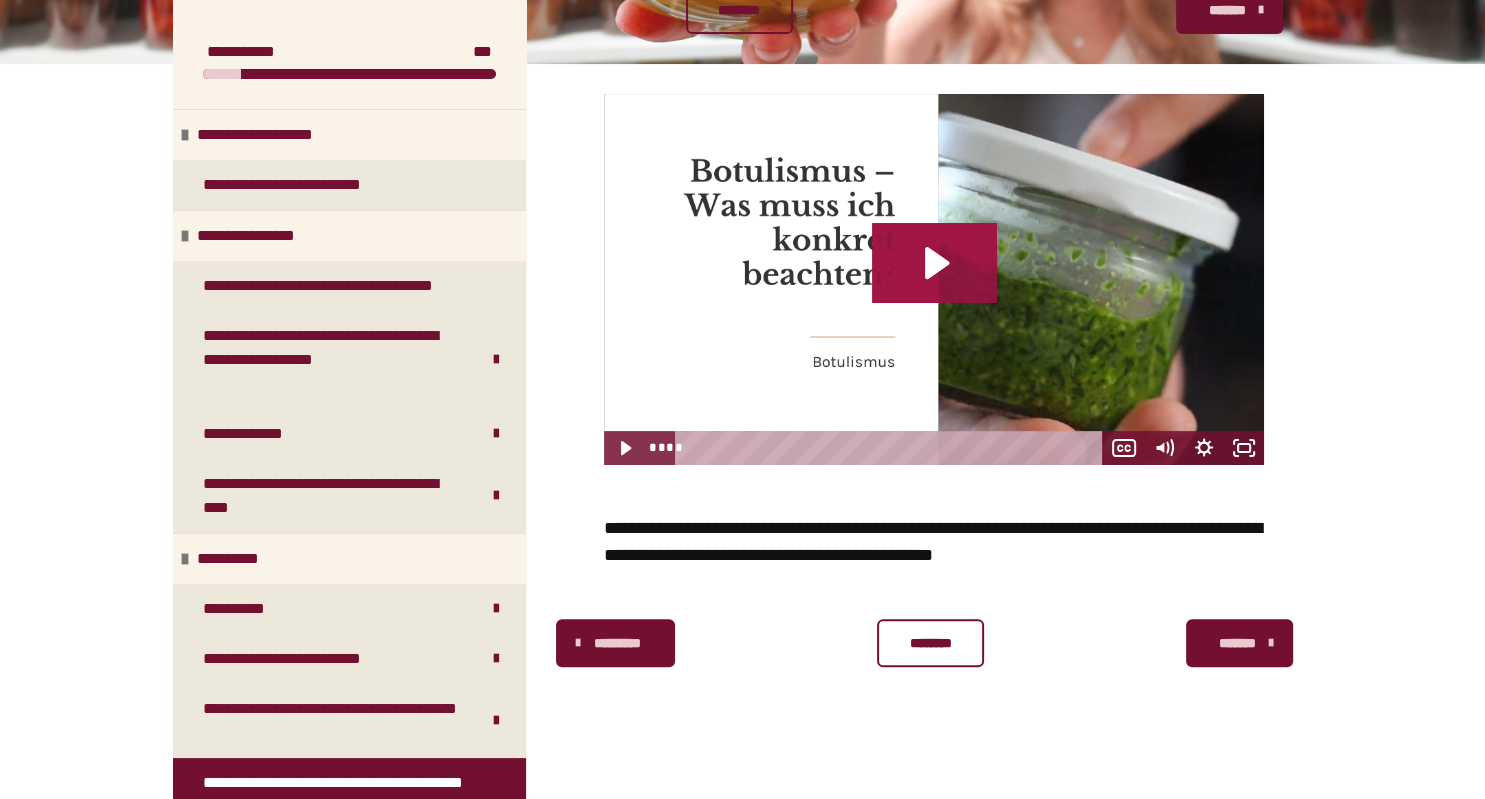 click 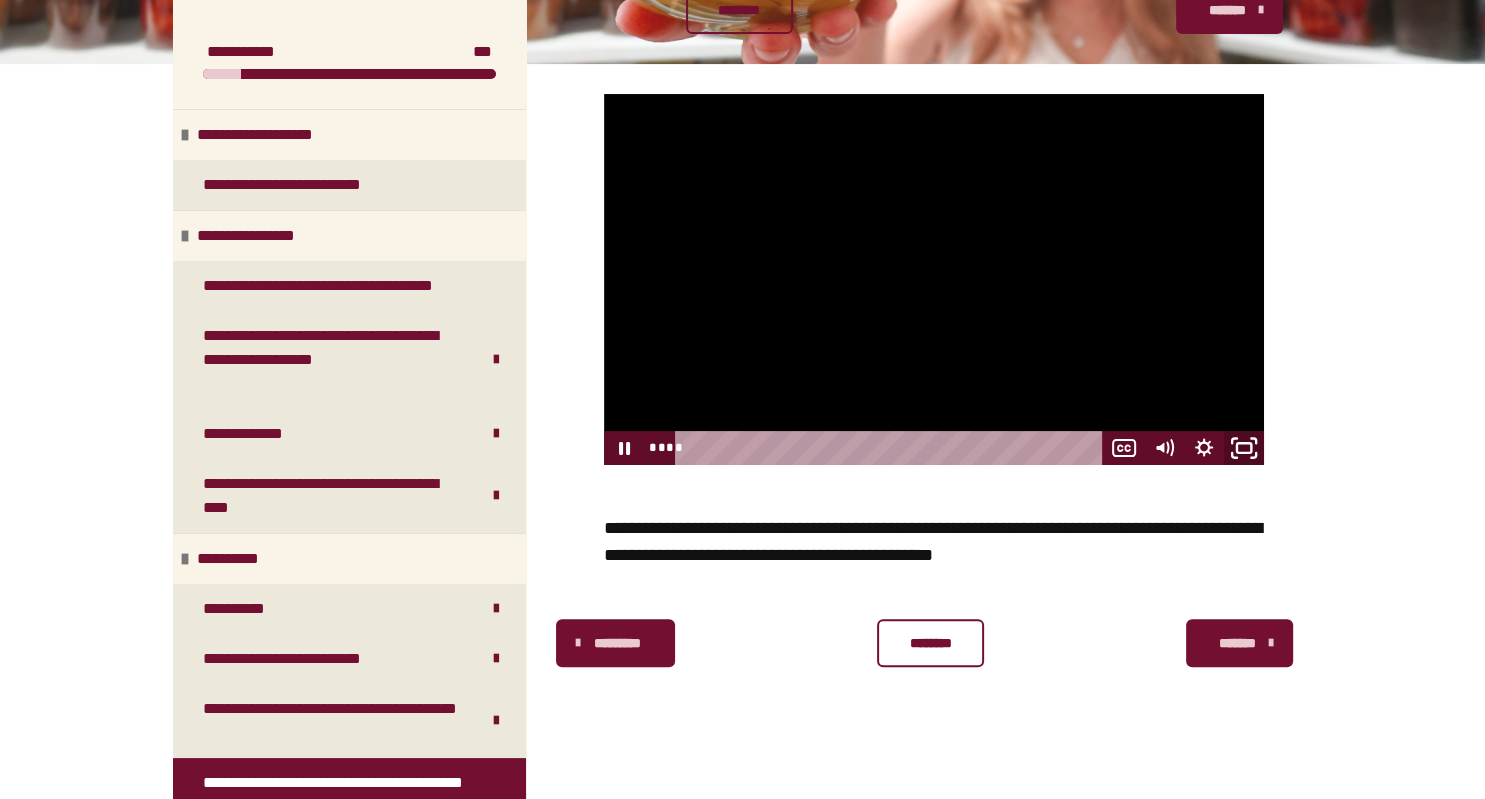 click 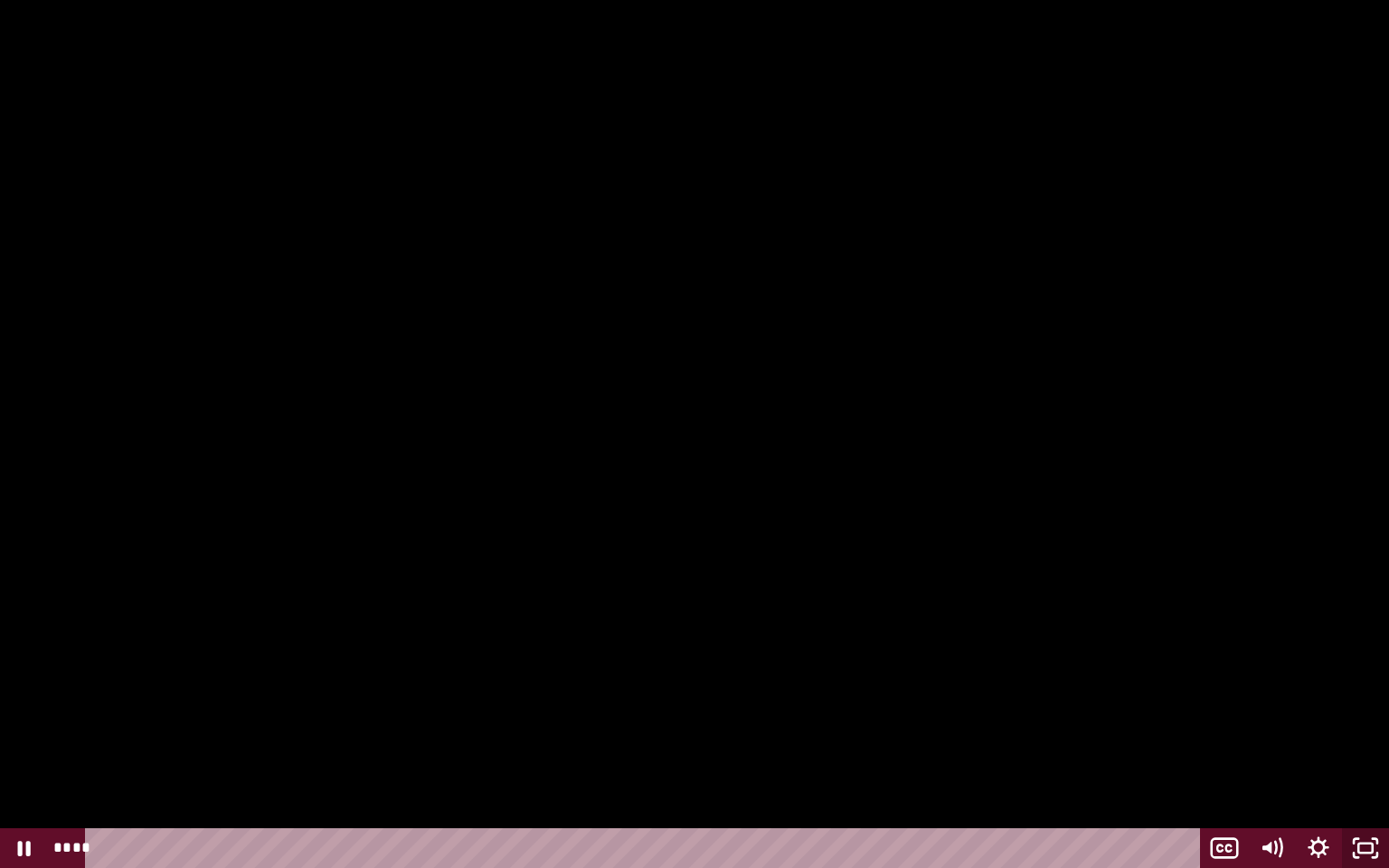 click 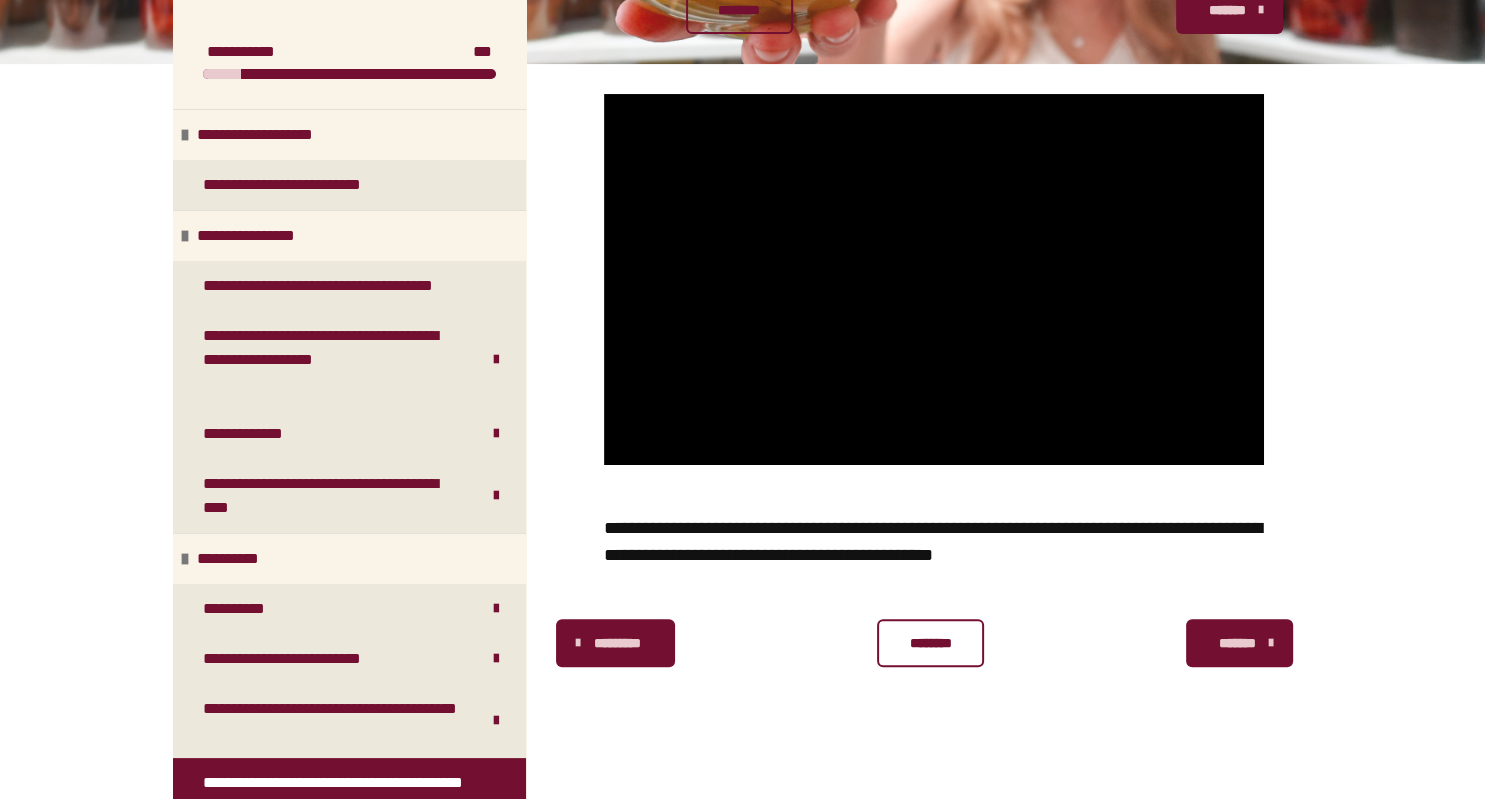 click on "********" at bounding box center [930, 643] 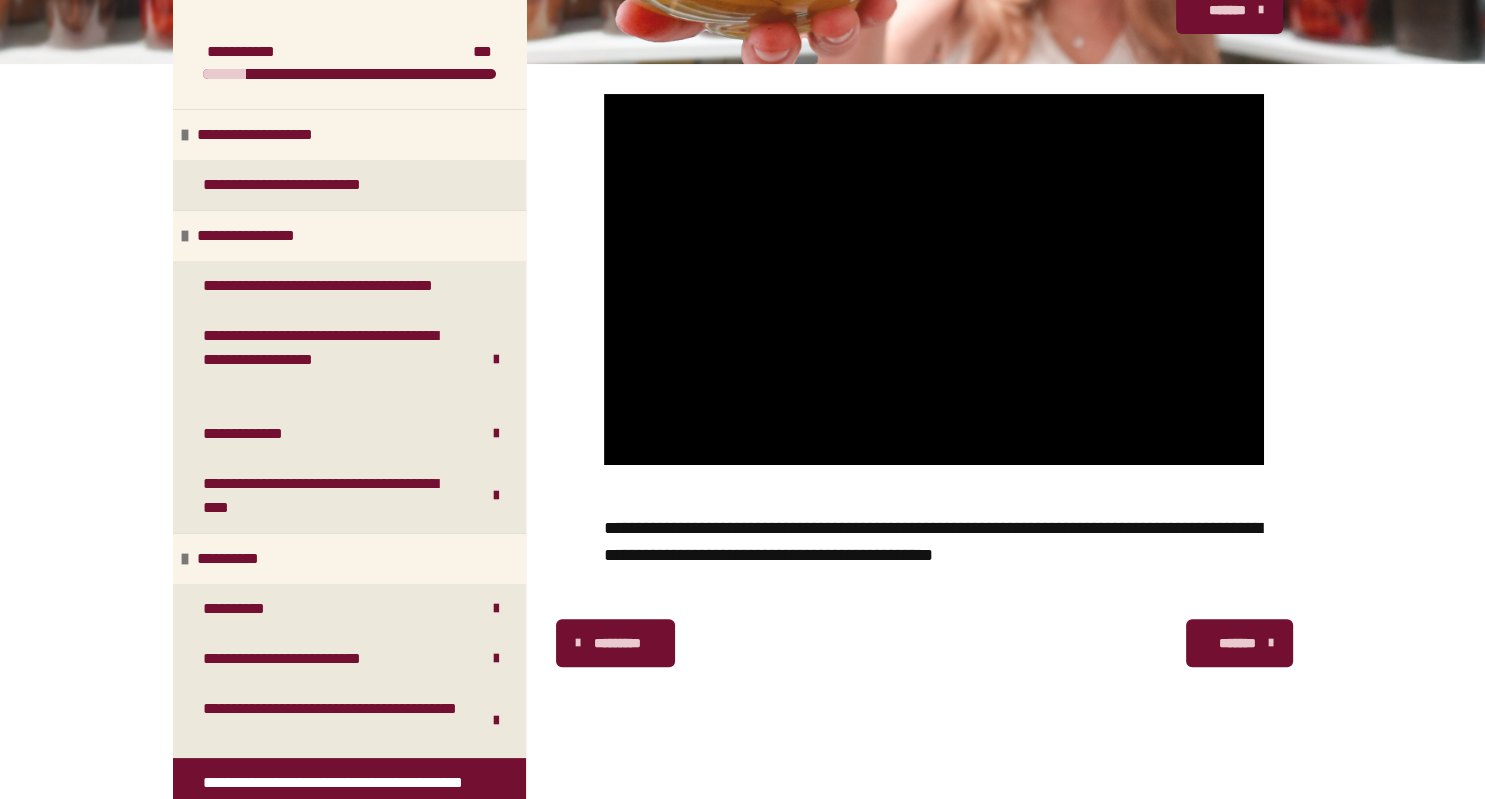 click on "*******" at bounding box center (1237, 643) 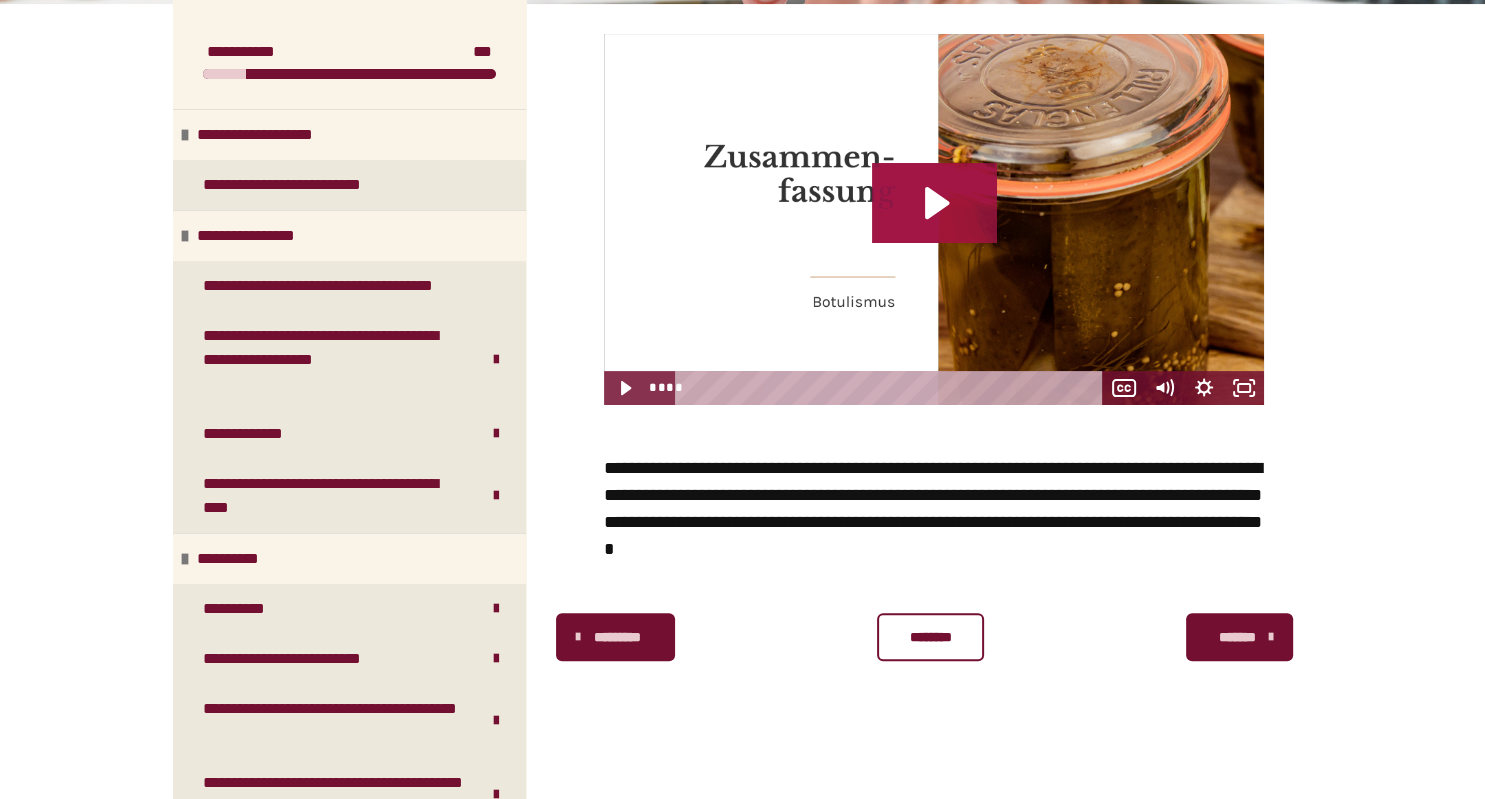 click 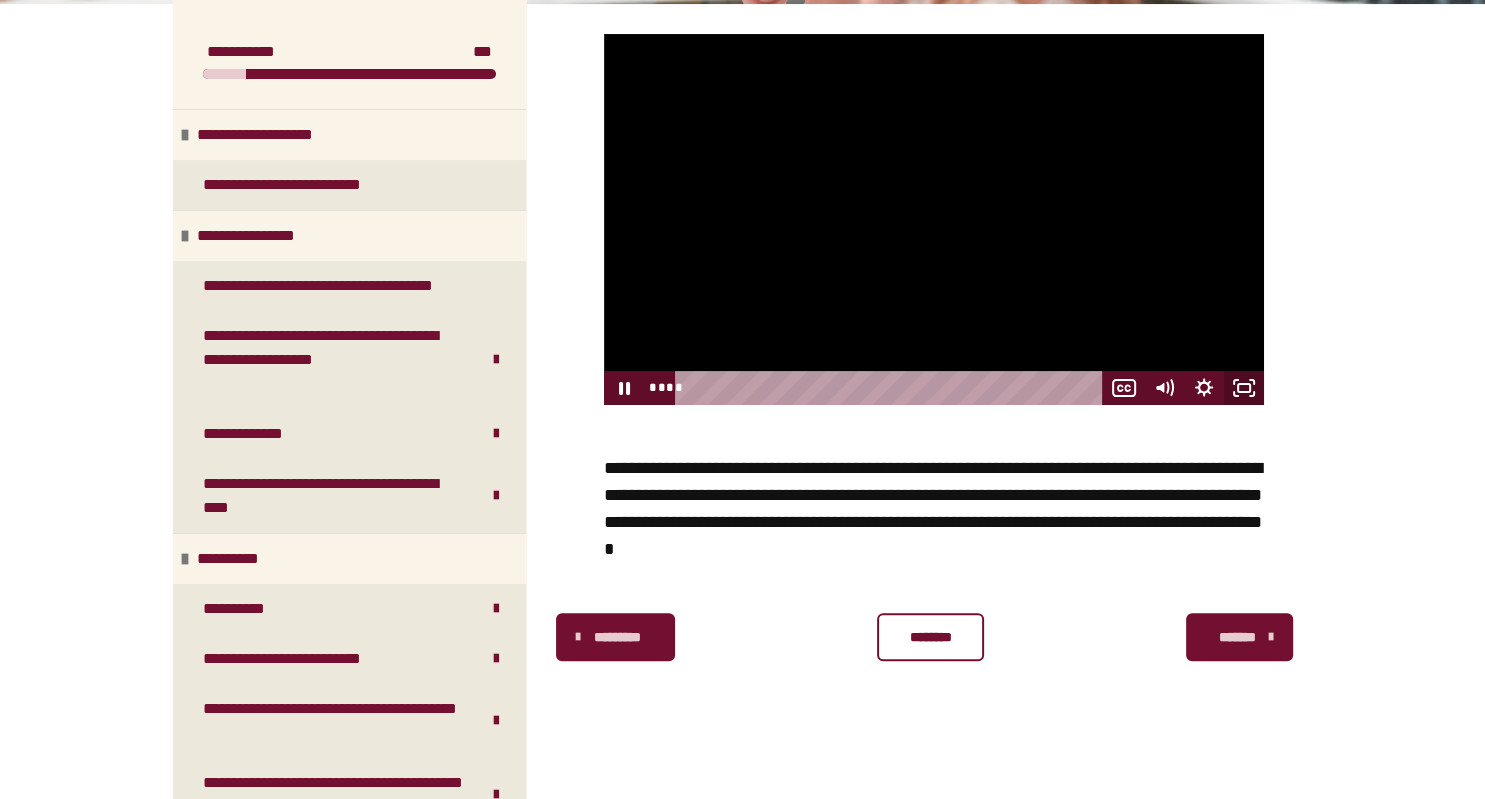 click 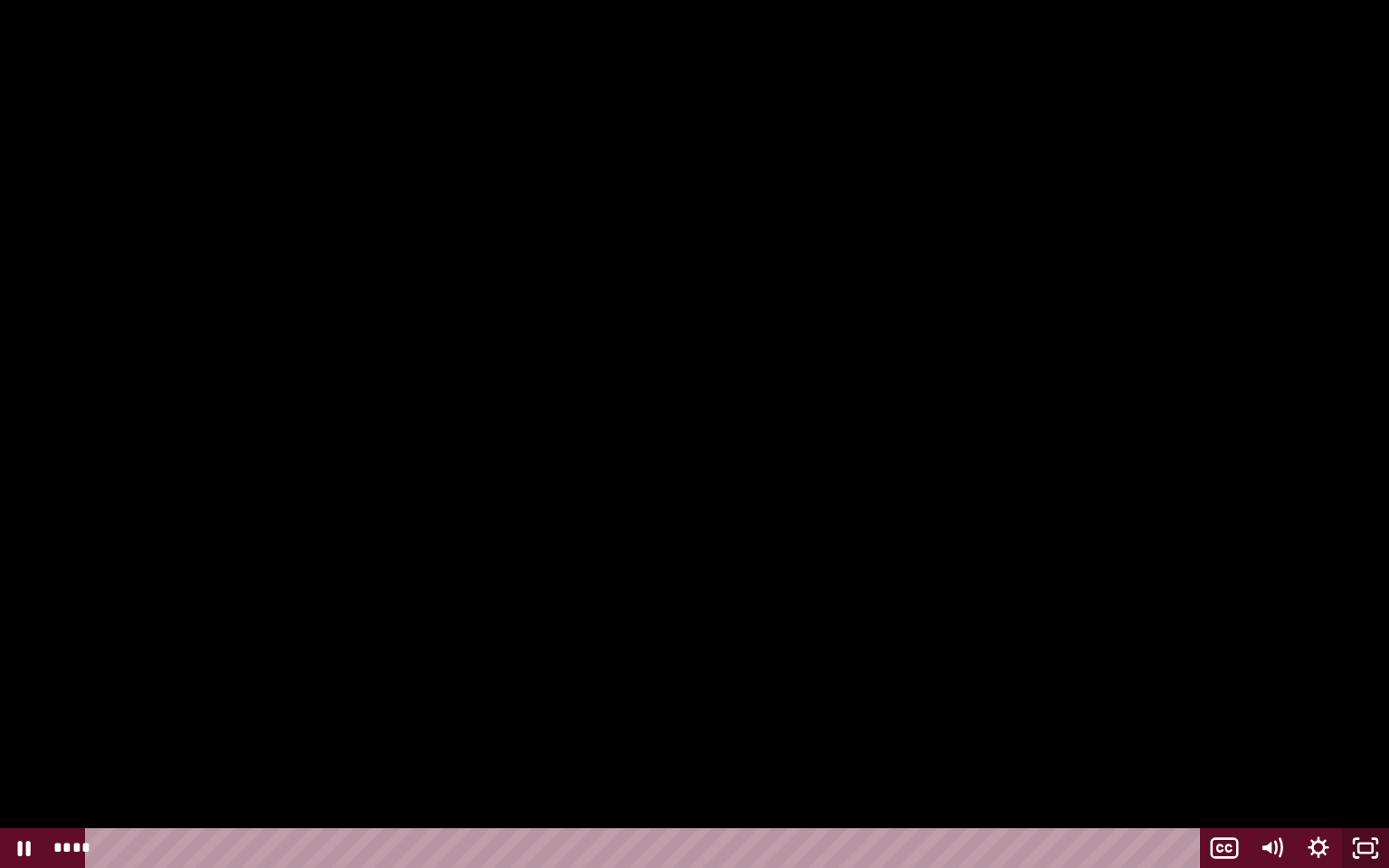 click 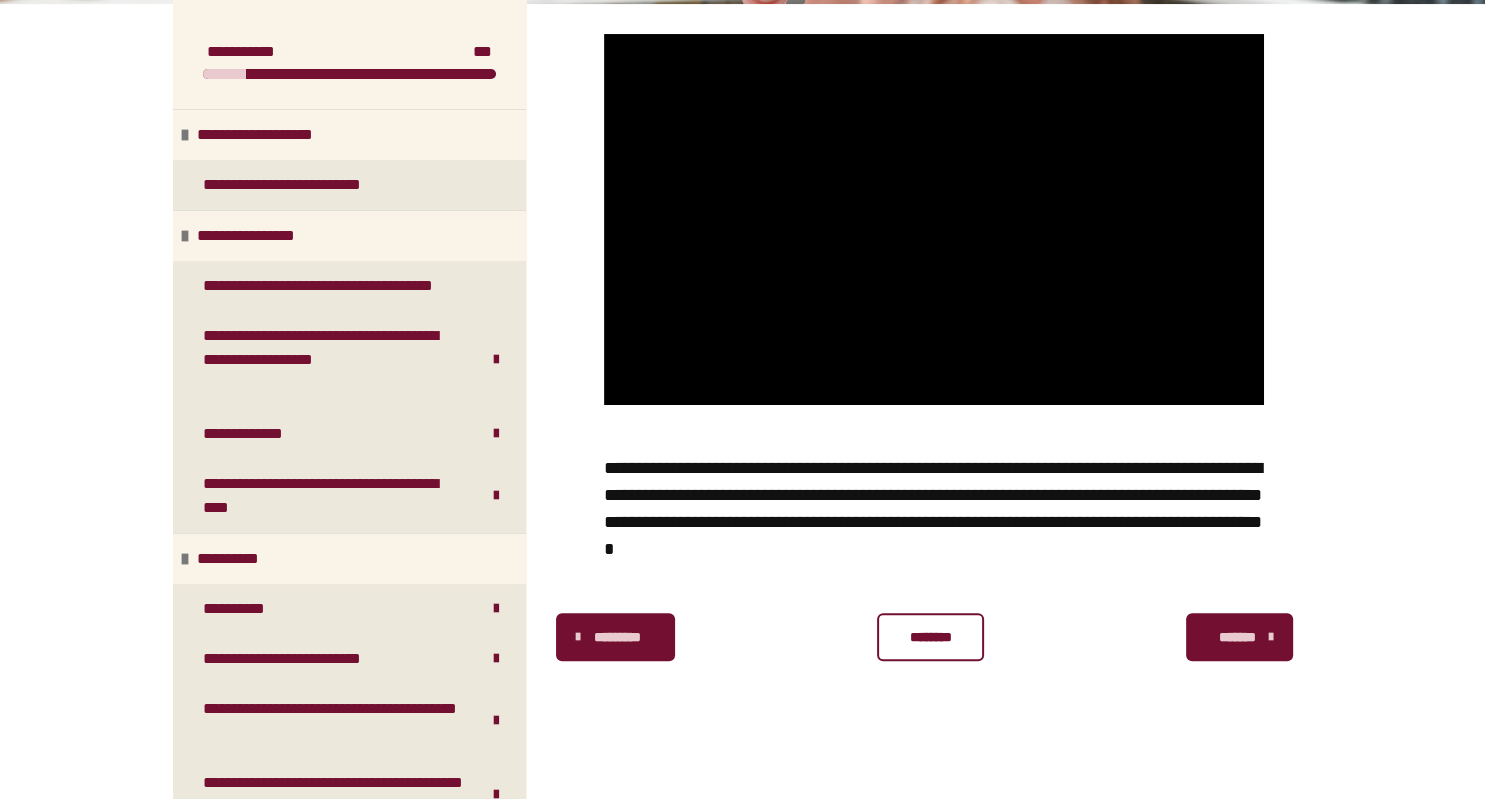 click on "********" at bounding box center (930, 637) 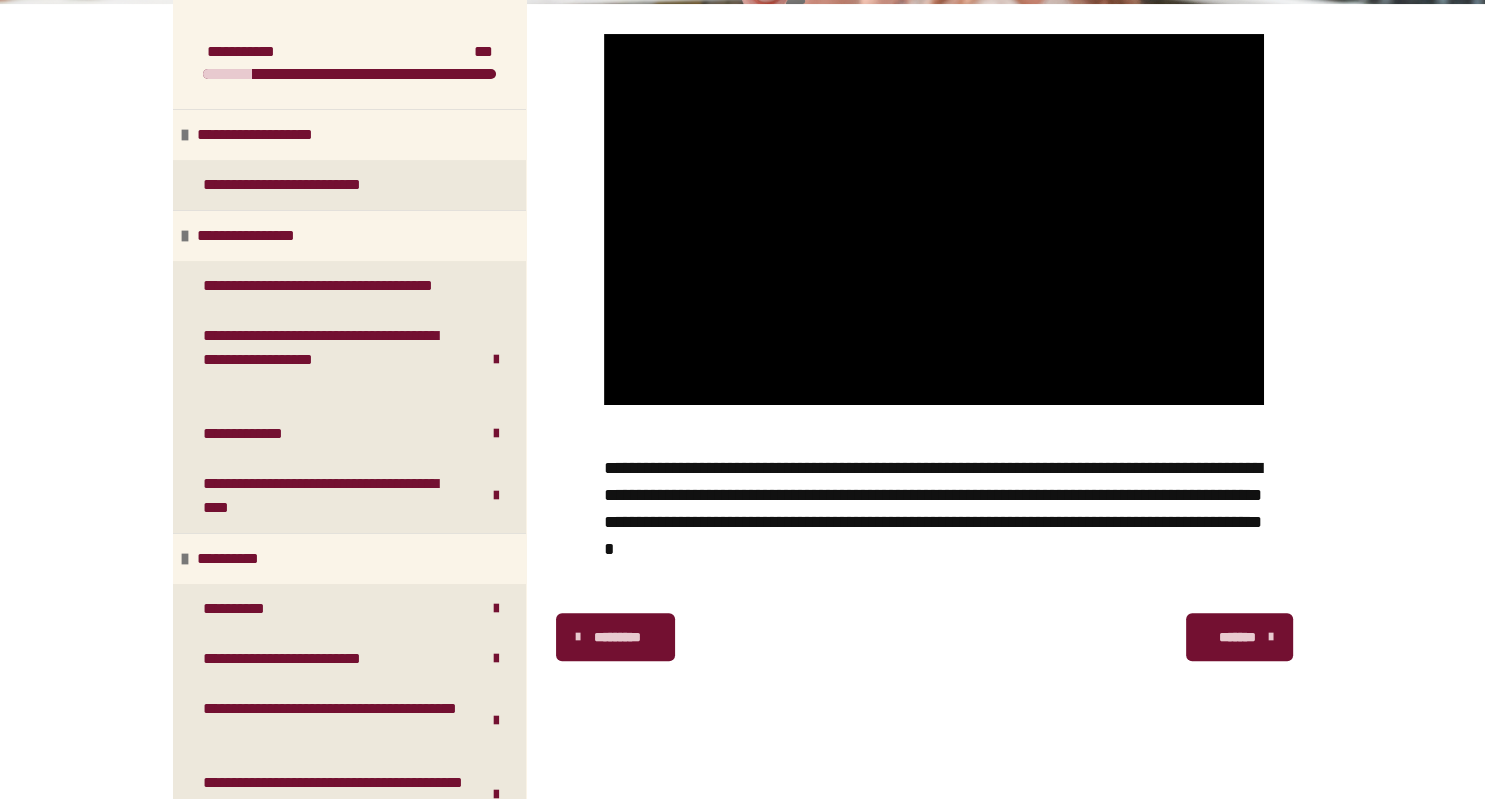 click on "*******" at bounding box center (1237, 637) 